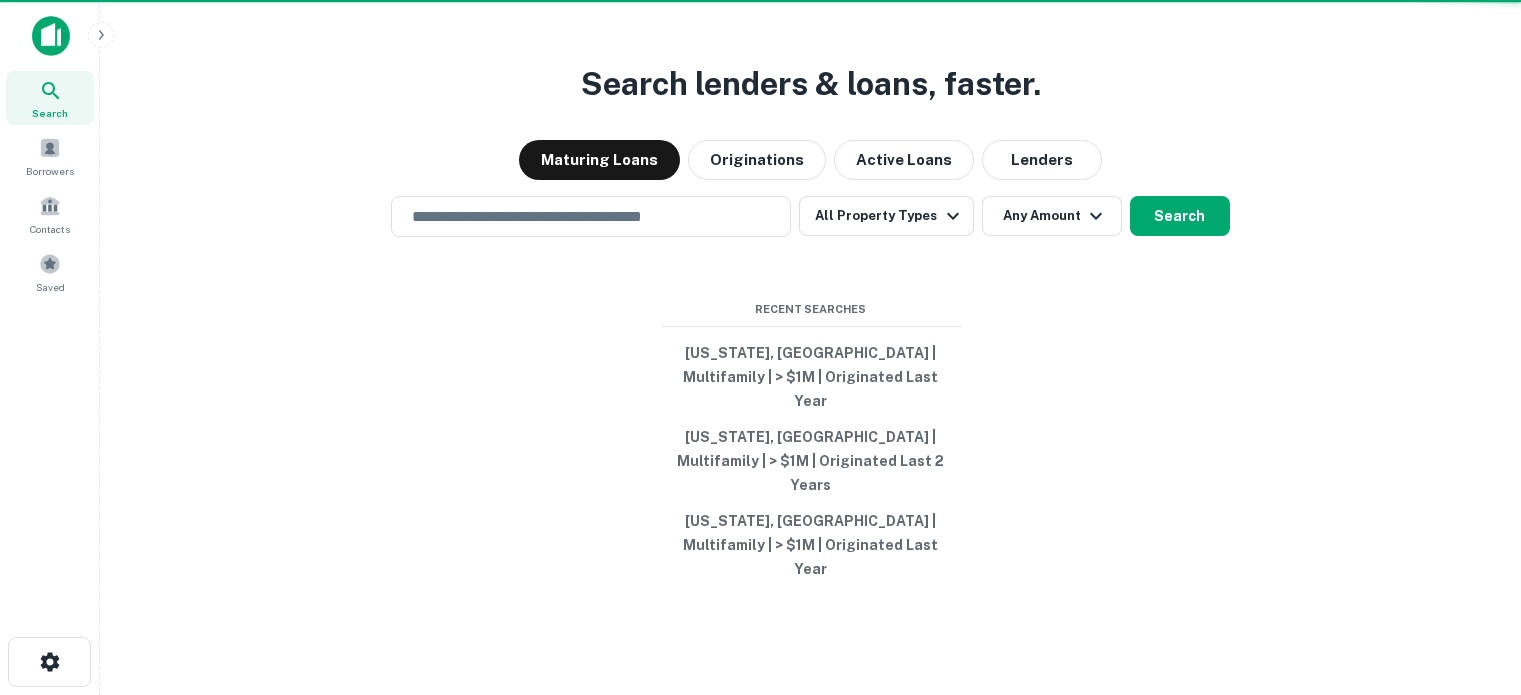 scroll, scrollTop: 0, scrollLeft: 0, axis: both 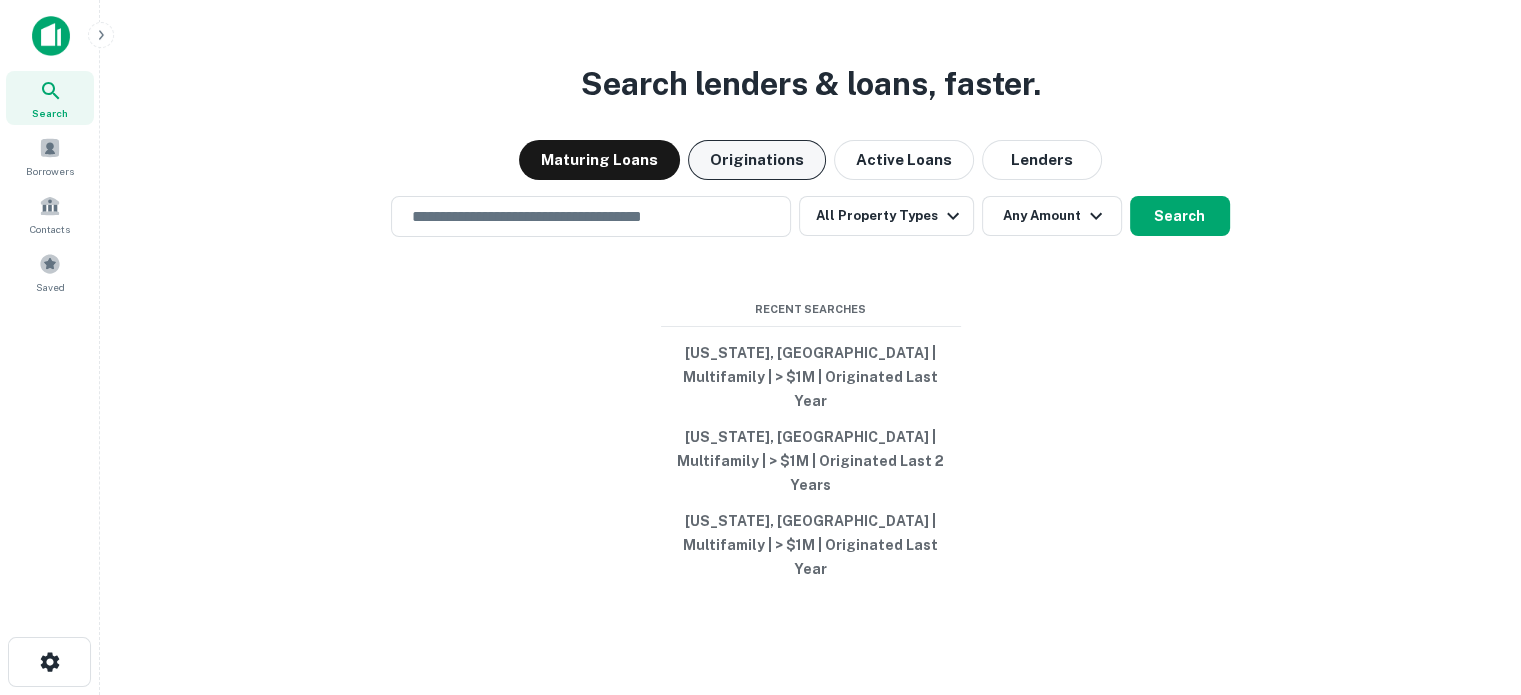 click on "Originations" at bounding box center [757, 160] 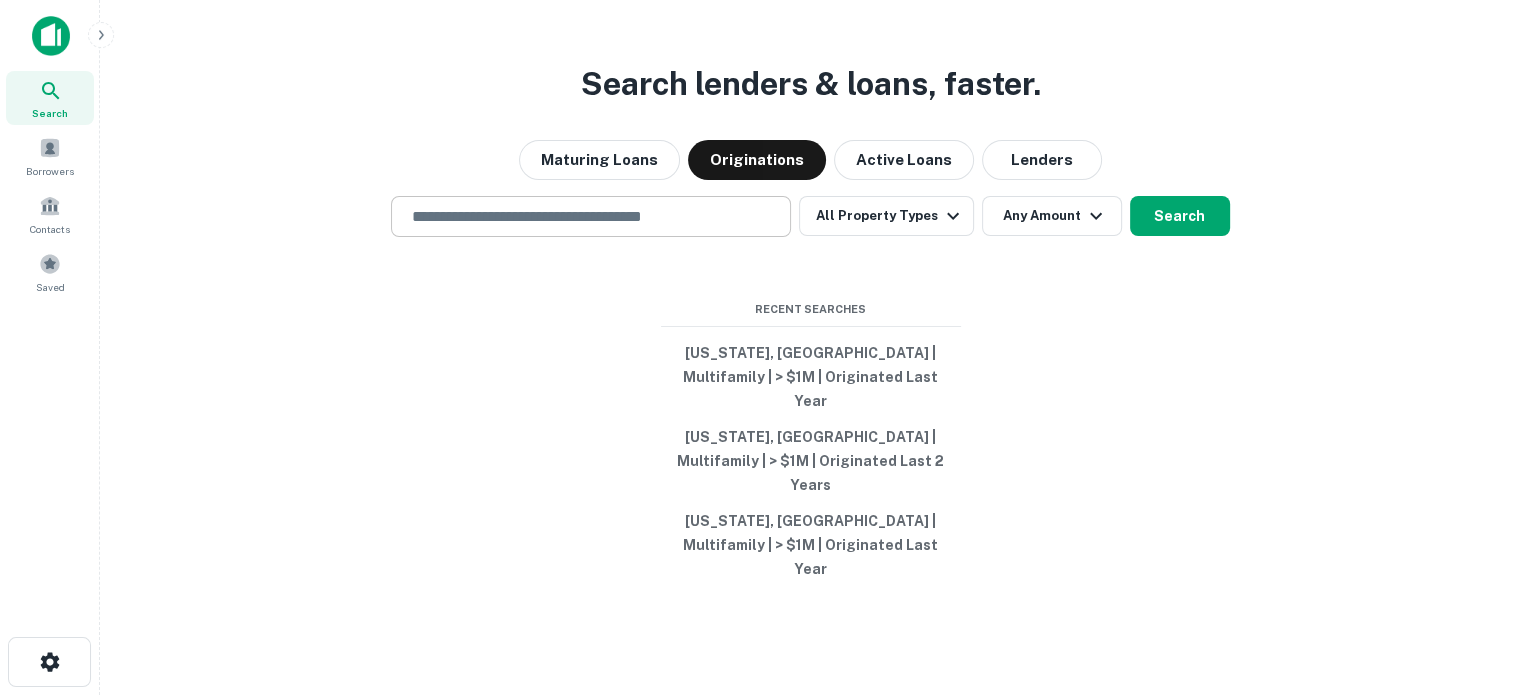 click at bounding box center (591, 216) 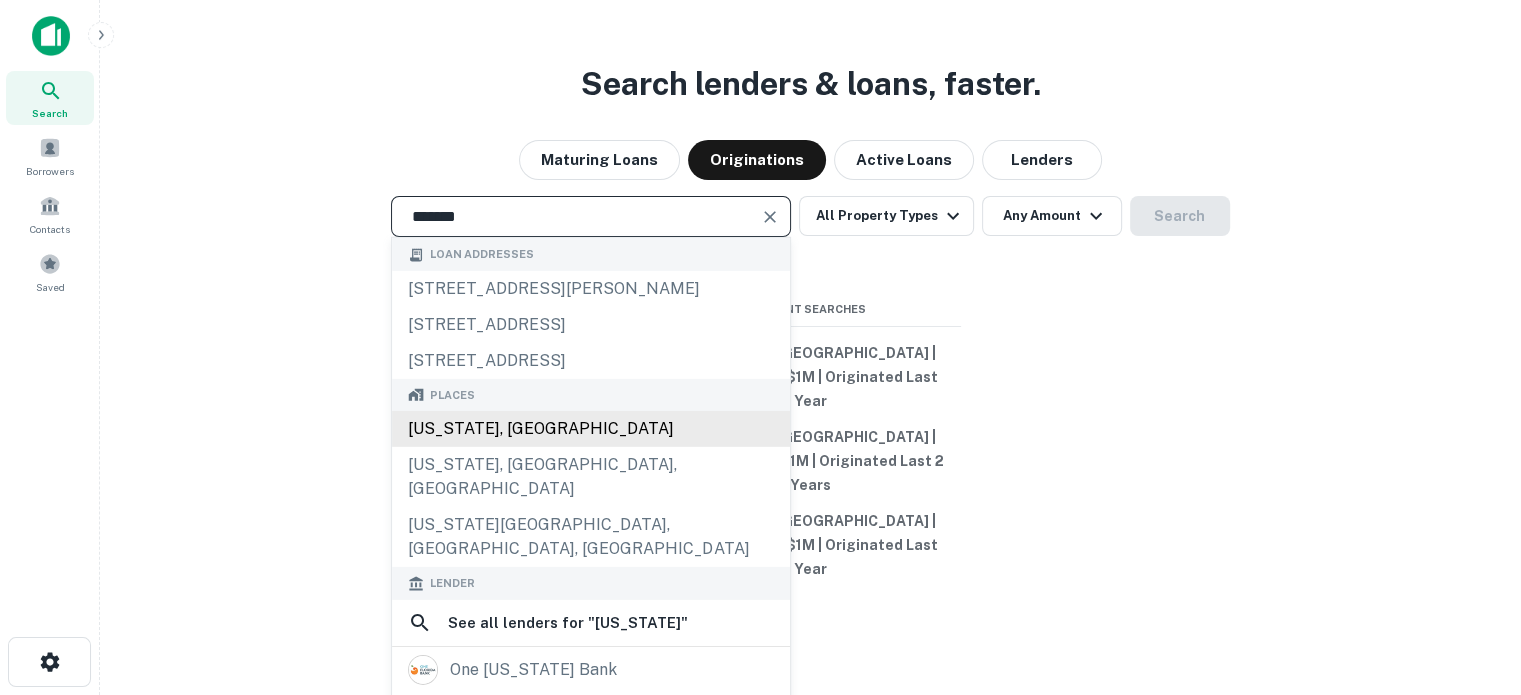 click on "Florida, USA" at bounding box center [591, 429] 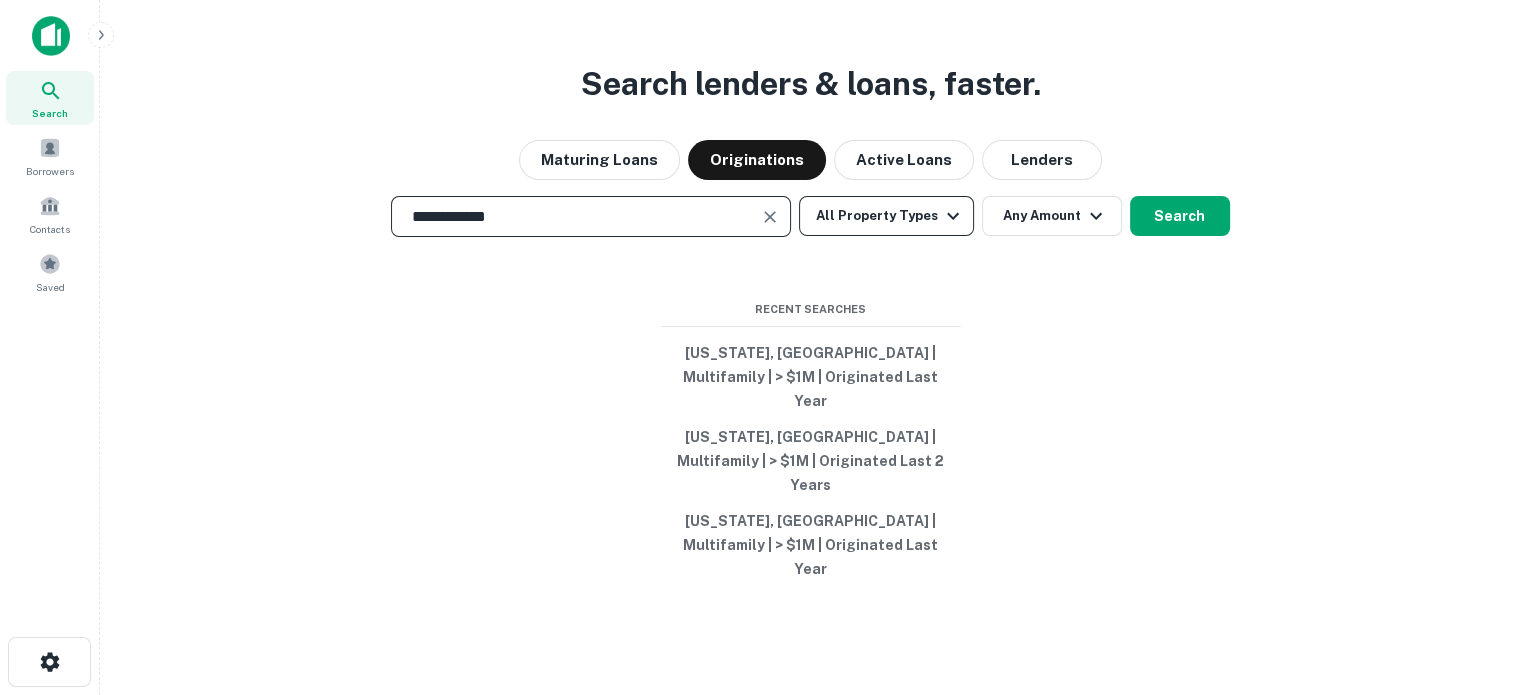 type on "**********" 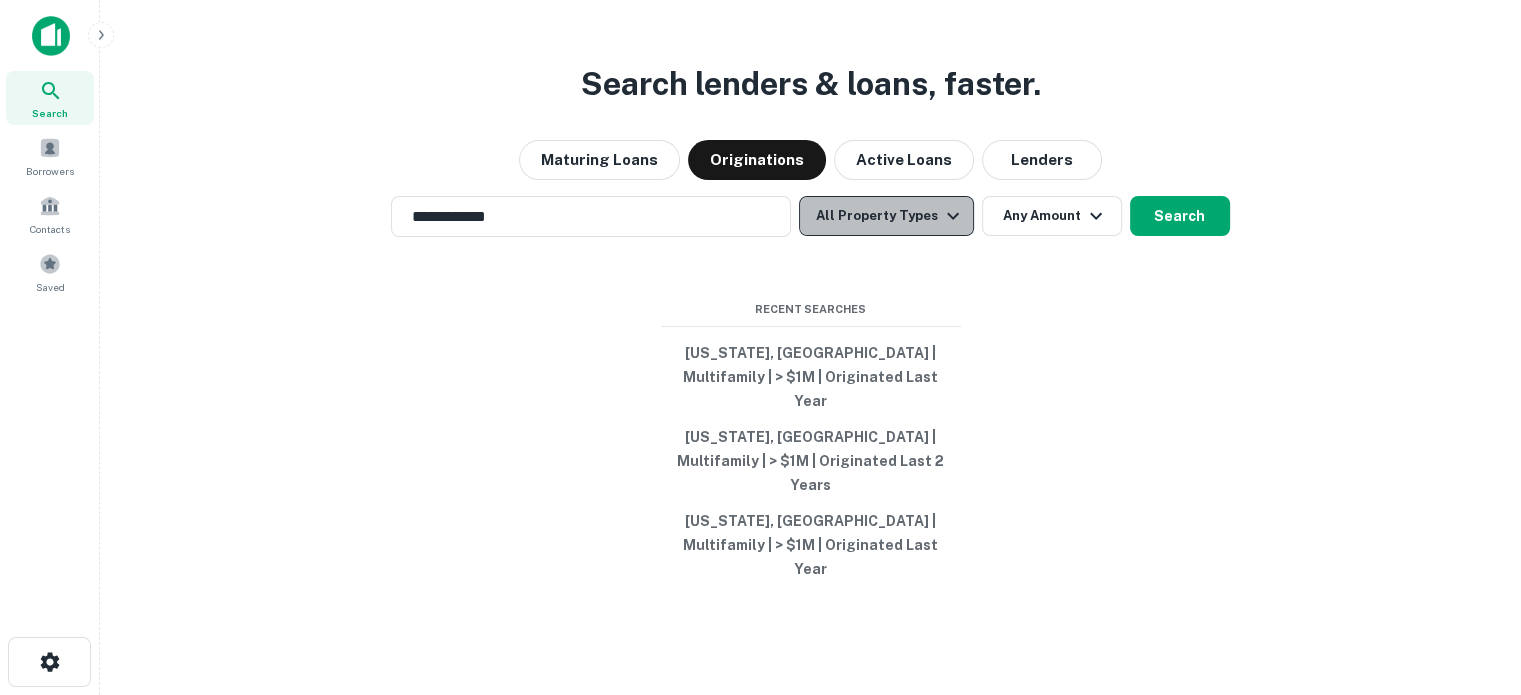 click on "All Property Types" at bounding box center [886, 216] 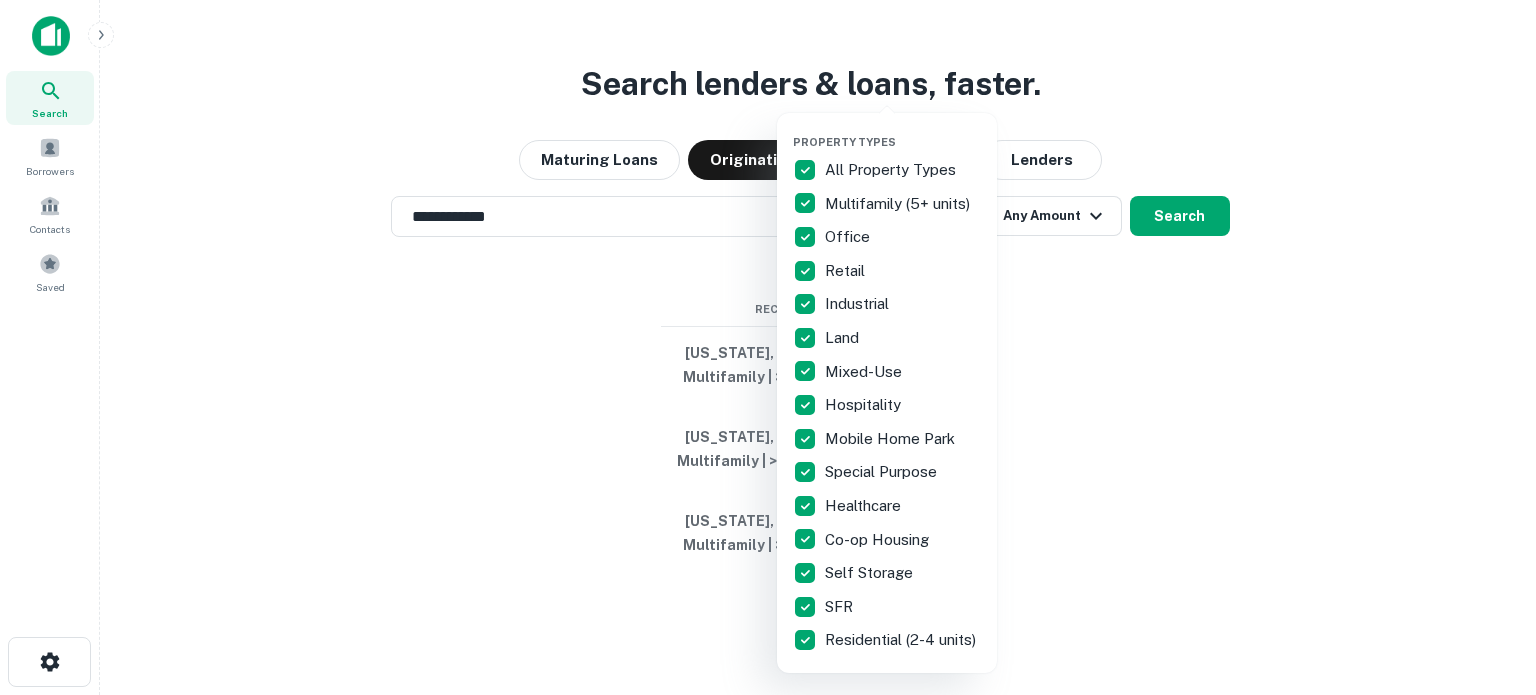 click on "All Property Types" at bounding box center (892, 170) 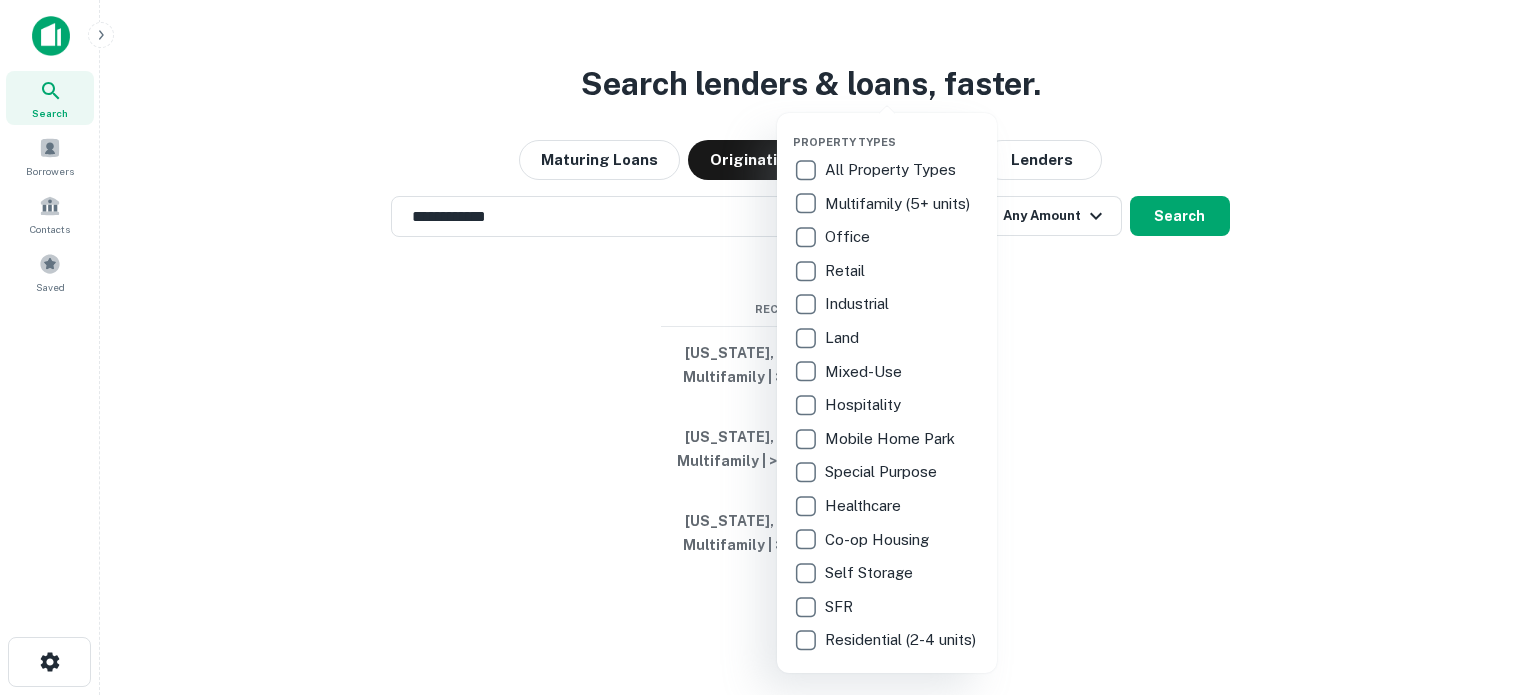 click on "Multifamily (5+ units)" at bounding box center [899, 204] 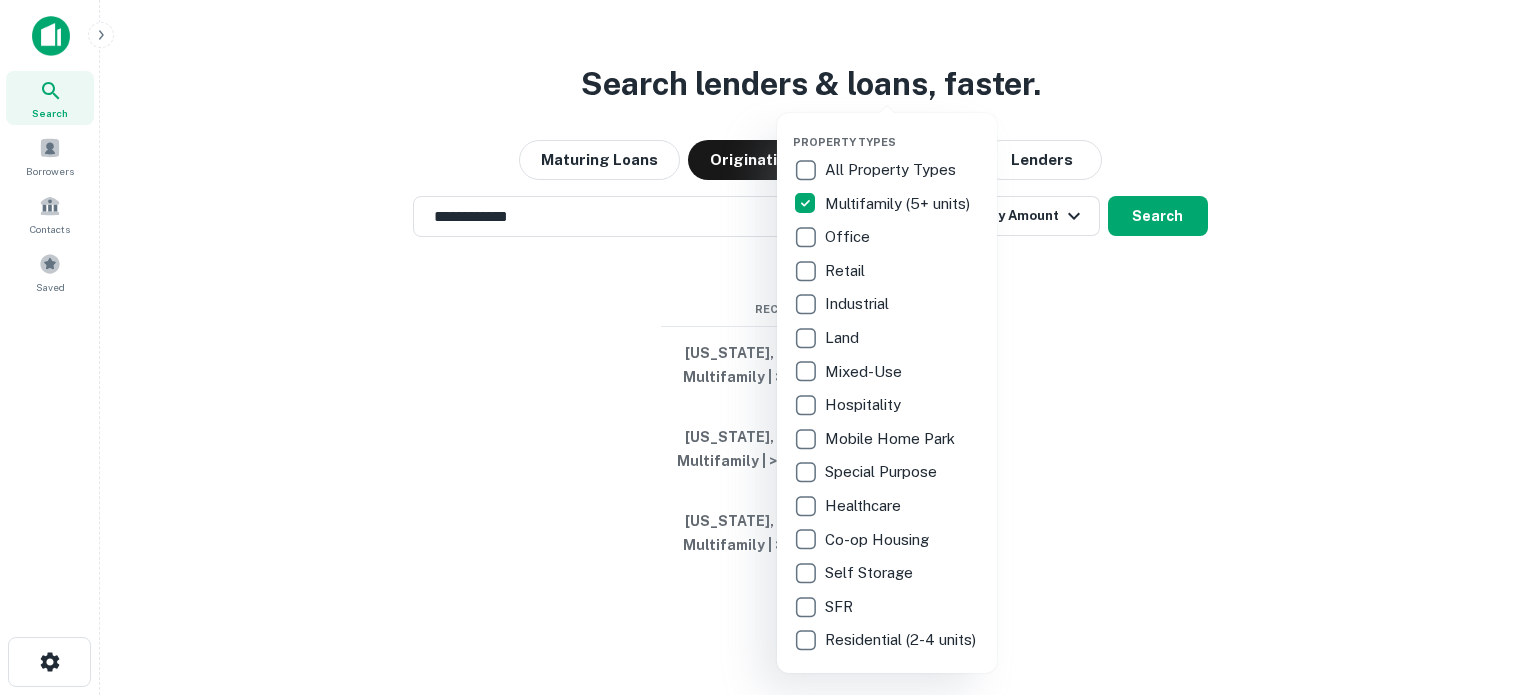 click at bounding box center [768, 347] 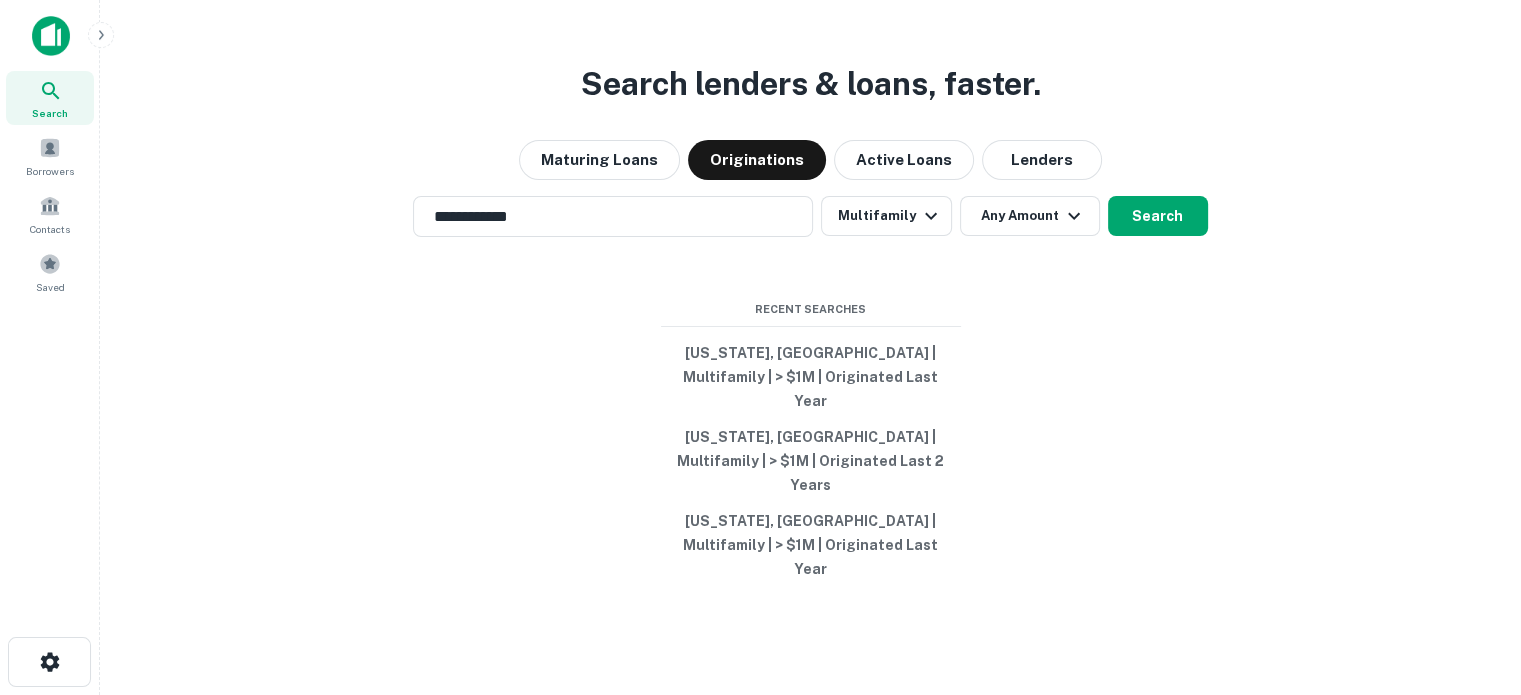 click on "Any Amount" at bounding box center [1030, 216] 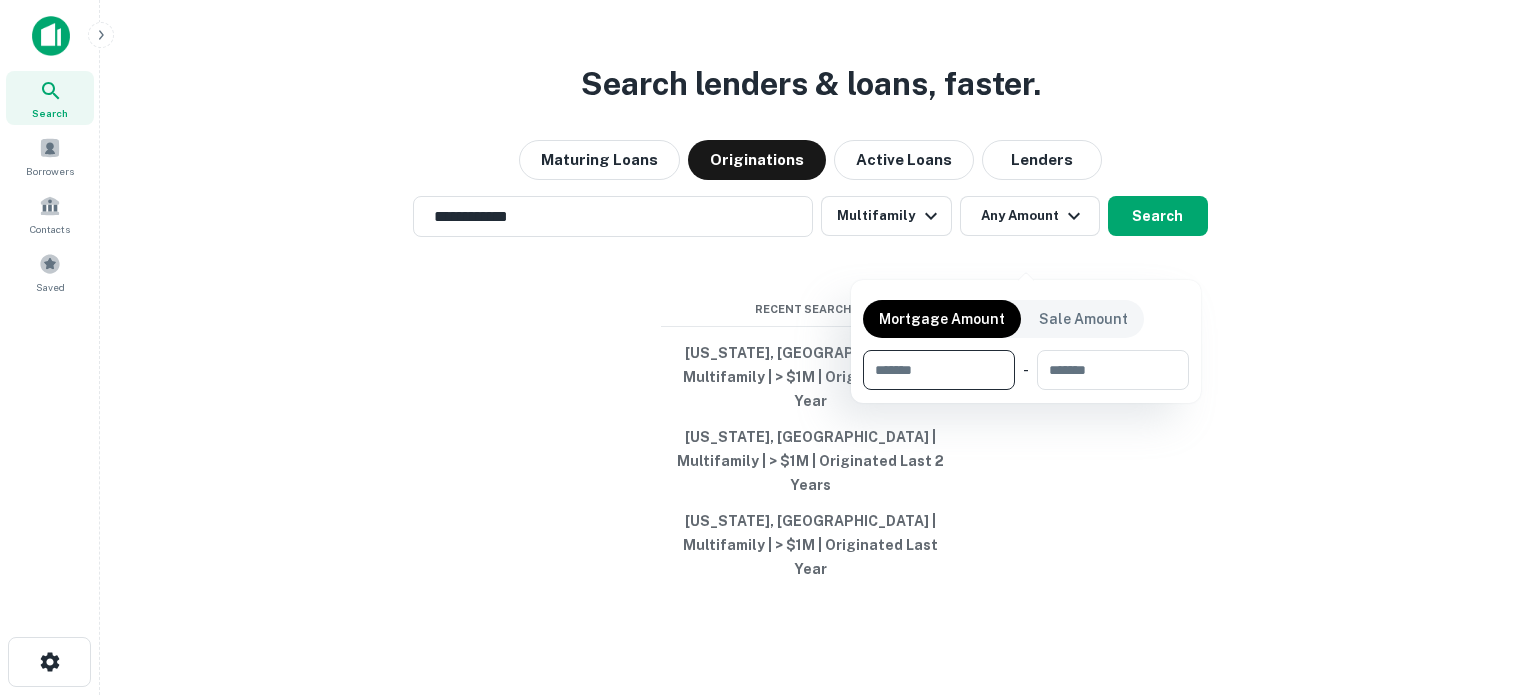 drag, startPoint x: 951, startPoint y: 371, endPoint x: 940, endPoint y: 371, distance: 11 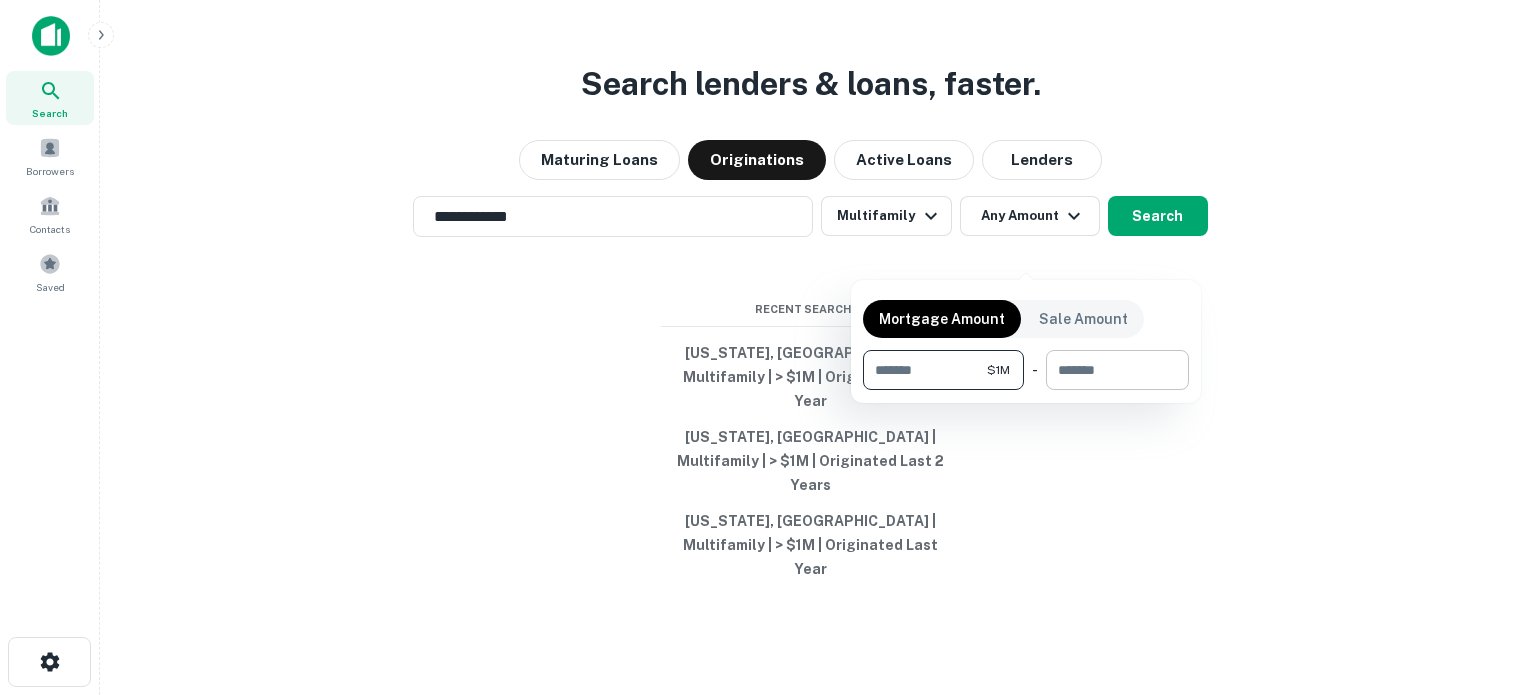type on "*******" 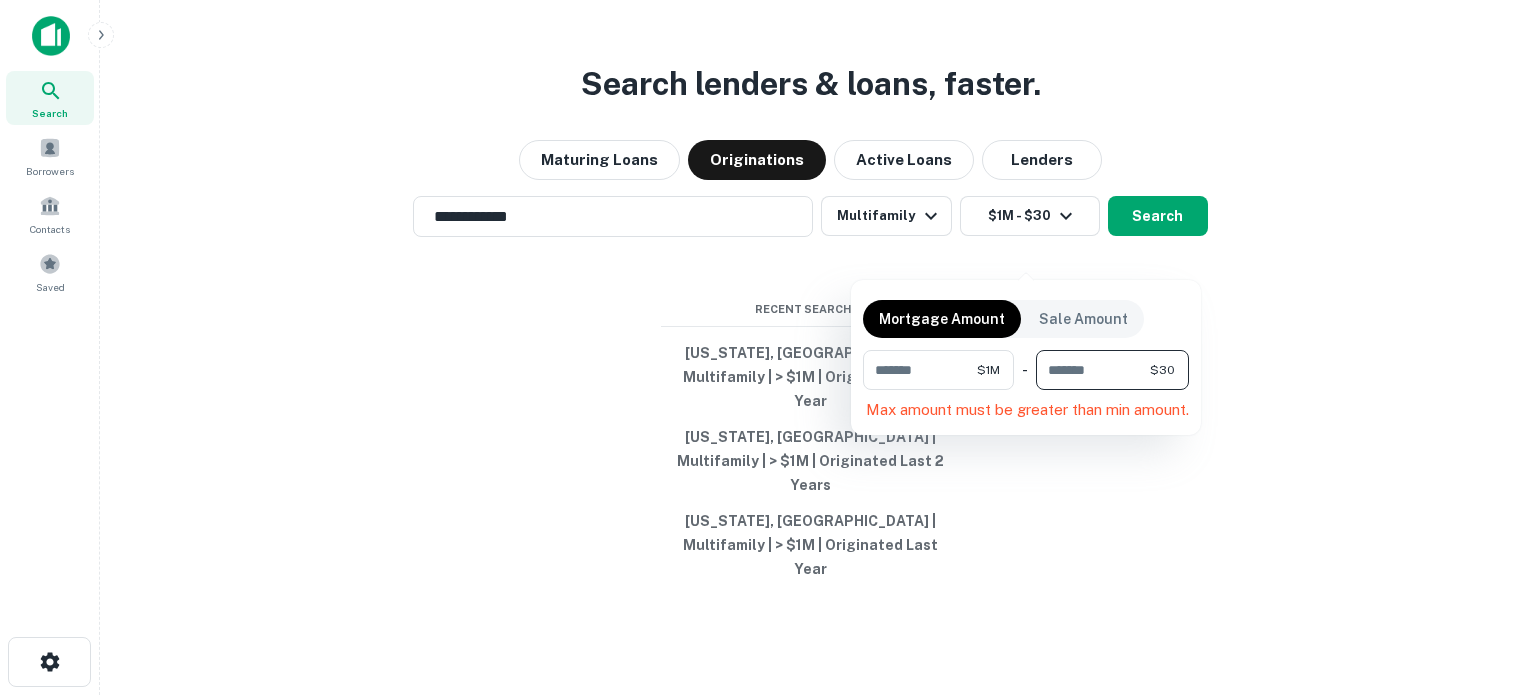type on "*" 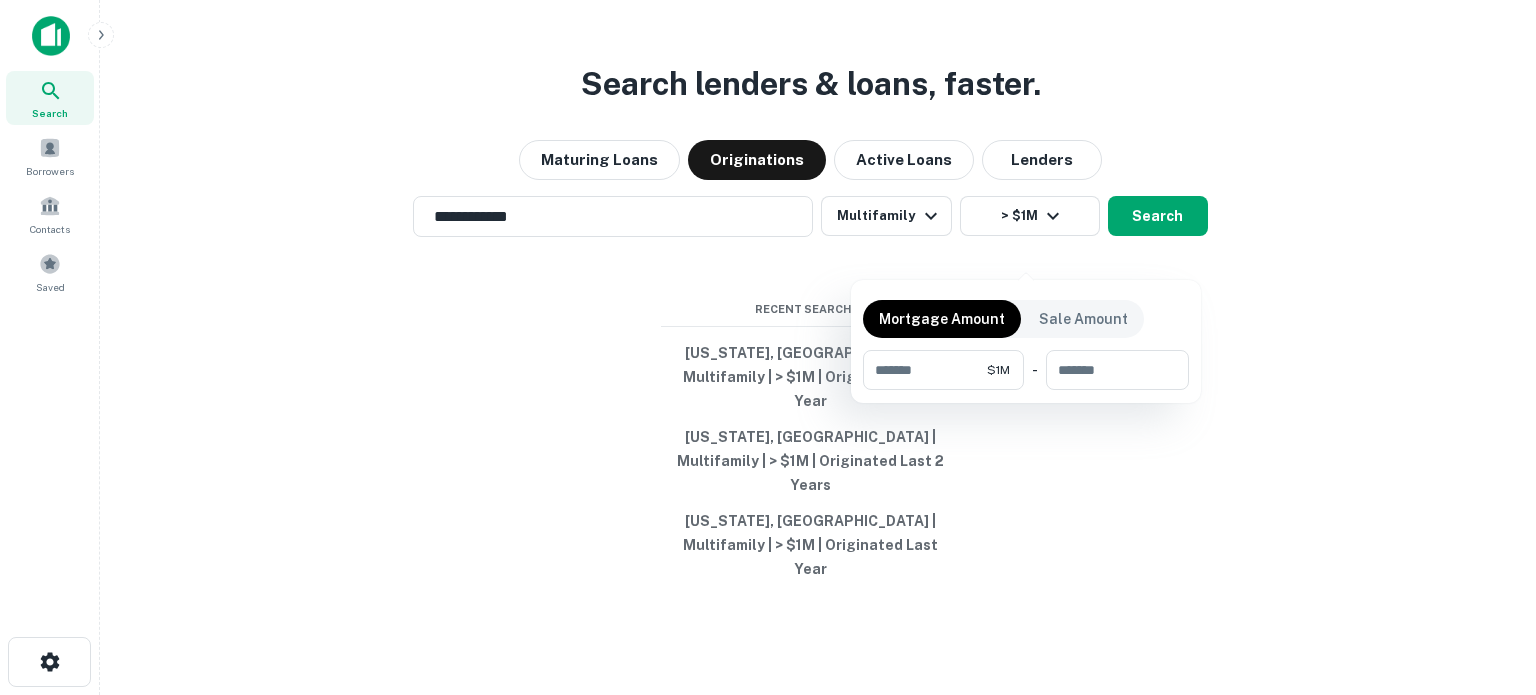click at bounding box center (768, 347) 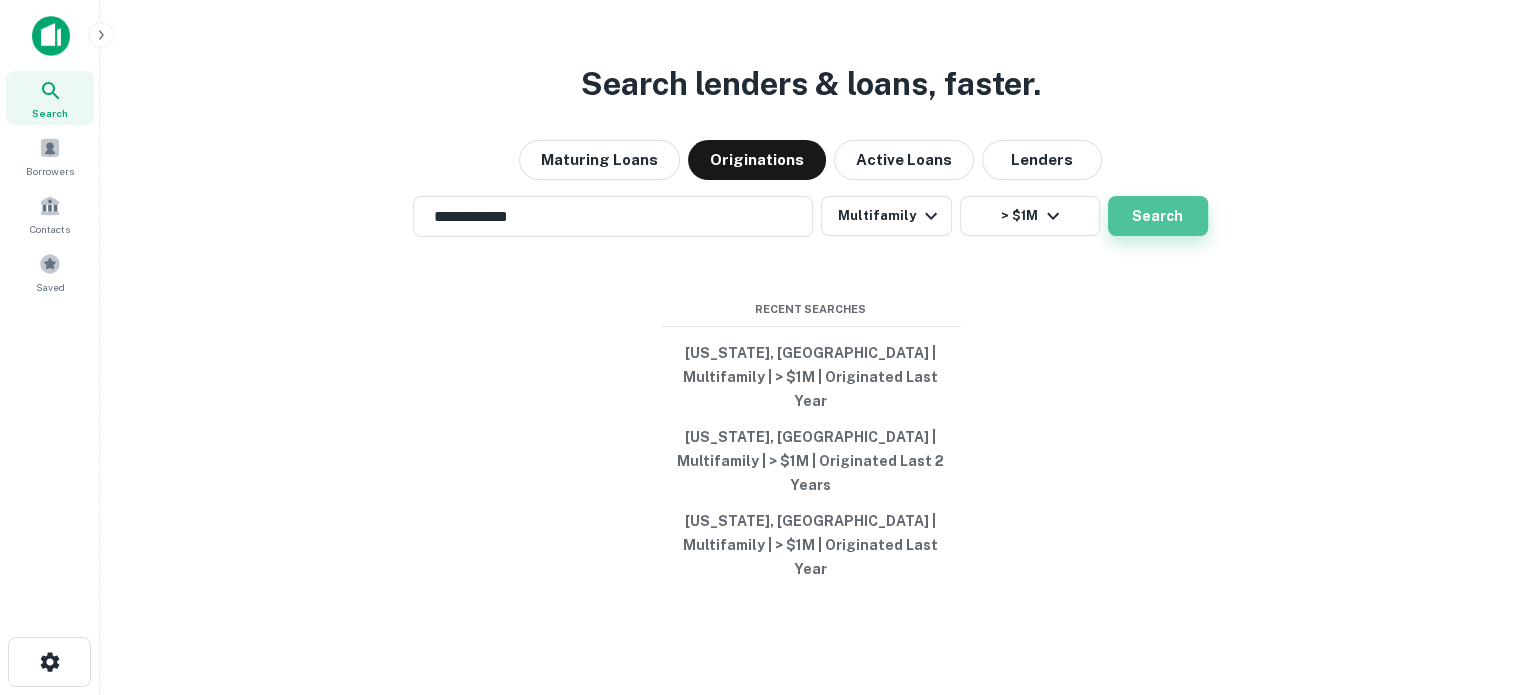 click on "Search" at bounding box center [1158, 216] 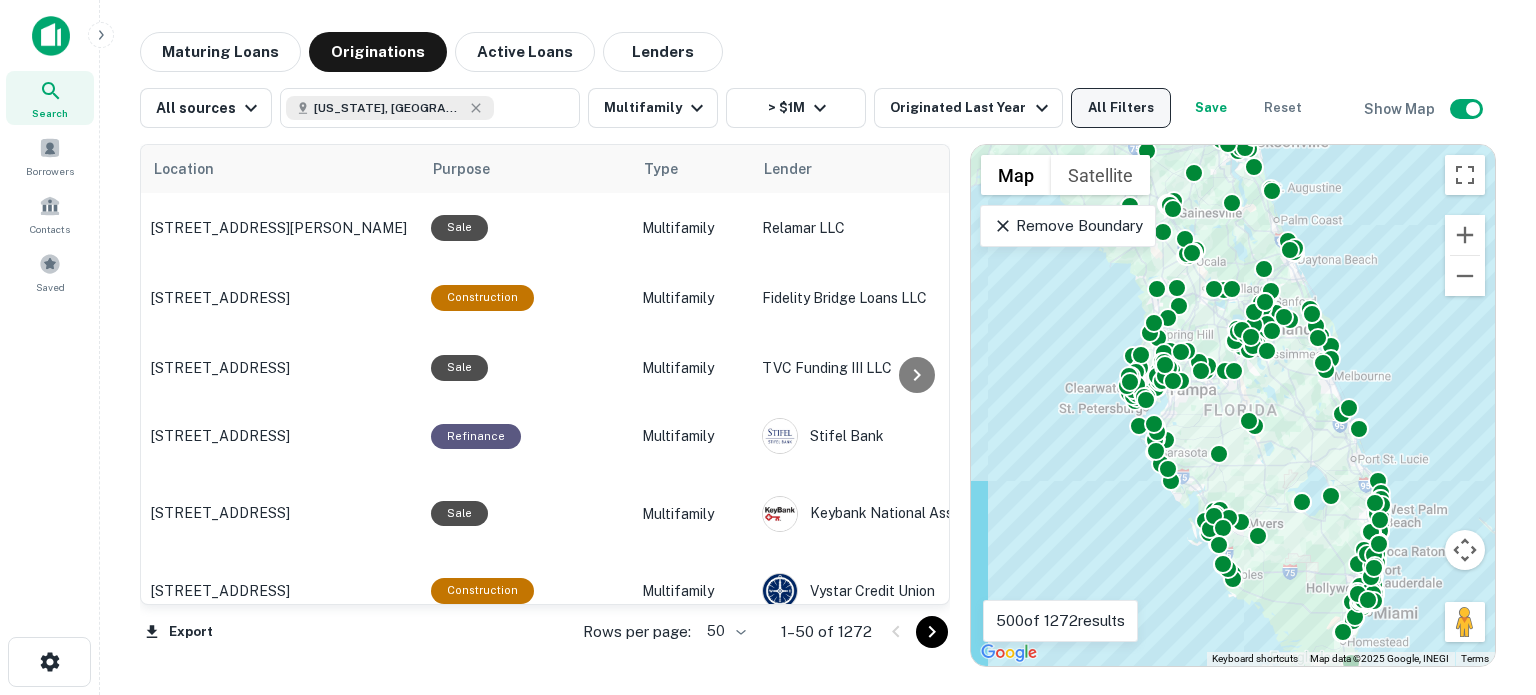 click on "All Filters" at bounding box center [1121, 108] 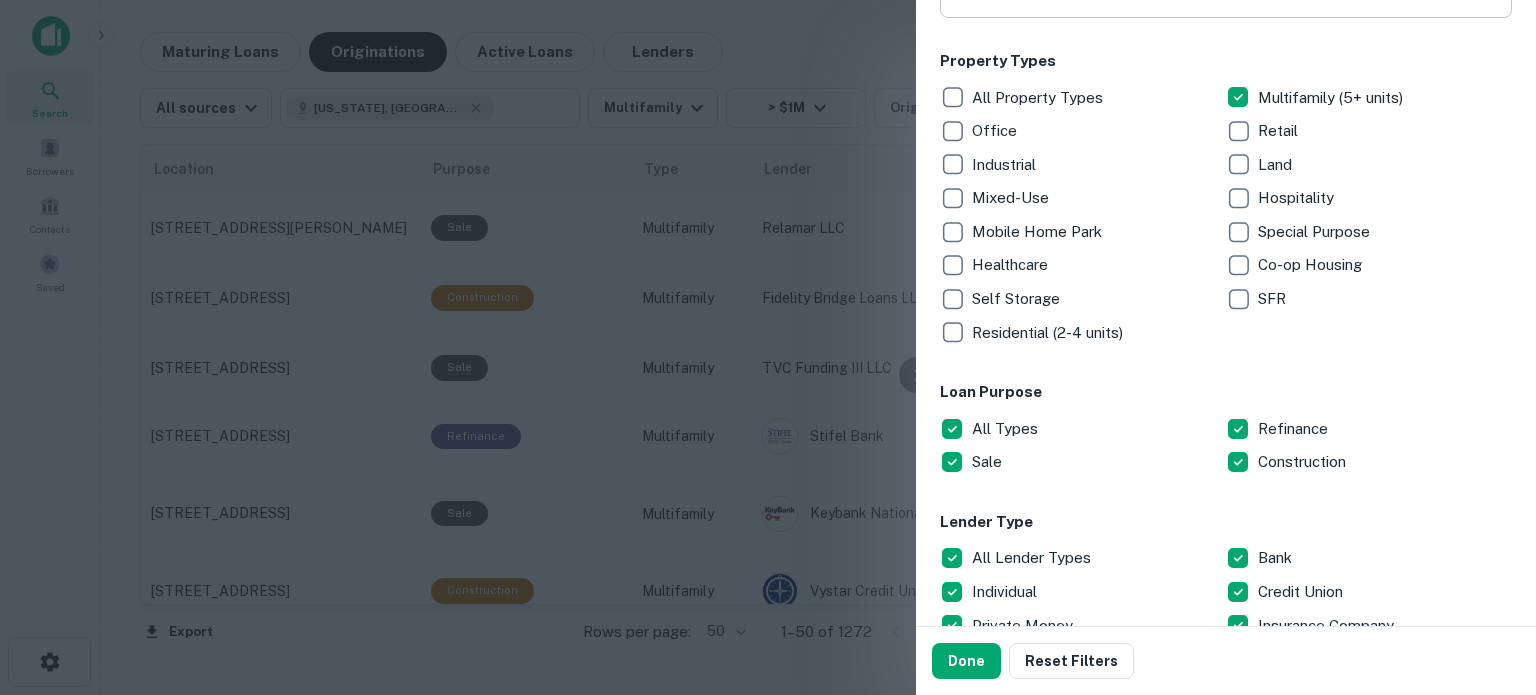 scroll, scrollTop: 0, scrollLeft: 0, axis: both 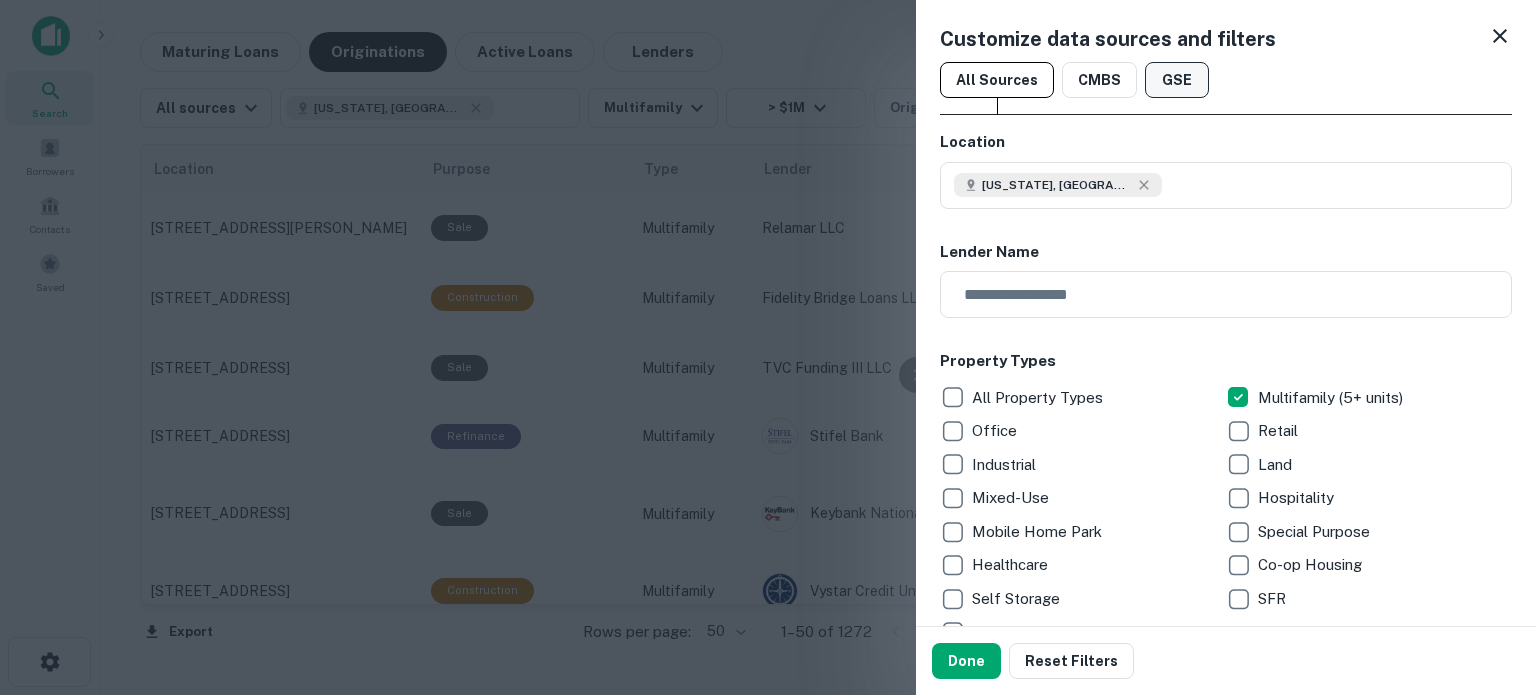 click on "GSE" at bounding box center [1177, 80] 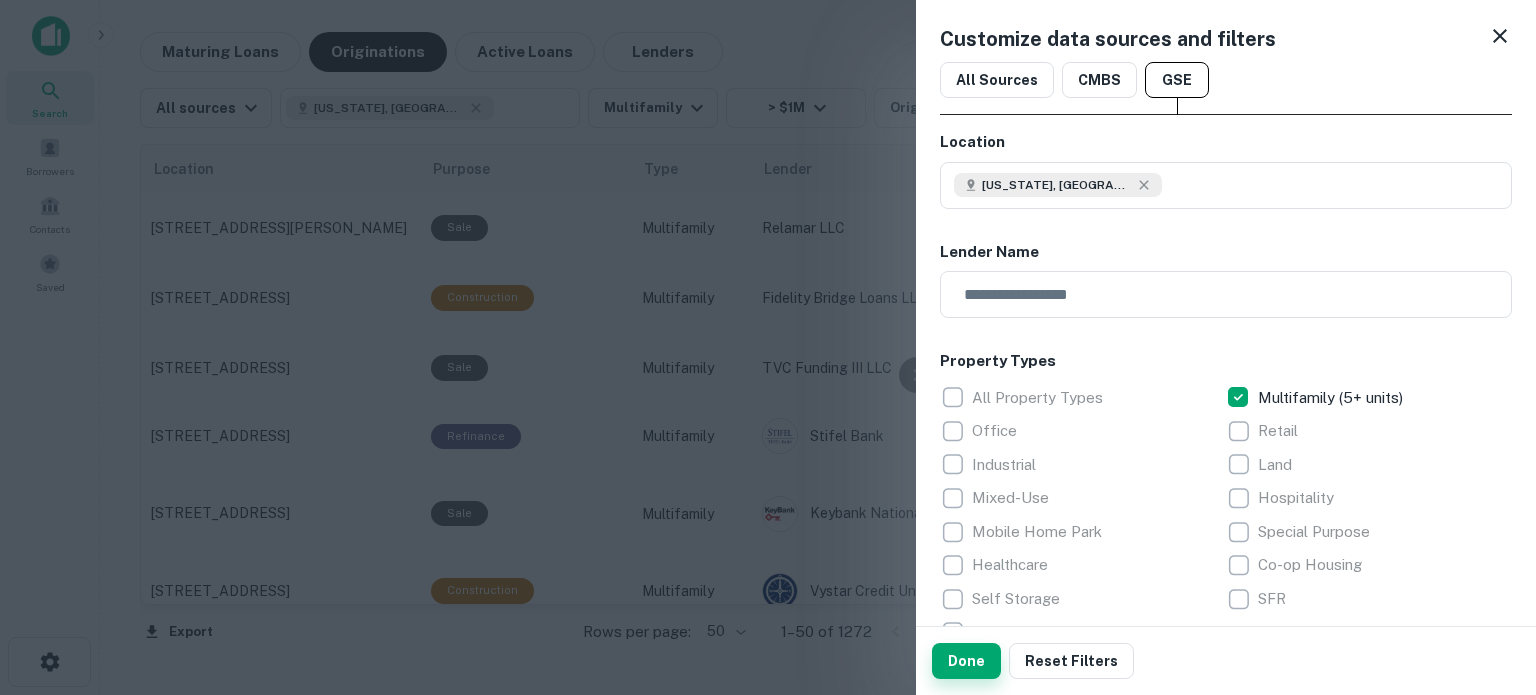 click on "Done" at bounding box center (966, 661) 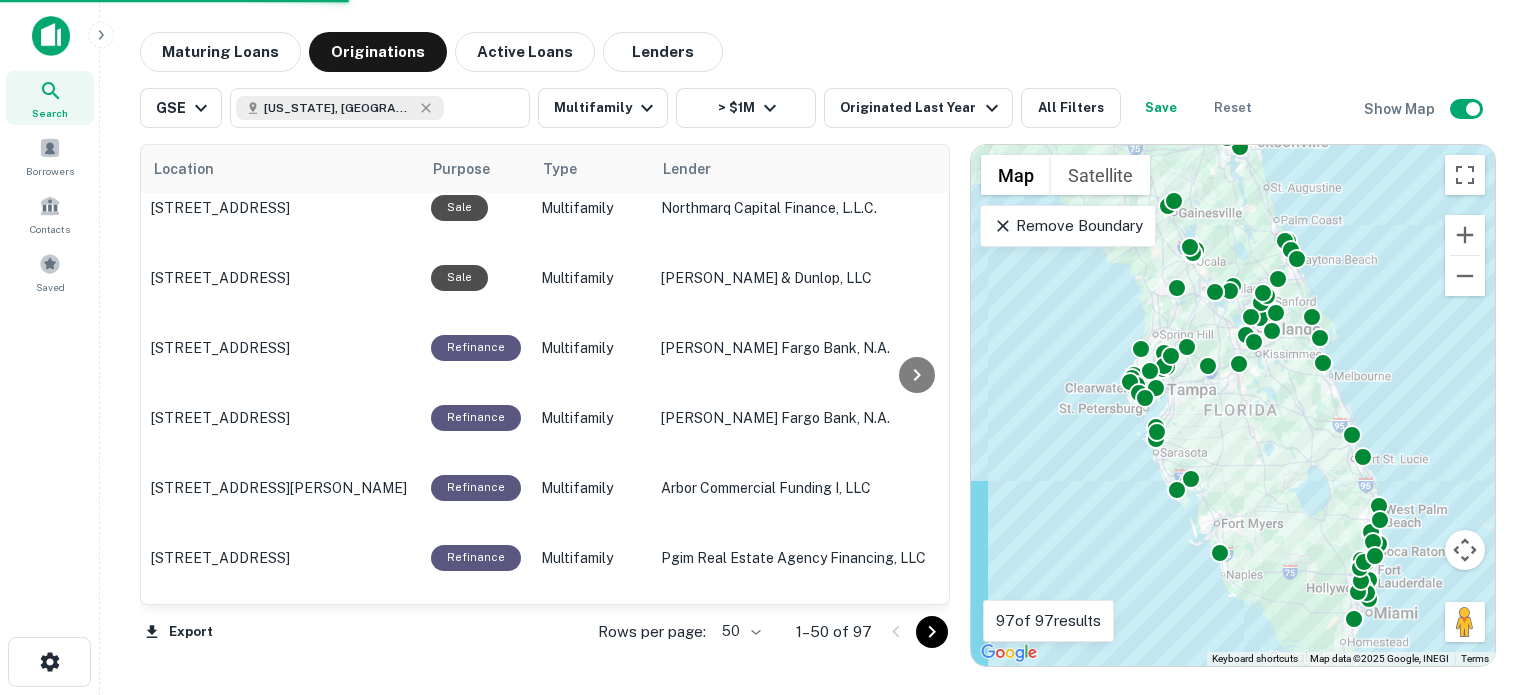 scroll, scrollTop: 0, scrollLeft: 0, axis: both 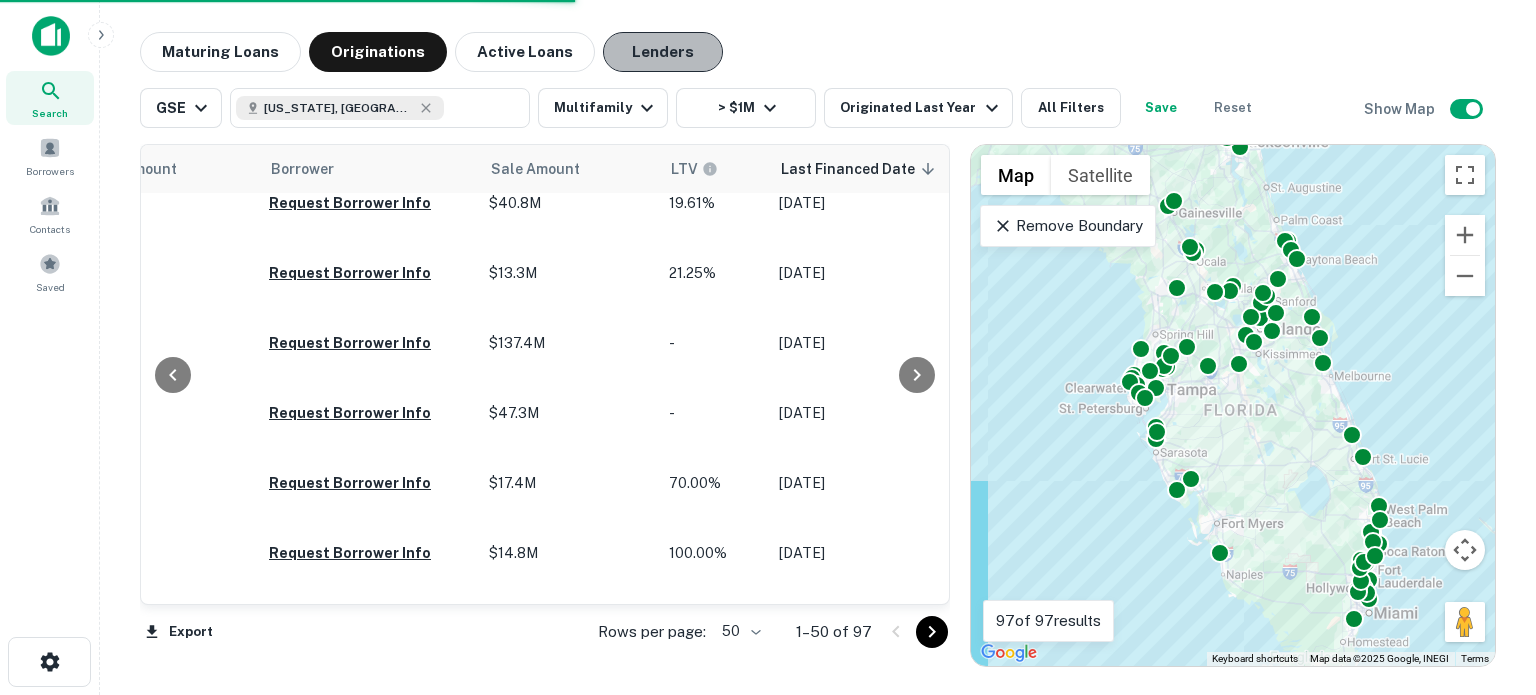 click on "Lenders" at bounding box center (663, 52) 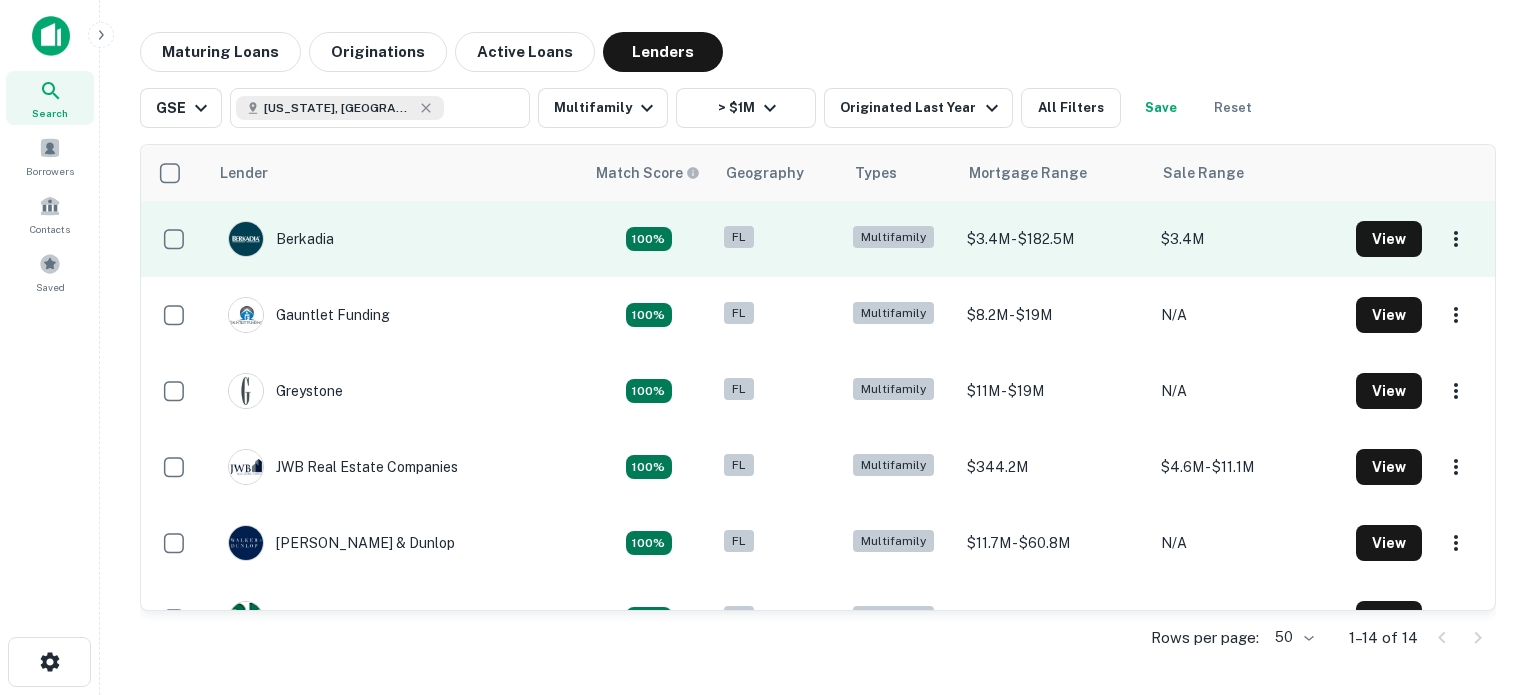 click on "Berkadia" at bounding box center (395, 239) 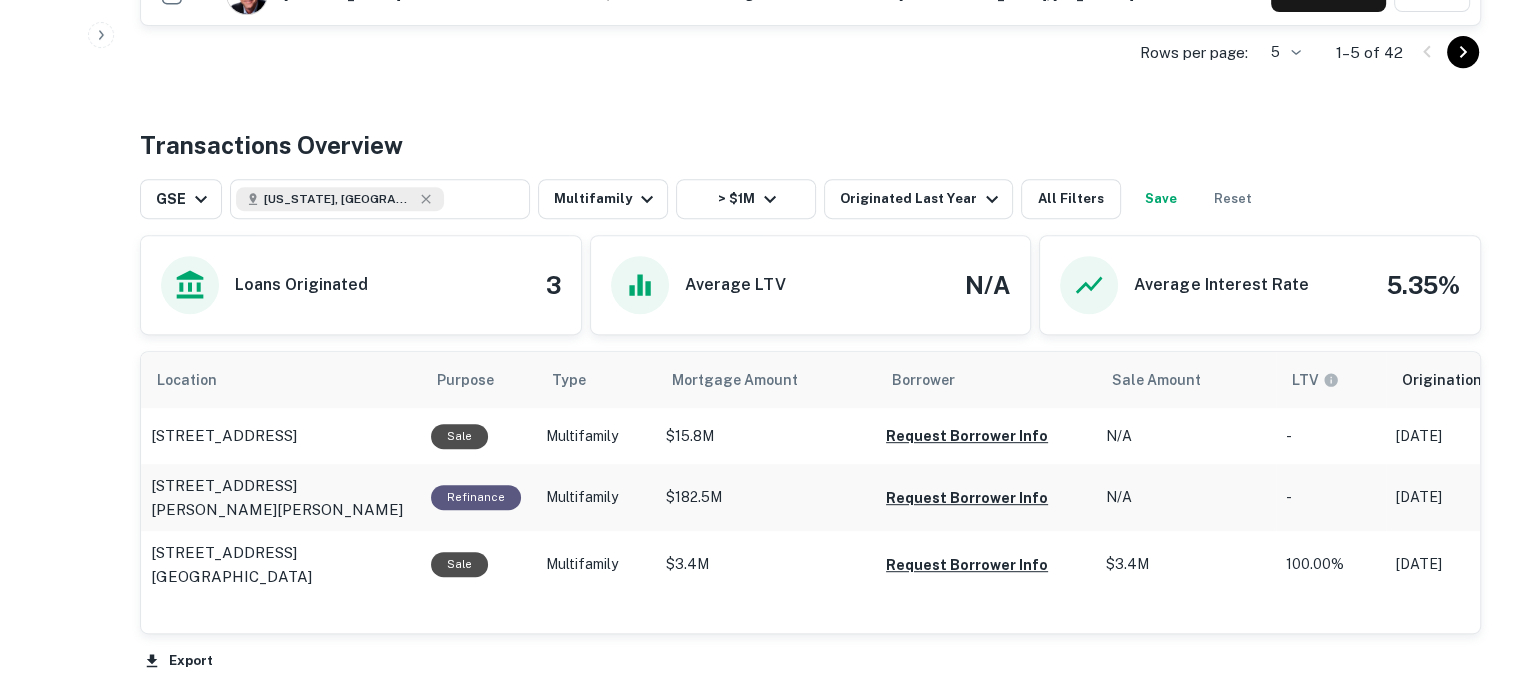 scroll, scrollTop: 1000, scrollLeft: 0, axis: vertical 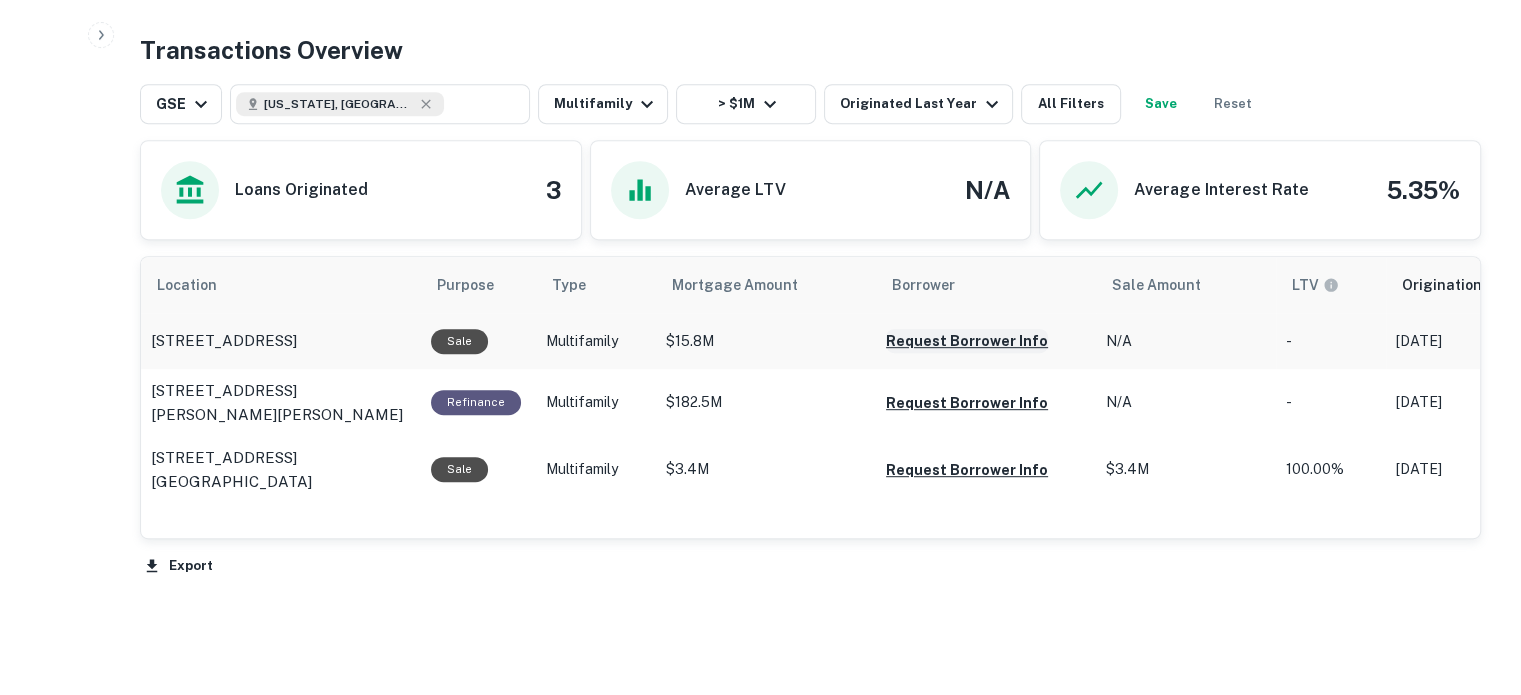 click on "Request Borrower Info" at bounding box center [967, 341] 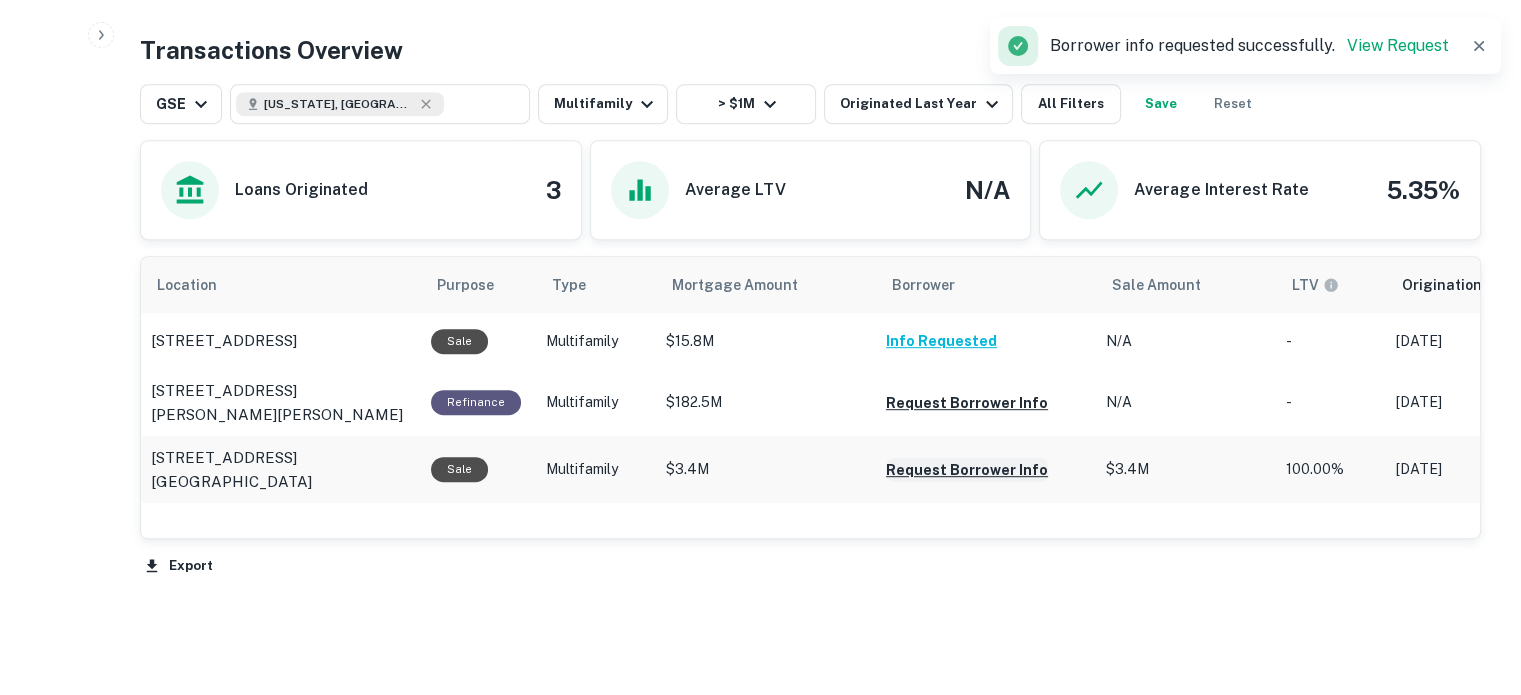 click on "Request Borrower Info" at bounding box center [967, 403] 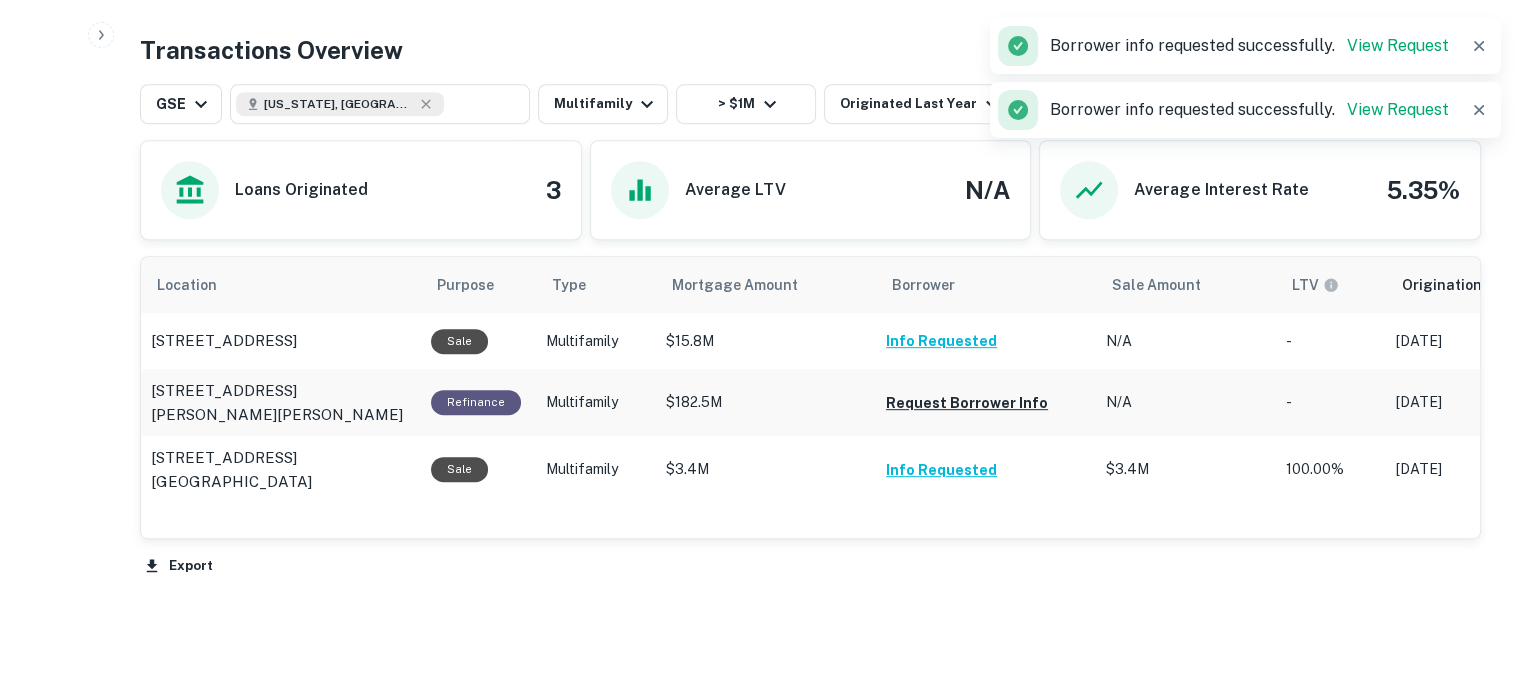 click on "Request Borrower Info" at bounding box center [986, 341] 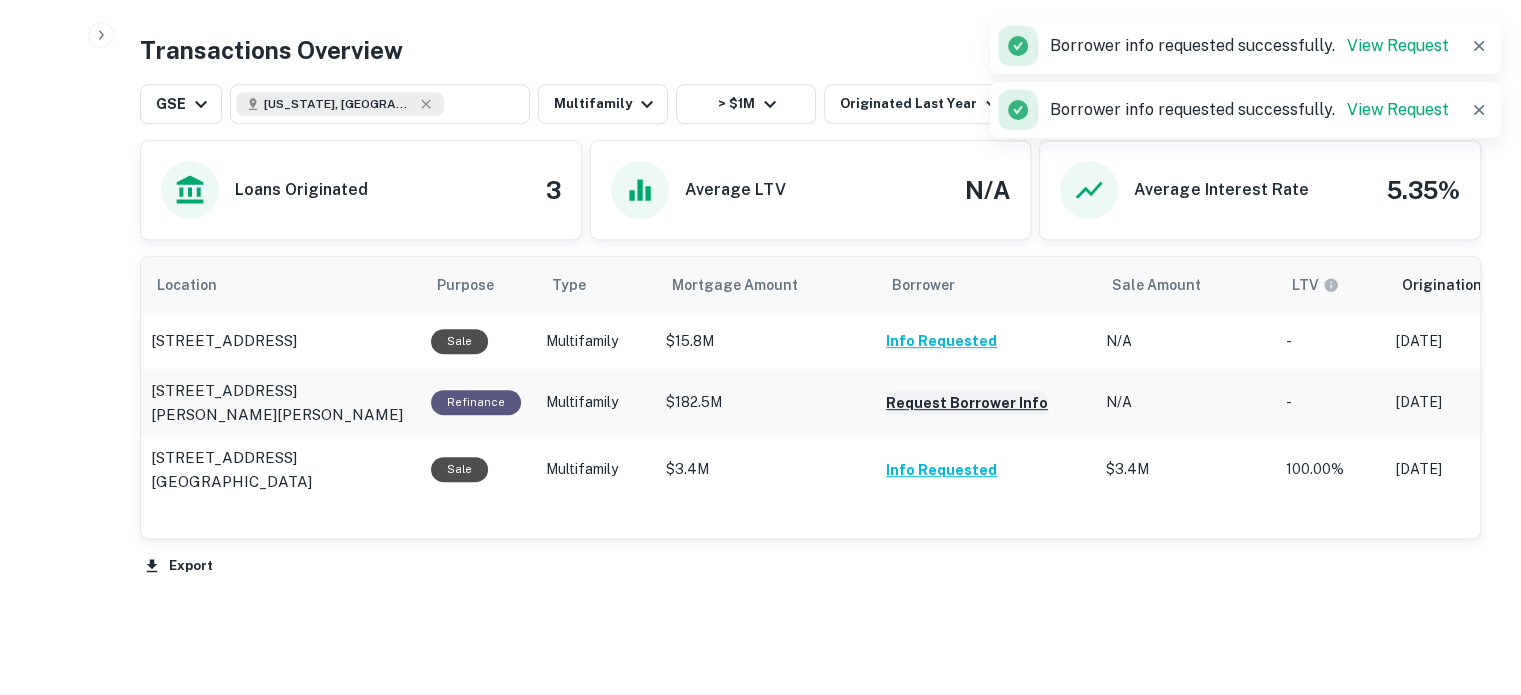 click on "Request Borrower Info" at bounding box center (967, 403) 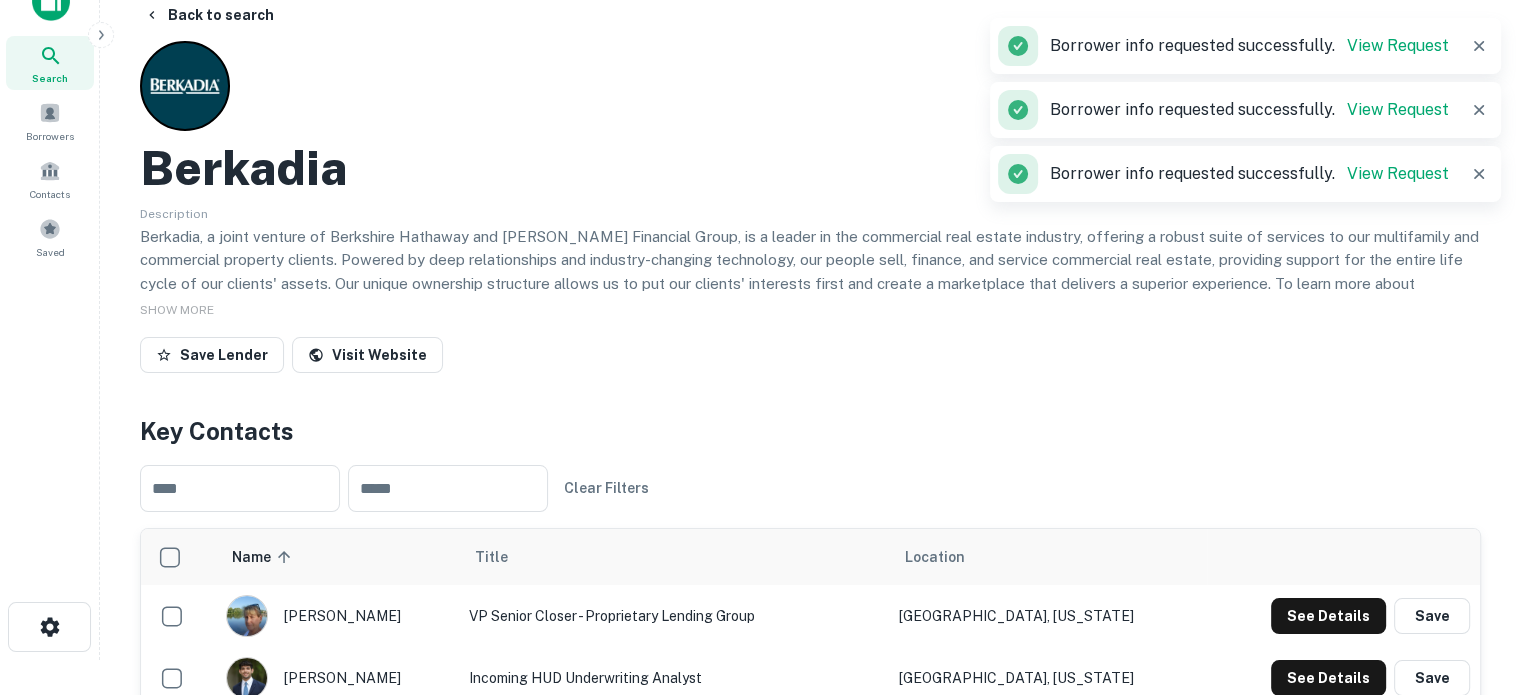 scroll, scrollTop: 0, scrollLeft: 0, axis: both 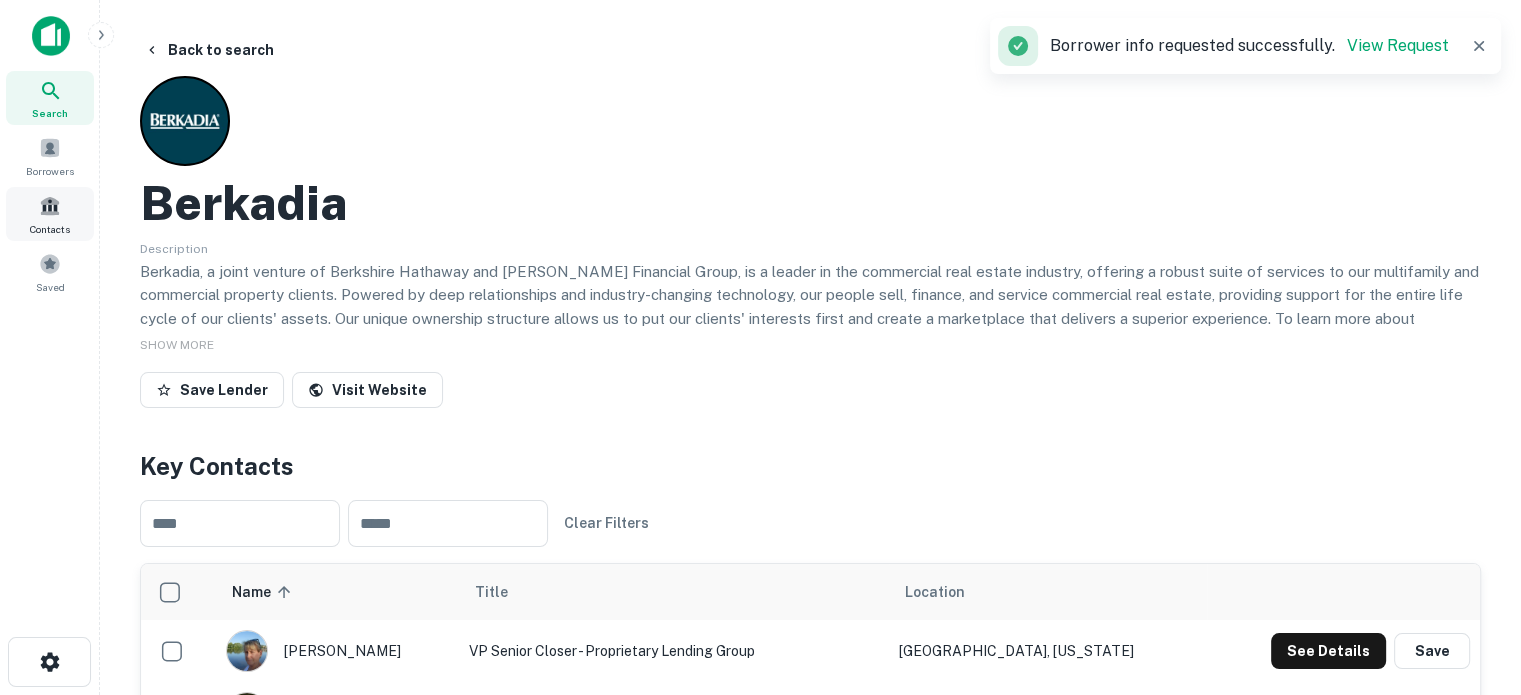 click at bounding box center [50, 206] 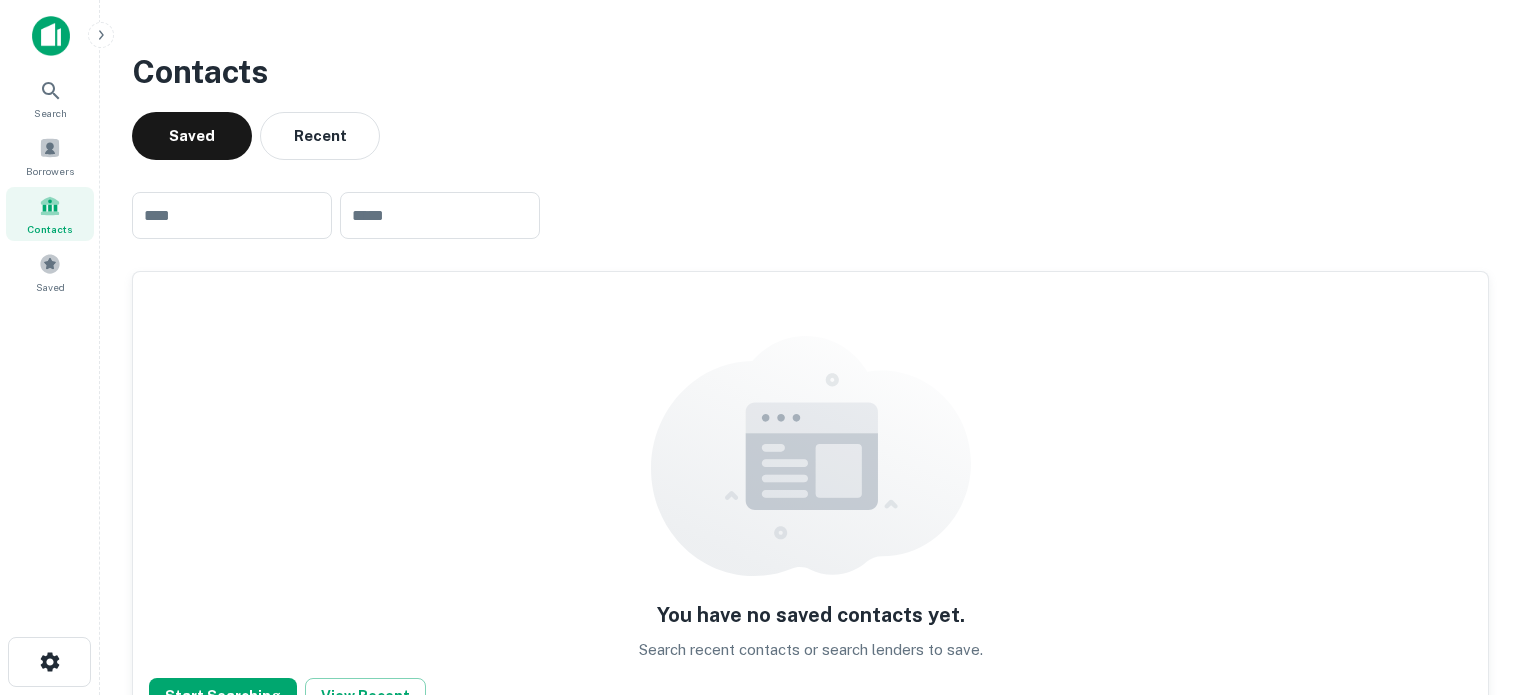 scroll, scrollTop: 0, scrollLeft: 0, axis: both 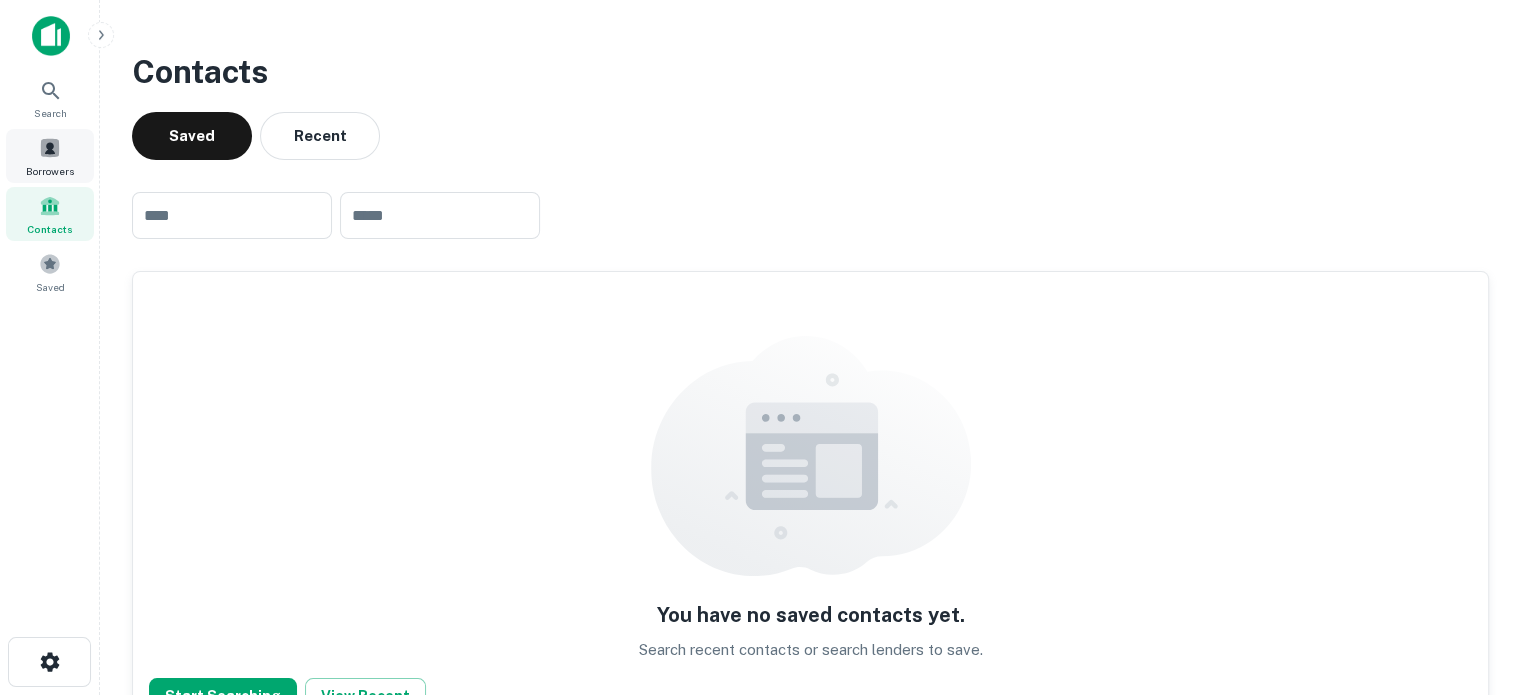 click at bounding box center [50, 148] 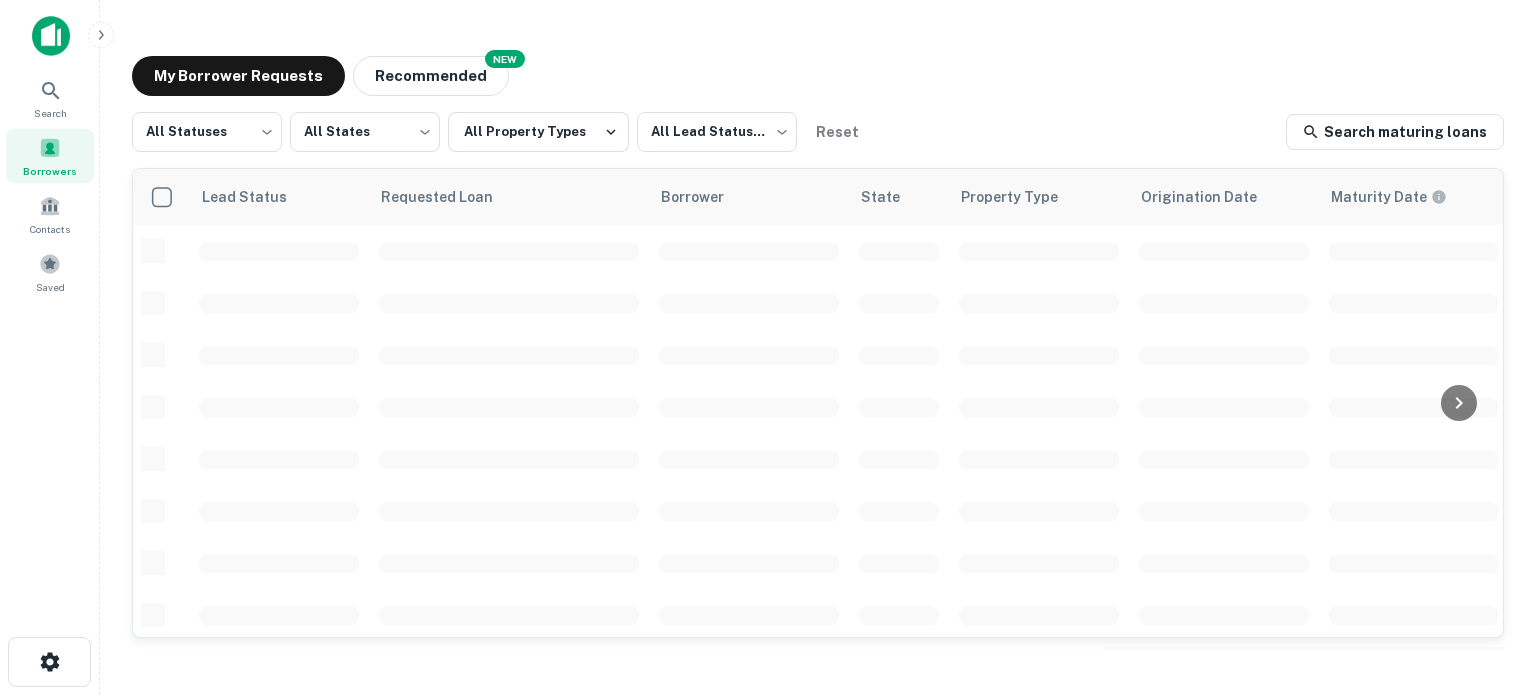 scroll, scrollTop: 0, scrollLeft: 0, axis: both 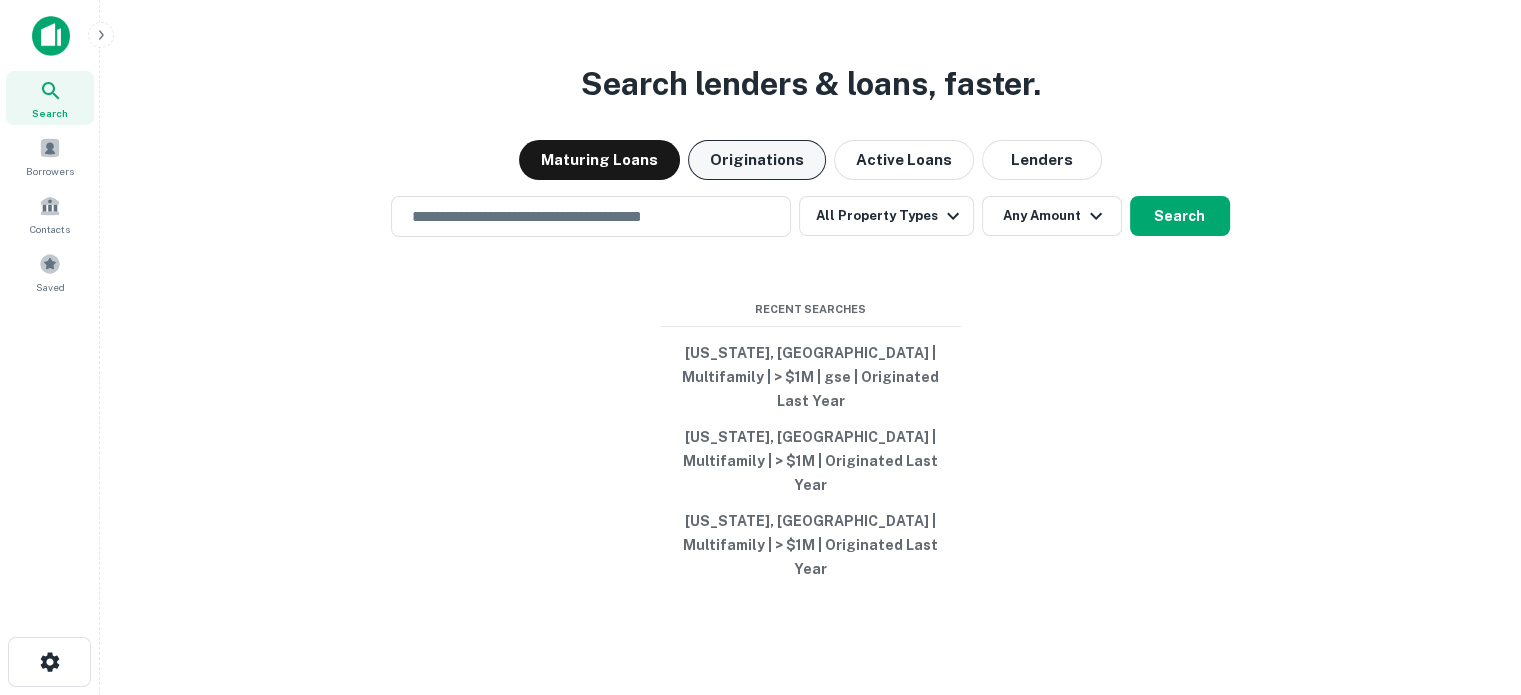 click on "Originations" at bounding box center (757, 160) 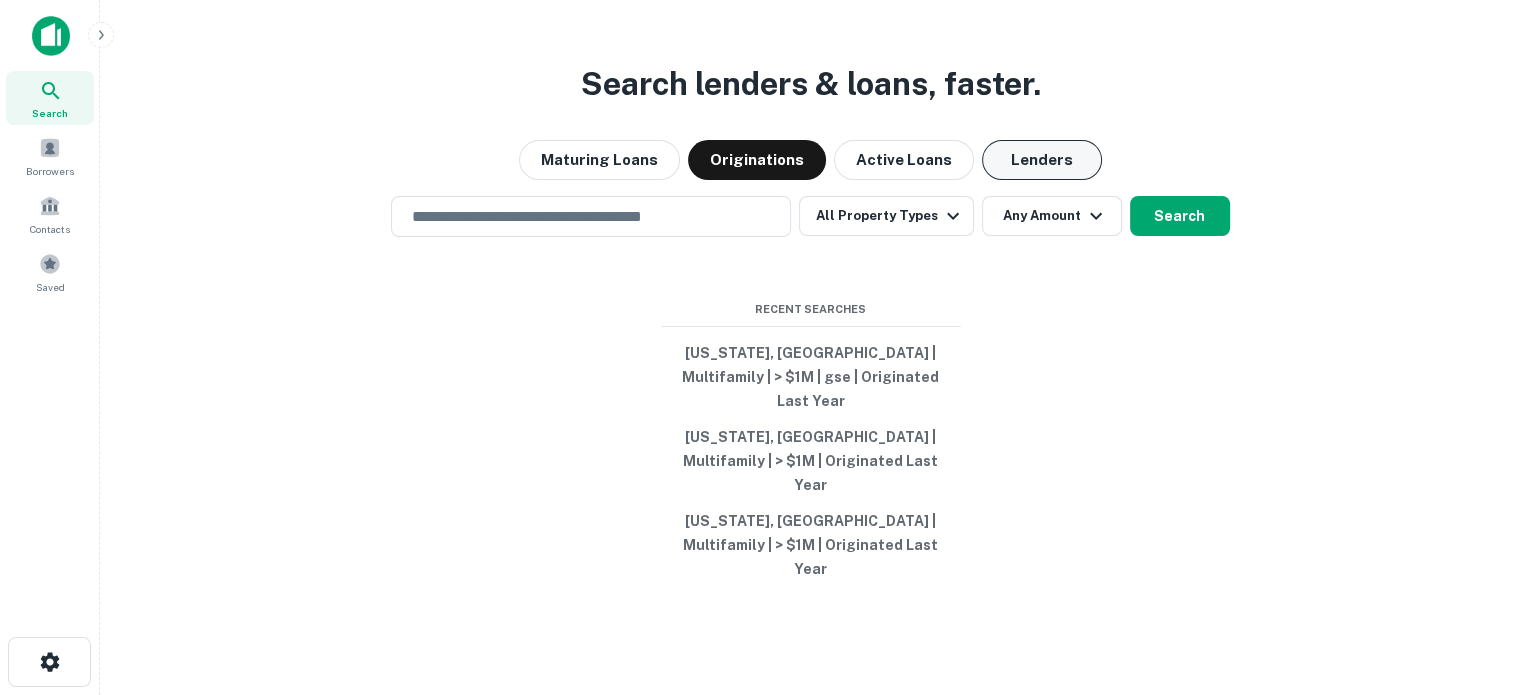 click on "Lenders" at bounding box center (1042, 160) 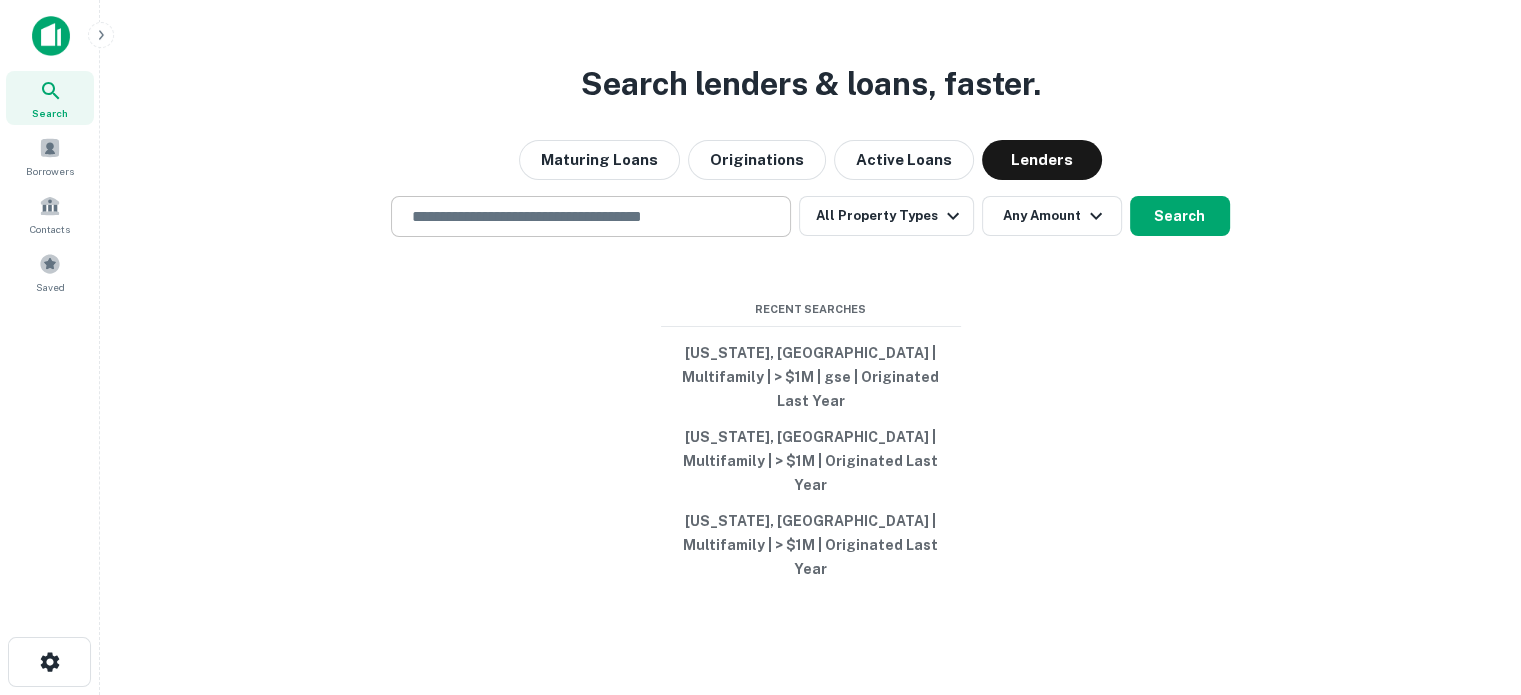 click on "​" at bounding box center (591, 216) 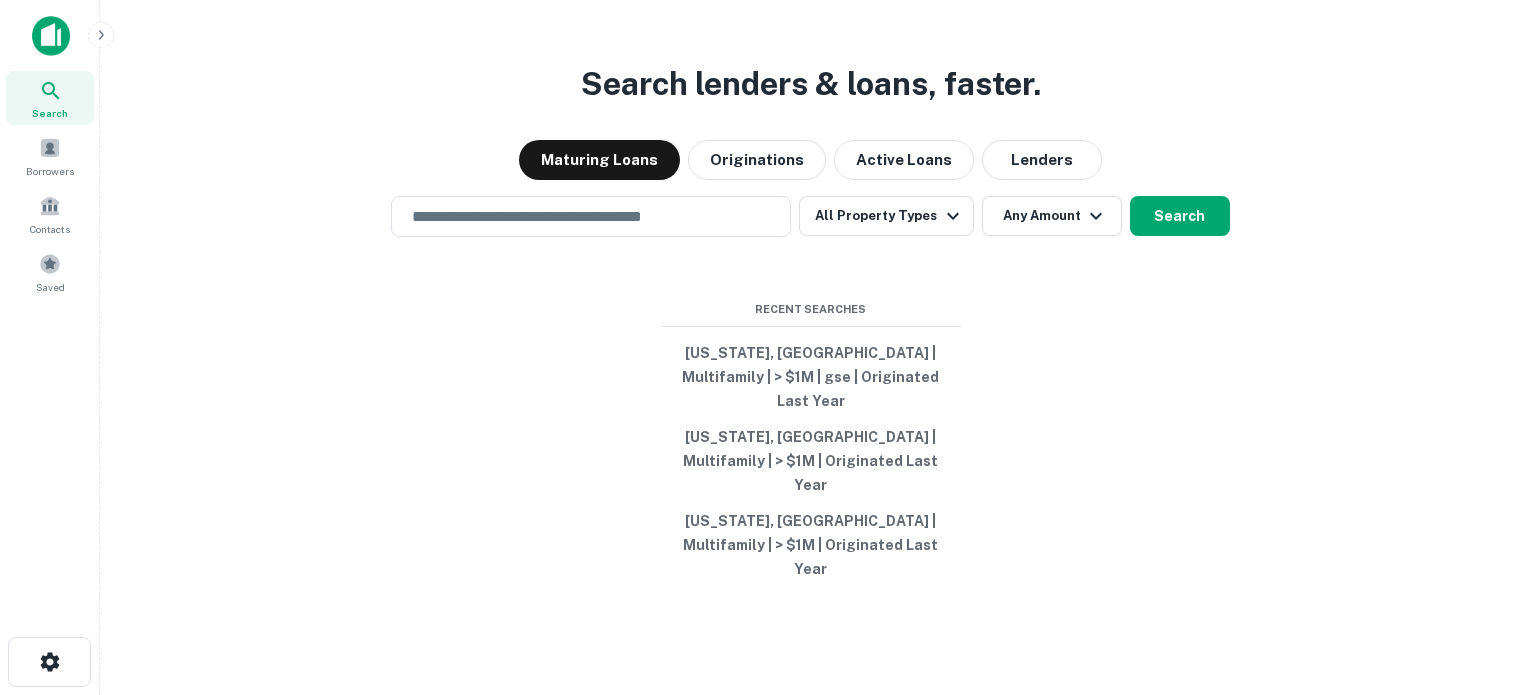 scroll, scrollTop: 0, scrollLeft: 0, axis: both 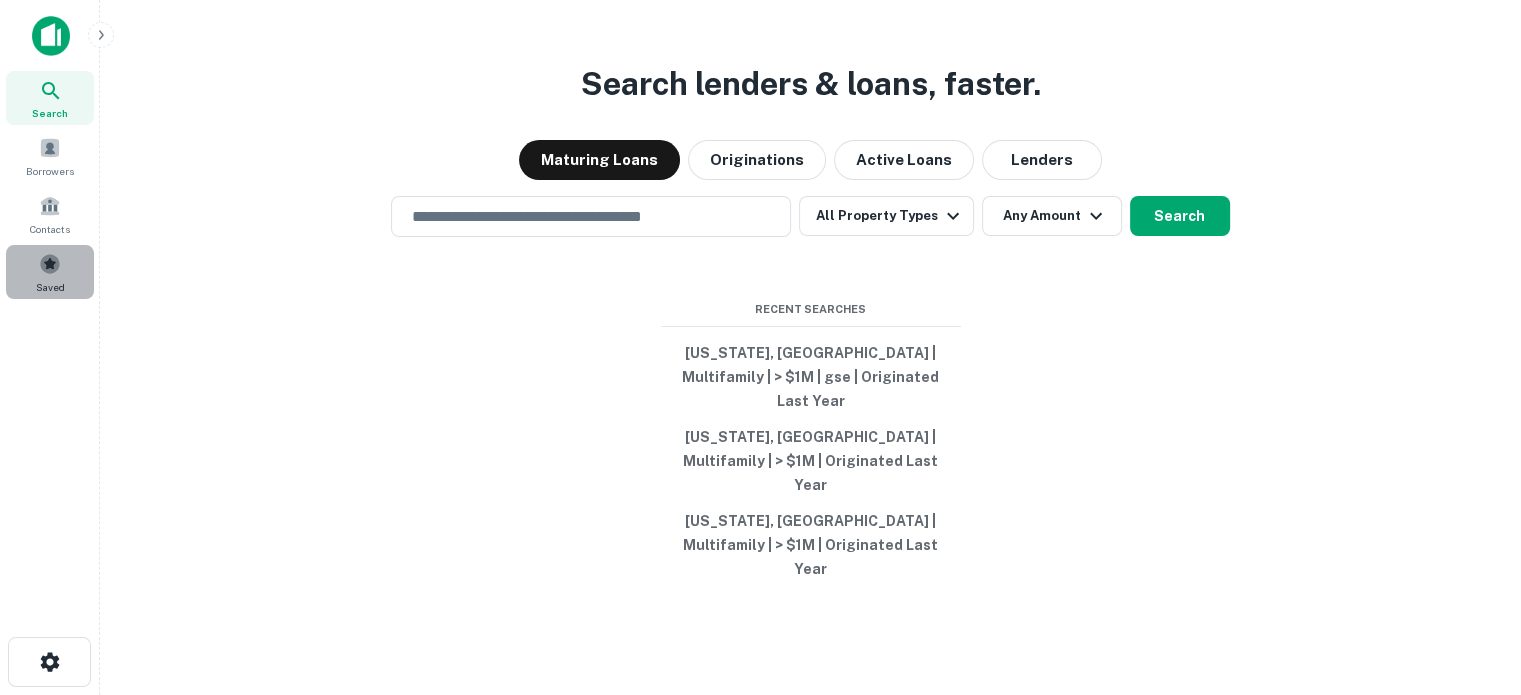 click at bounding box center (50, 264) 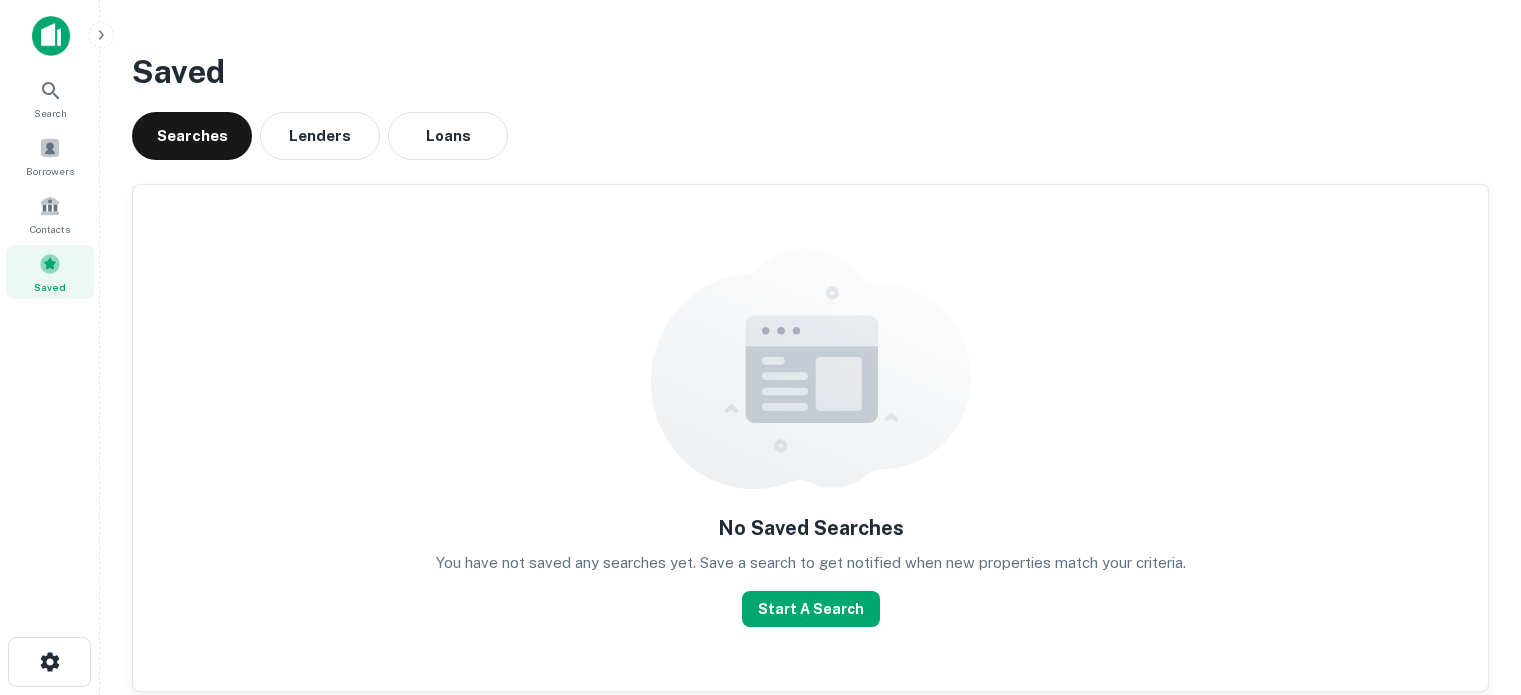 scroll, scrollTop: 0, scrollLeft: 0, axis: both 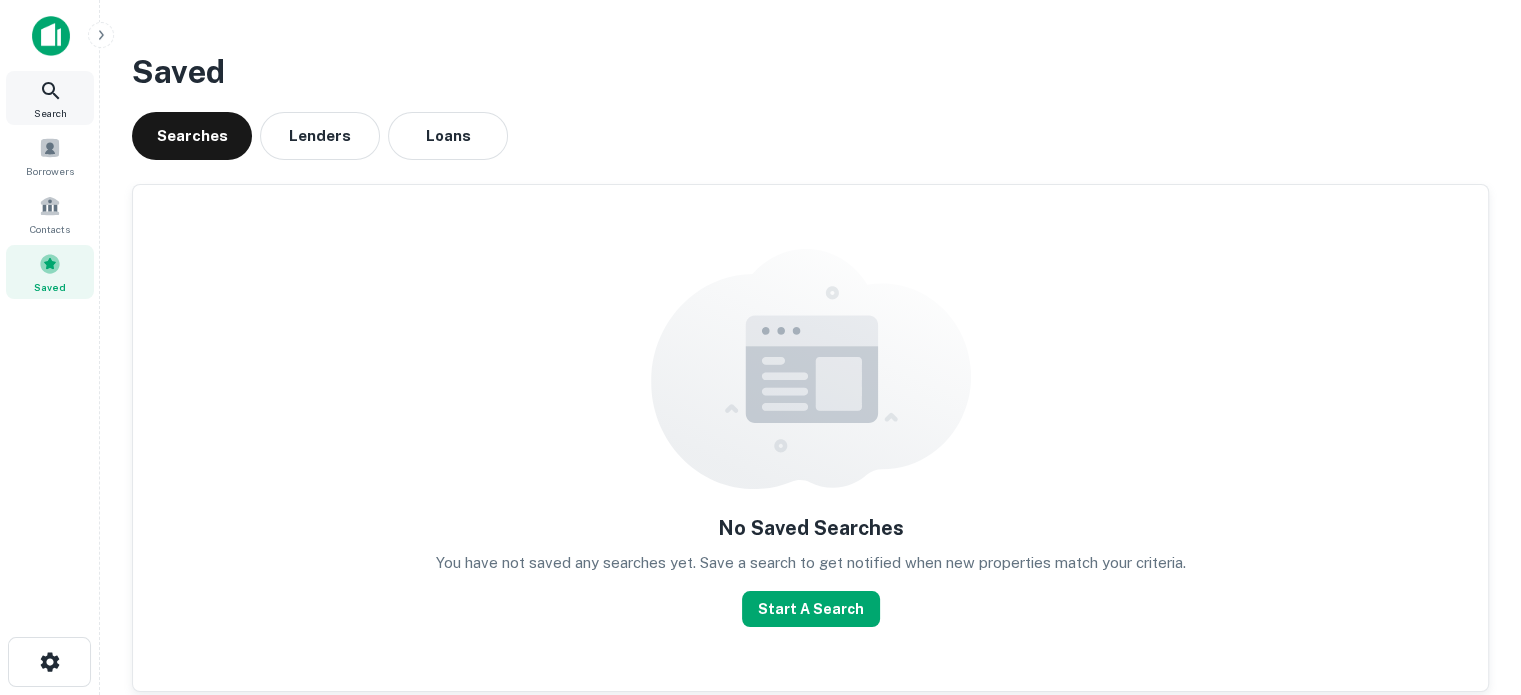 click on "Search" at bounding box center (50, 113) 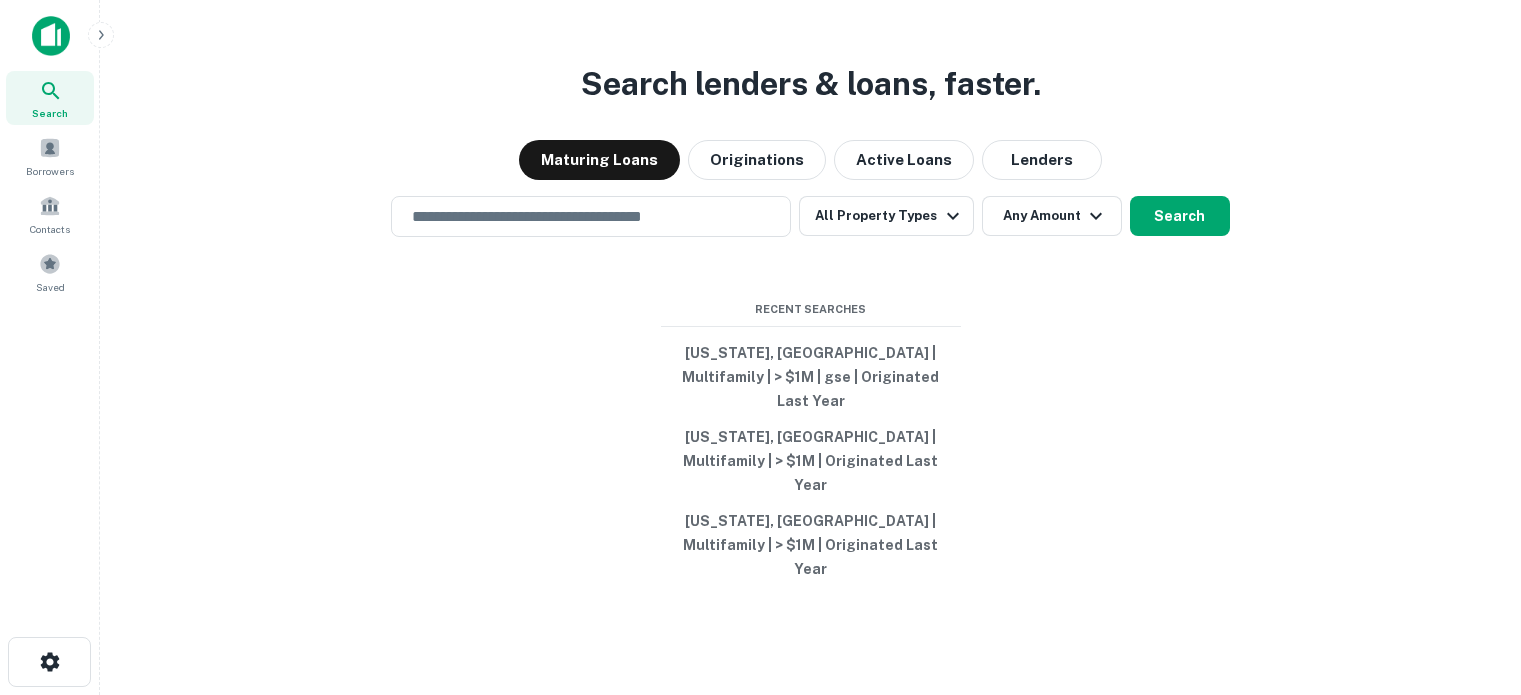 scroll, scrollTop: 0, scrollLeft: 0, axis: both 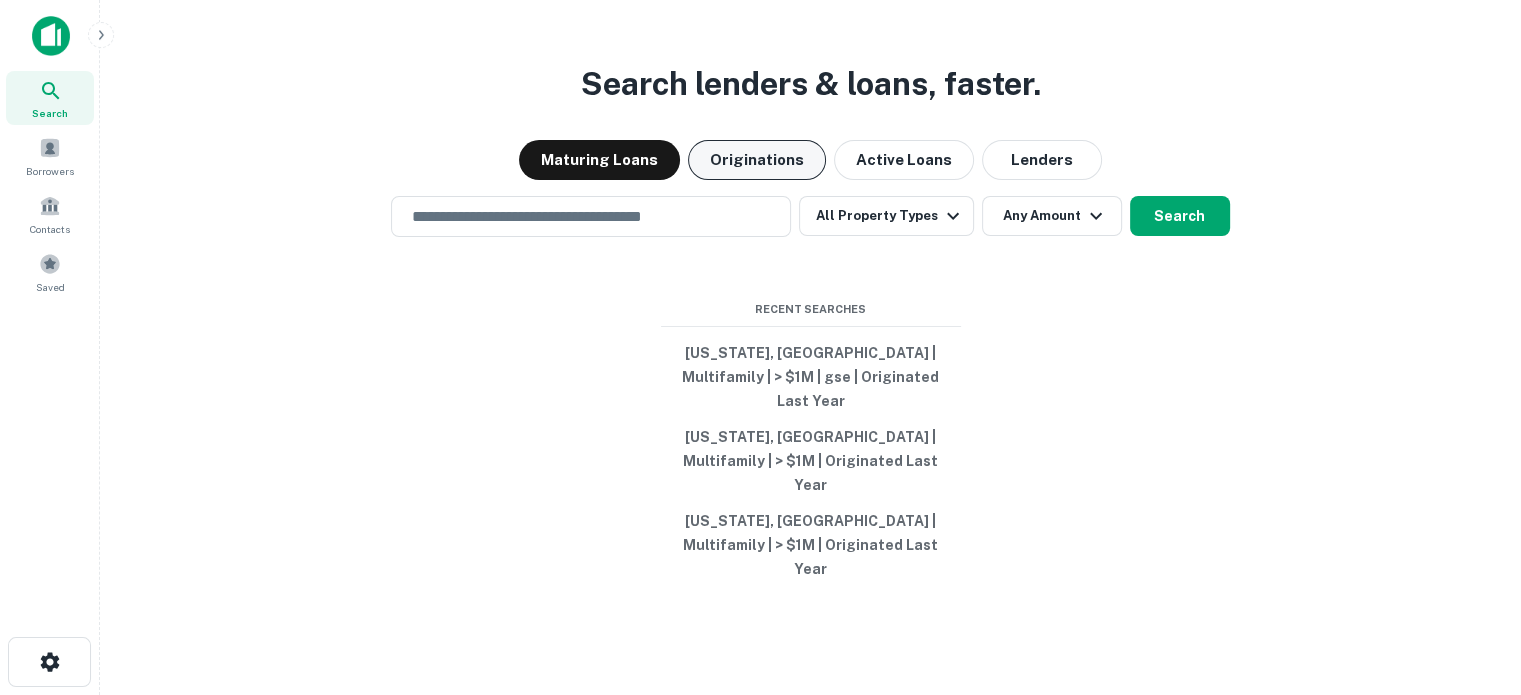 click on "Originations" at bounding box center (757, 160) 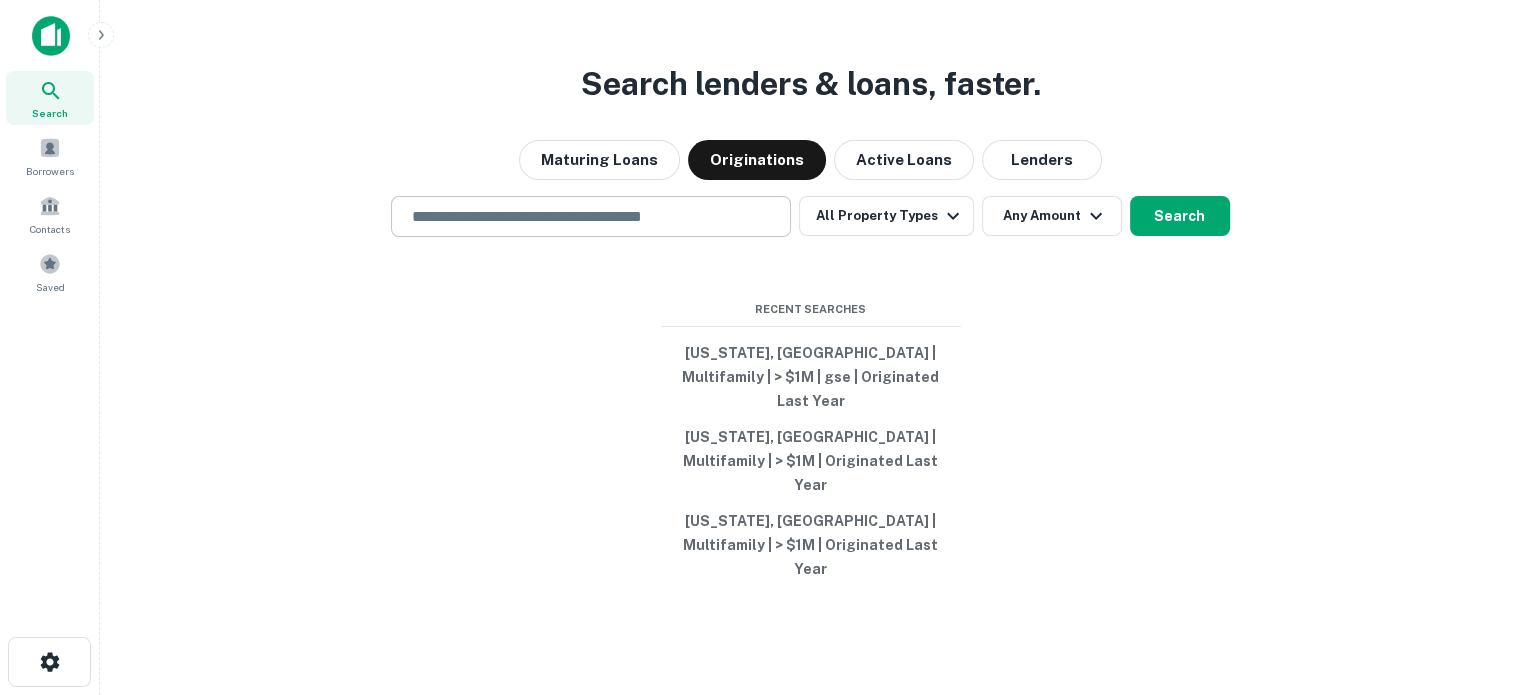 click at bounding box center [591, 216] 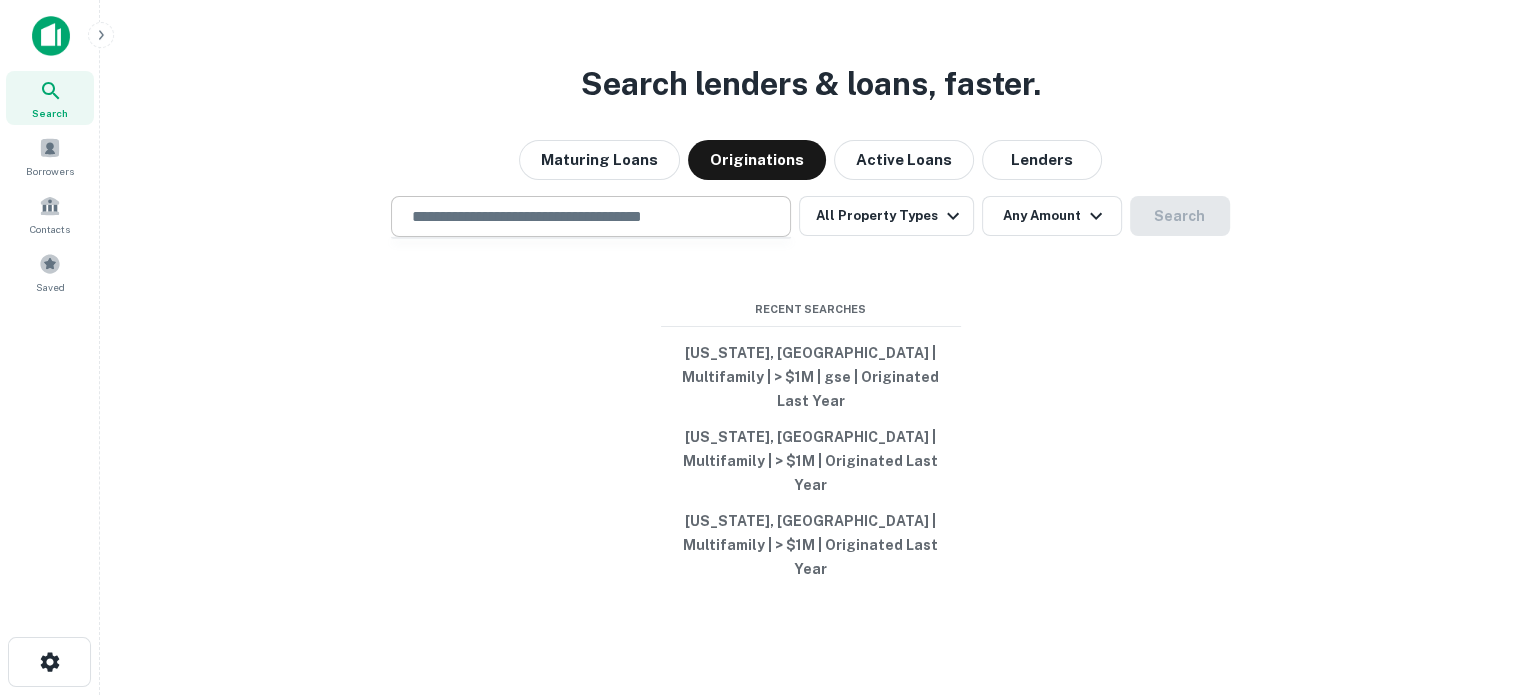 click at bounding box center (591, 216) 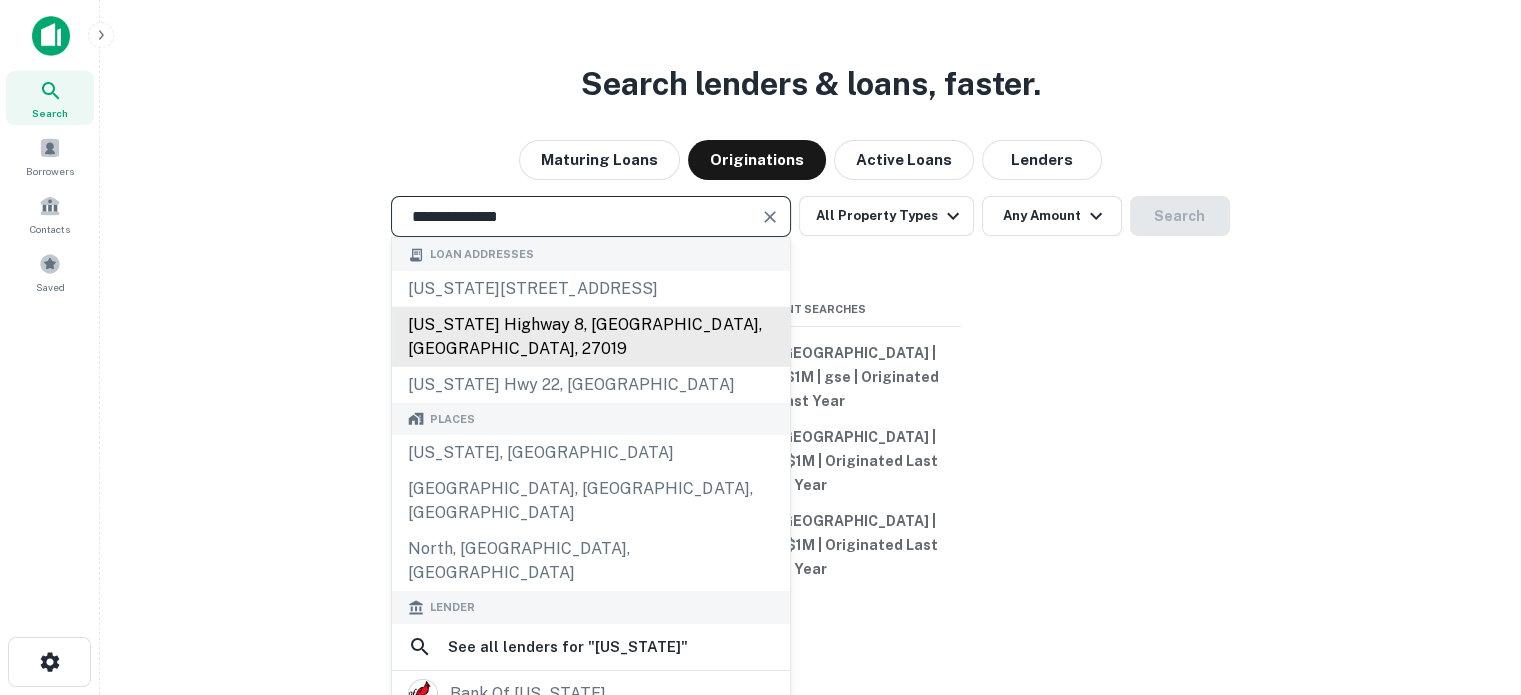 type on "**********" 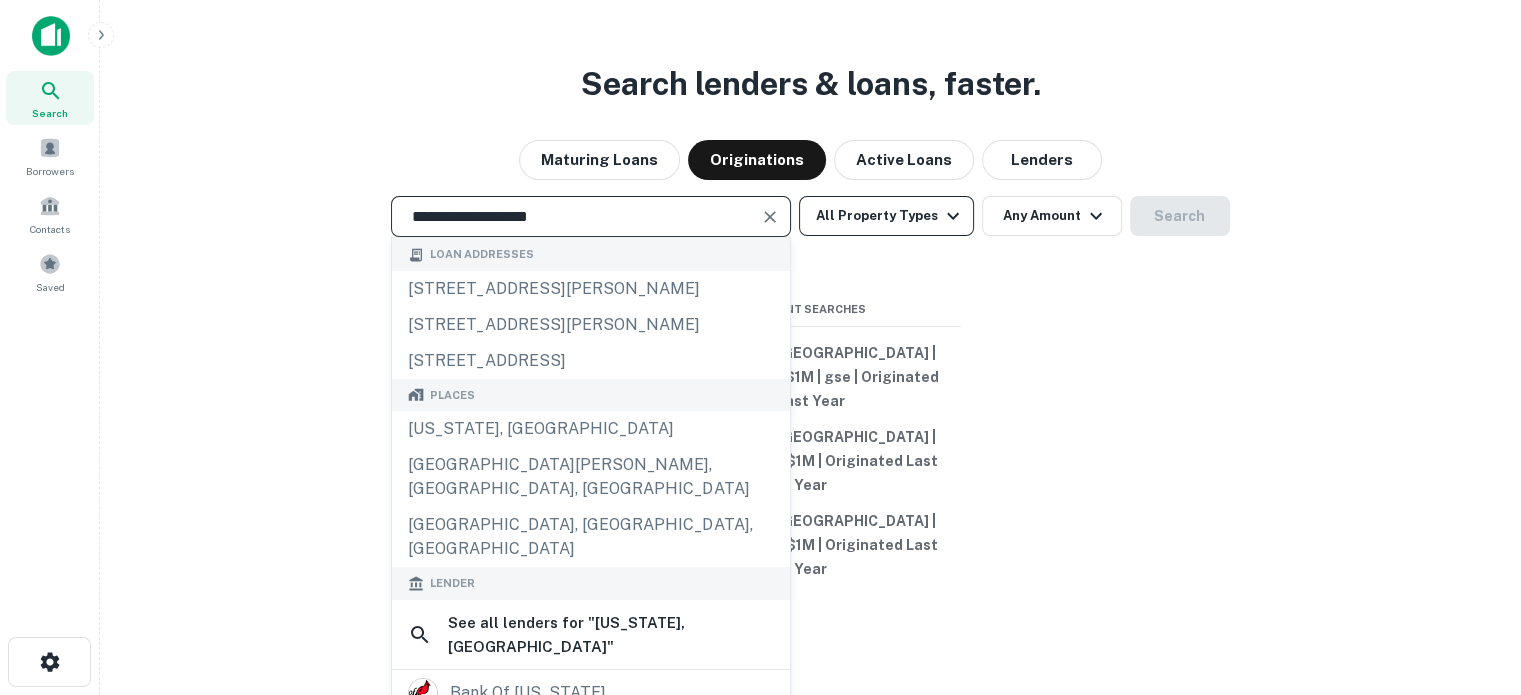 click on "All Property Types" at bounding box center [886, 216] 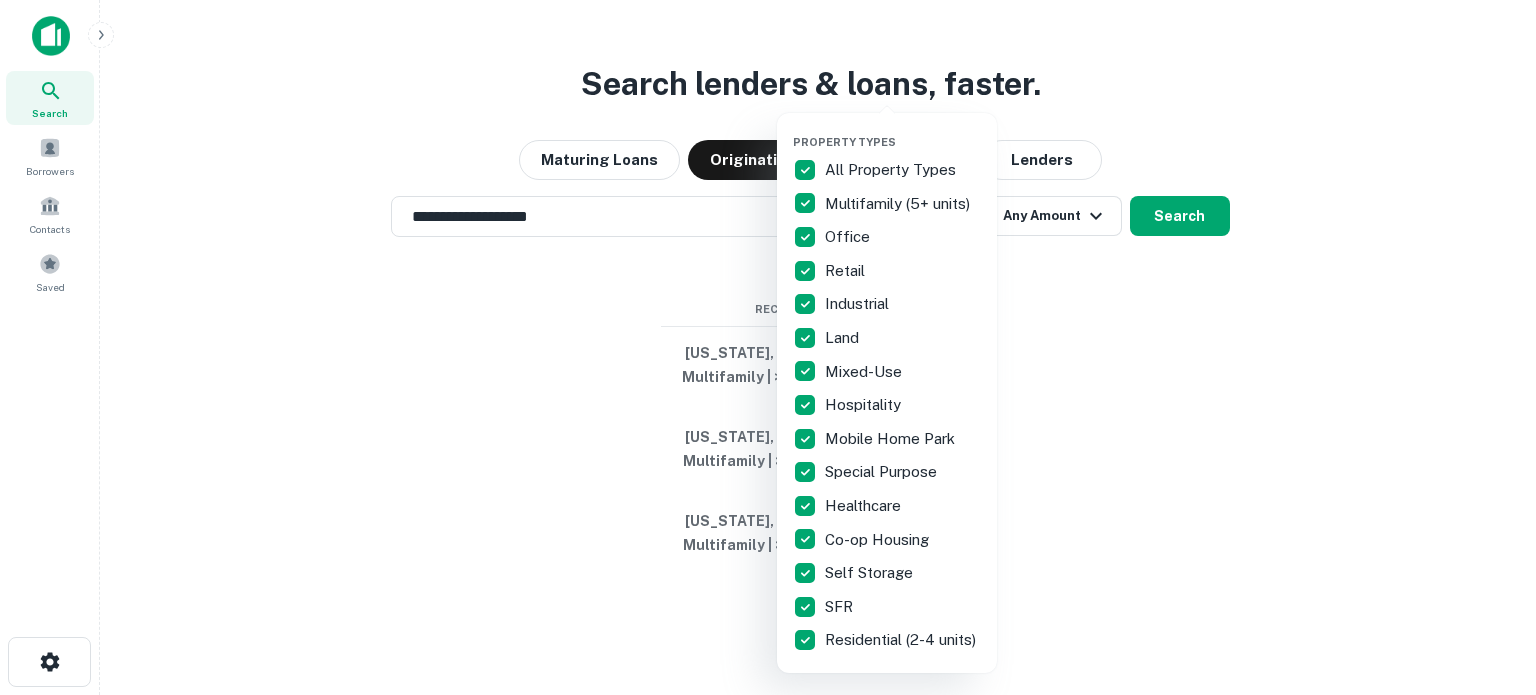 click on "All Property Types" at bounding box center [892, 170] 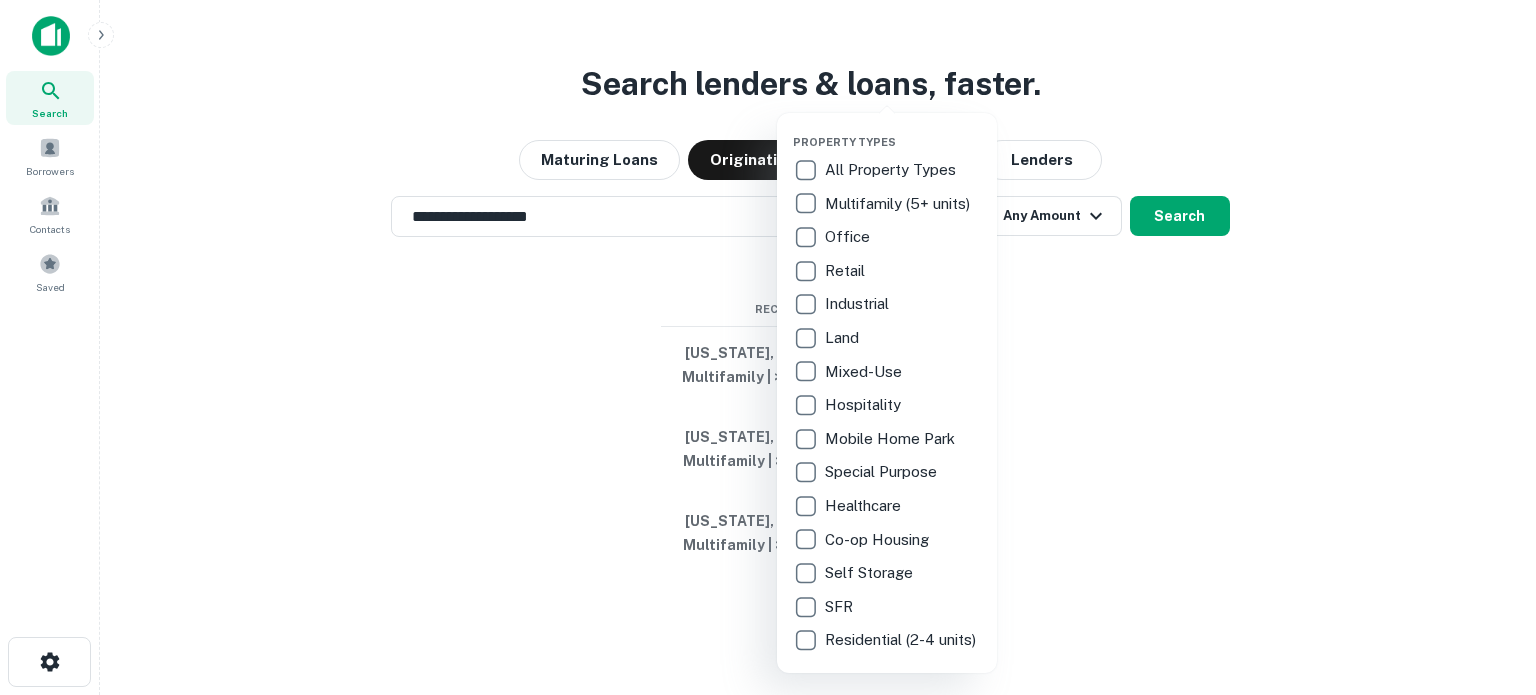 click on "Multifamily (5+ units)" at bounding box center (899, 204) 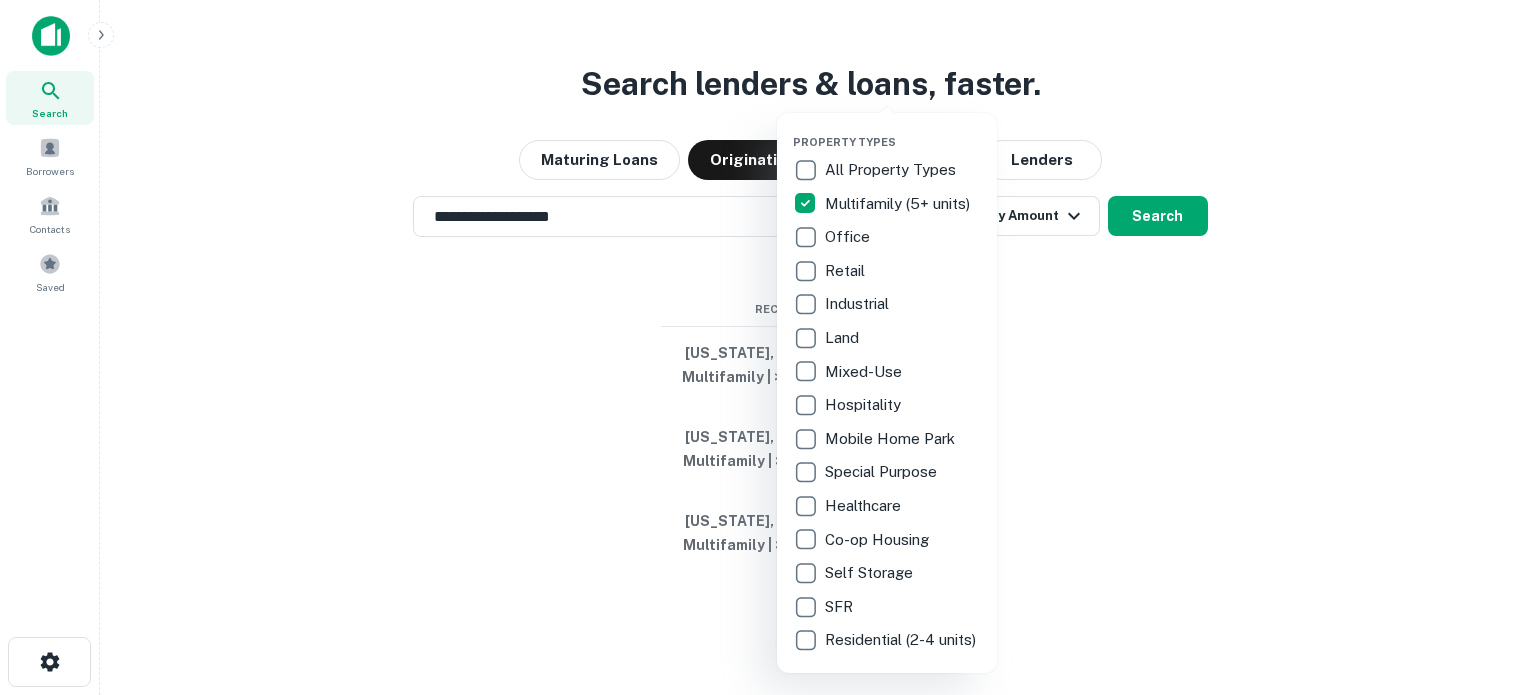 click at bounding box center [768, 347] 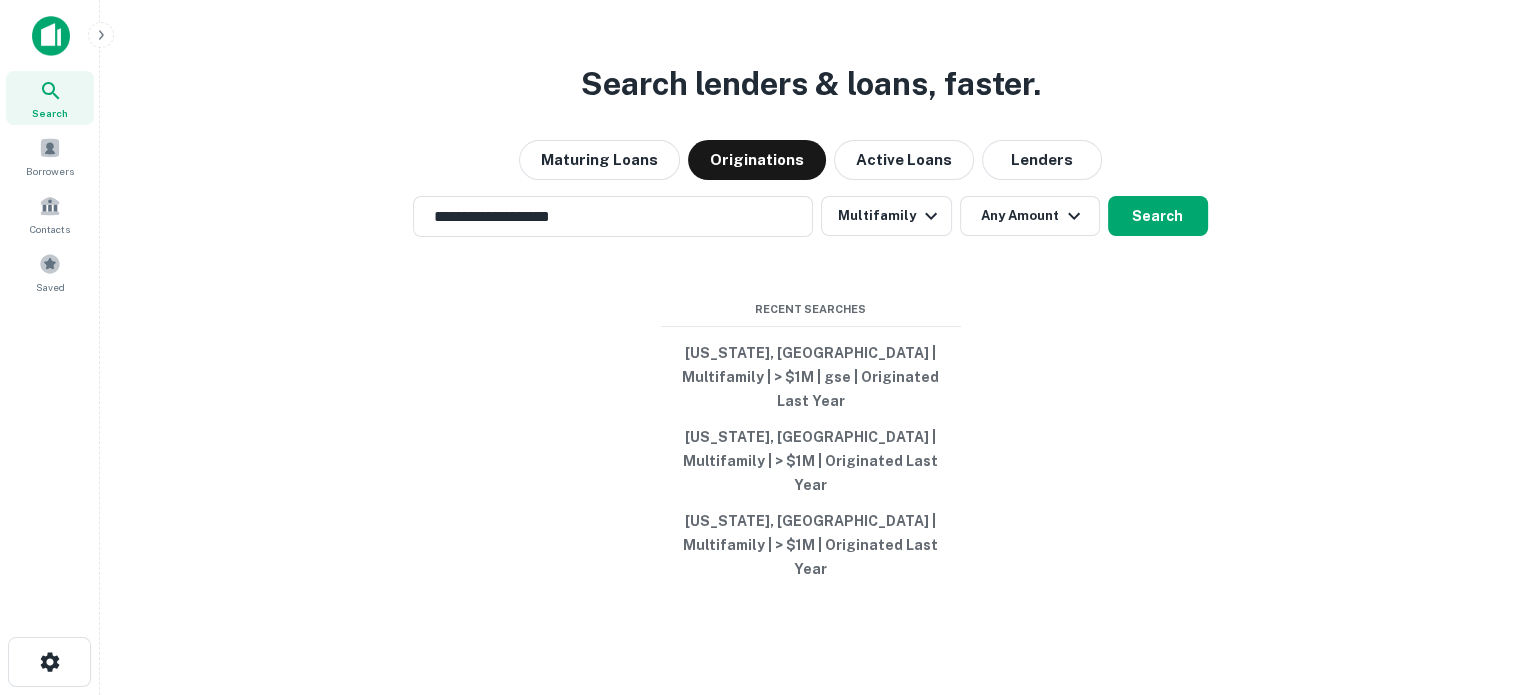 click on "Property Types All Property Types Multifamily (5+ units) Office Retail Industrial Land Mixed-Use Hospitality Mobile Home Park Special Purpose Healthcare Co-op Housing Self Storage SFR Residential (2-4 units)" at bounding box center (760, 347) 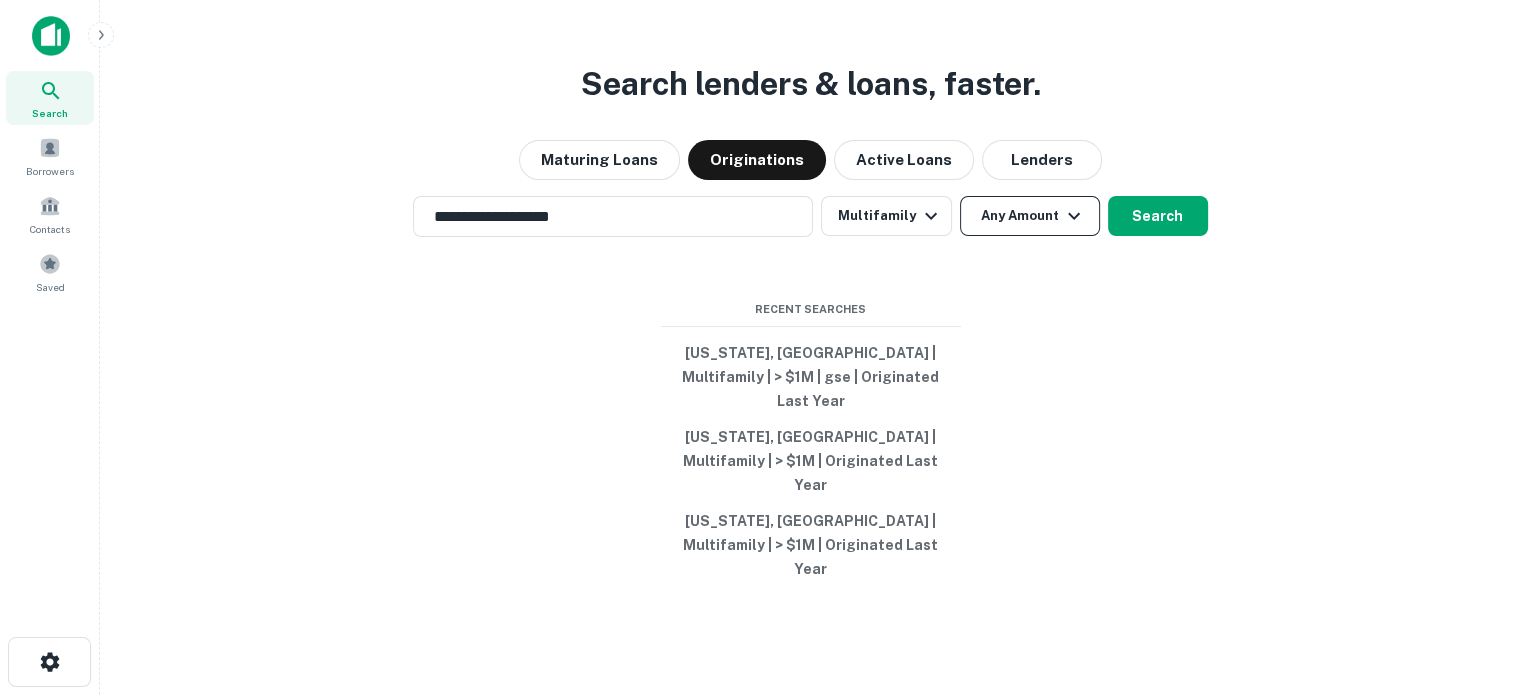 click on "Any Amount" at bounding box center (1030, 216) 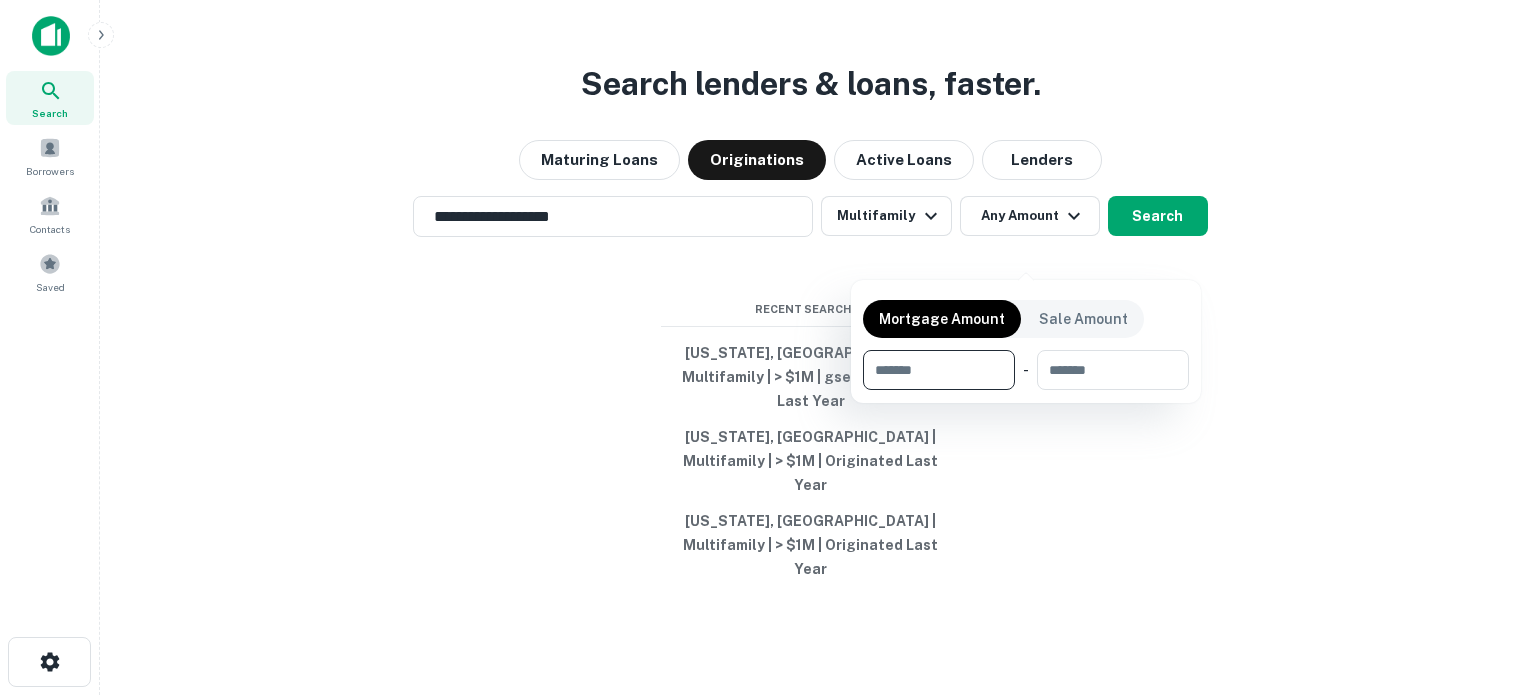 click at bounding box center (932, 370) 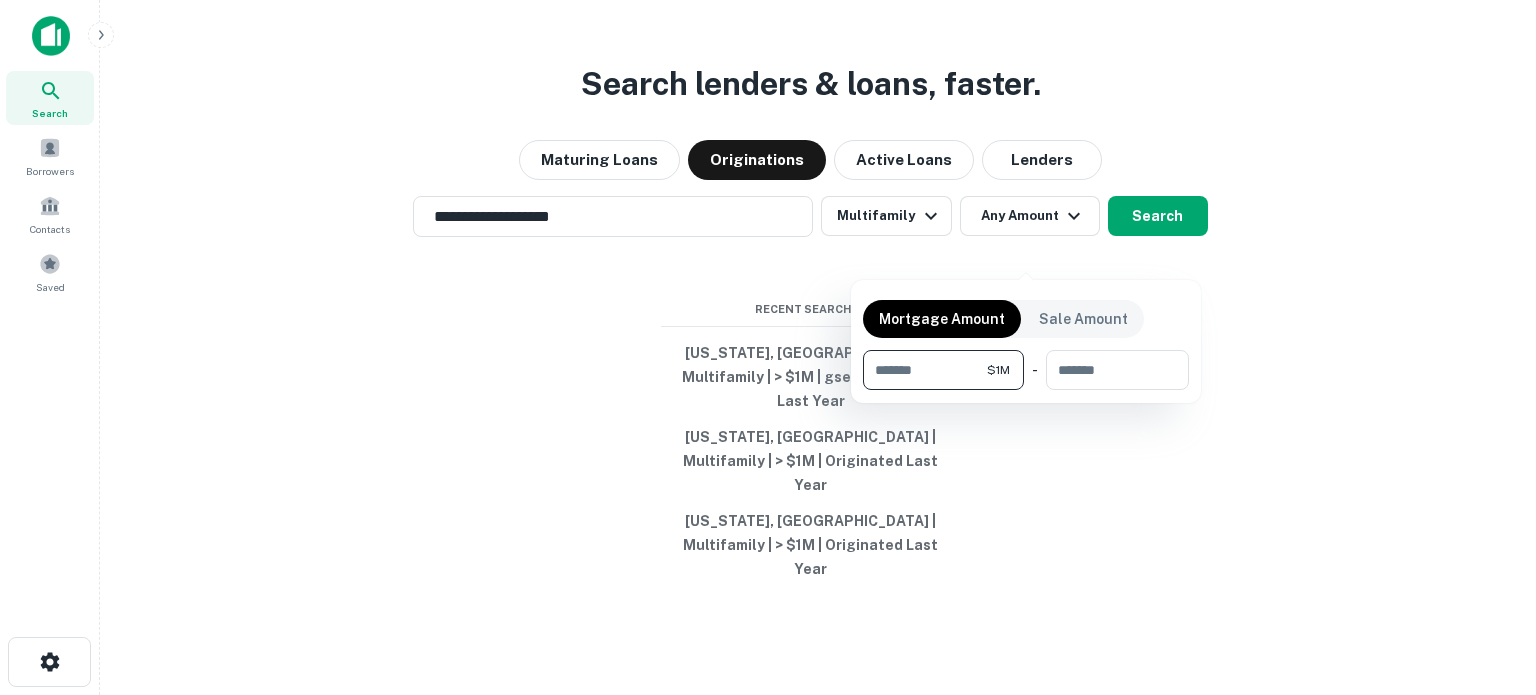type on "*******" 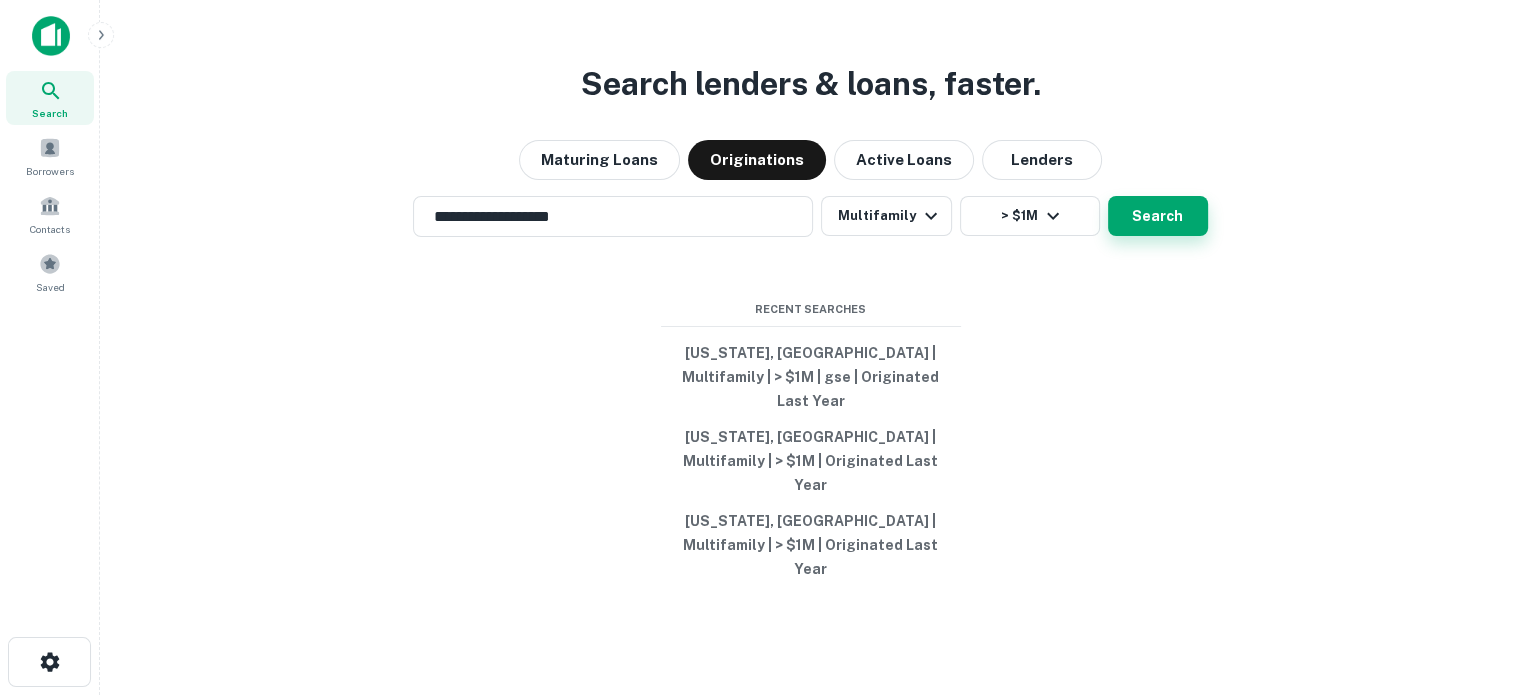 click on "Search" at bounding box center (1158, 216) 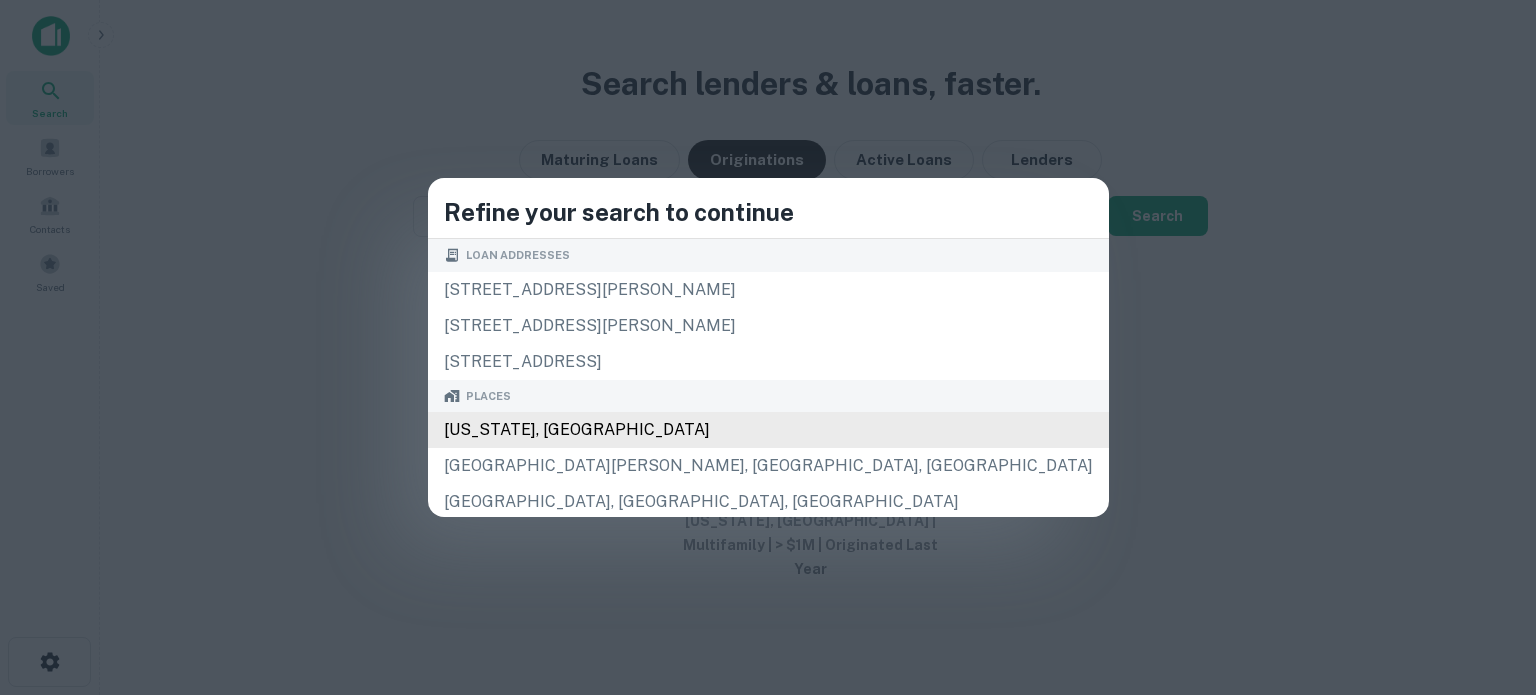 click on "[US_STATE], [GEOGRAPHIC_DATA]" at bounding box center (768, 430) 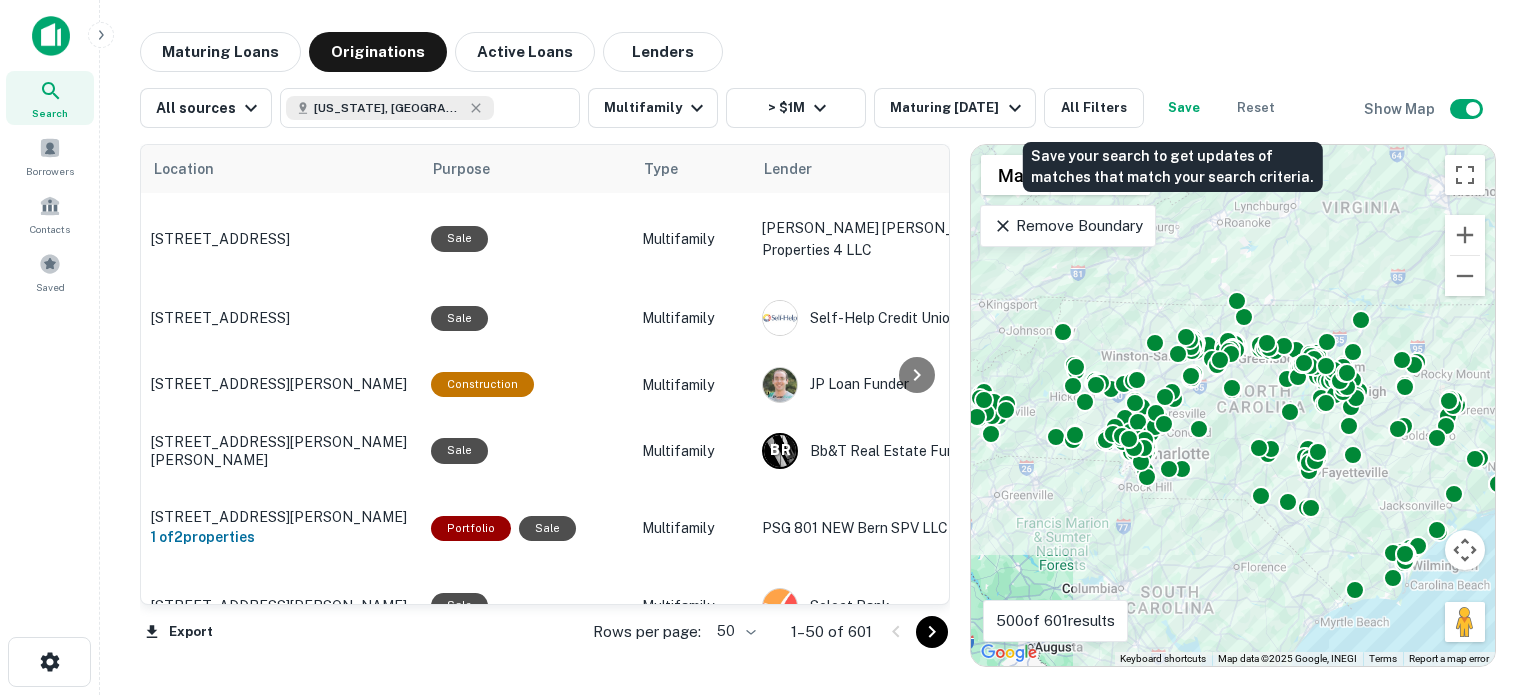 click on "Save" at bounding box center (1184, 108) 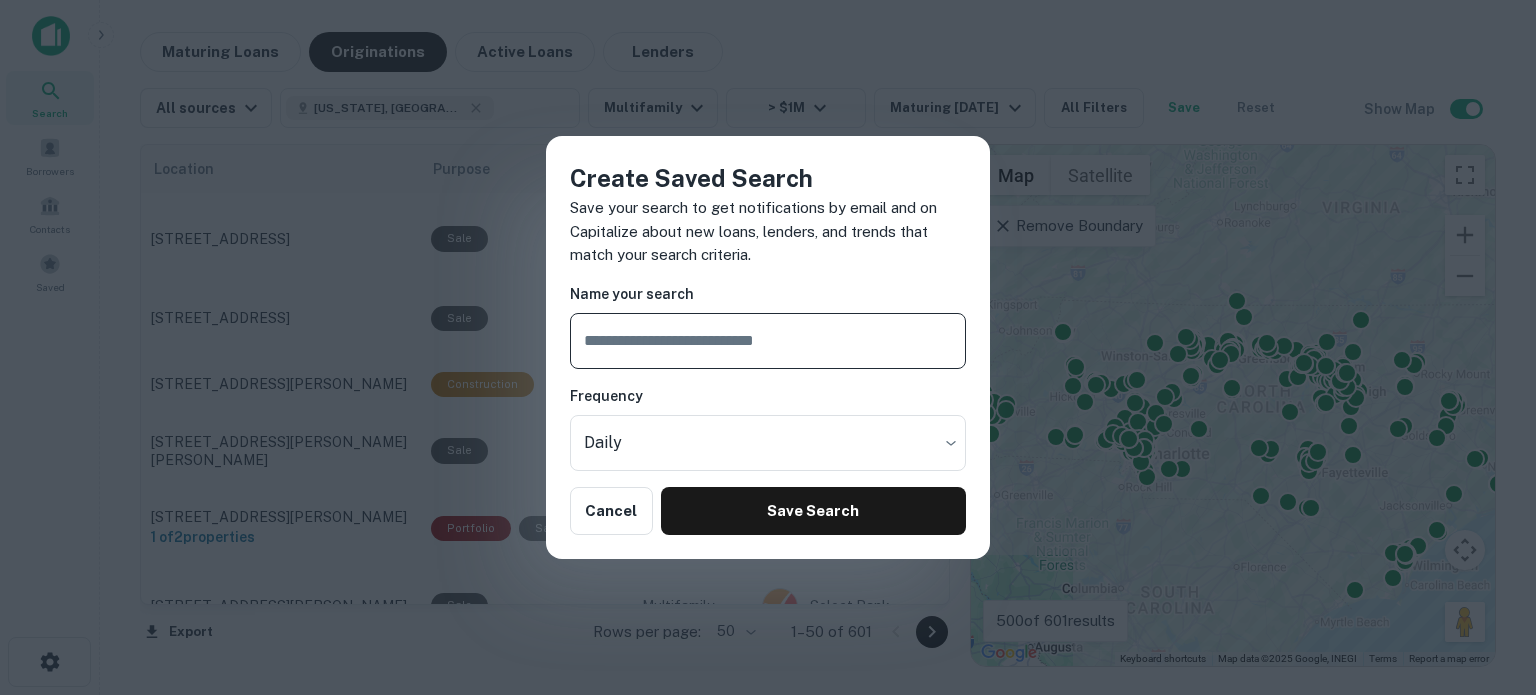 click on "Create Saved Search Save your search to get notifications by email and on Capitalize about new loans, lenders, and trends that match your search criteria.   Name your search ​ Frequency Daily ***** ​ Cancel Save Search" at bounding box center [768, 347] 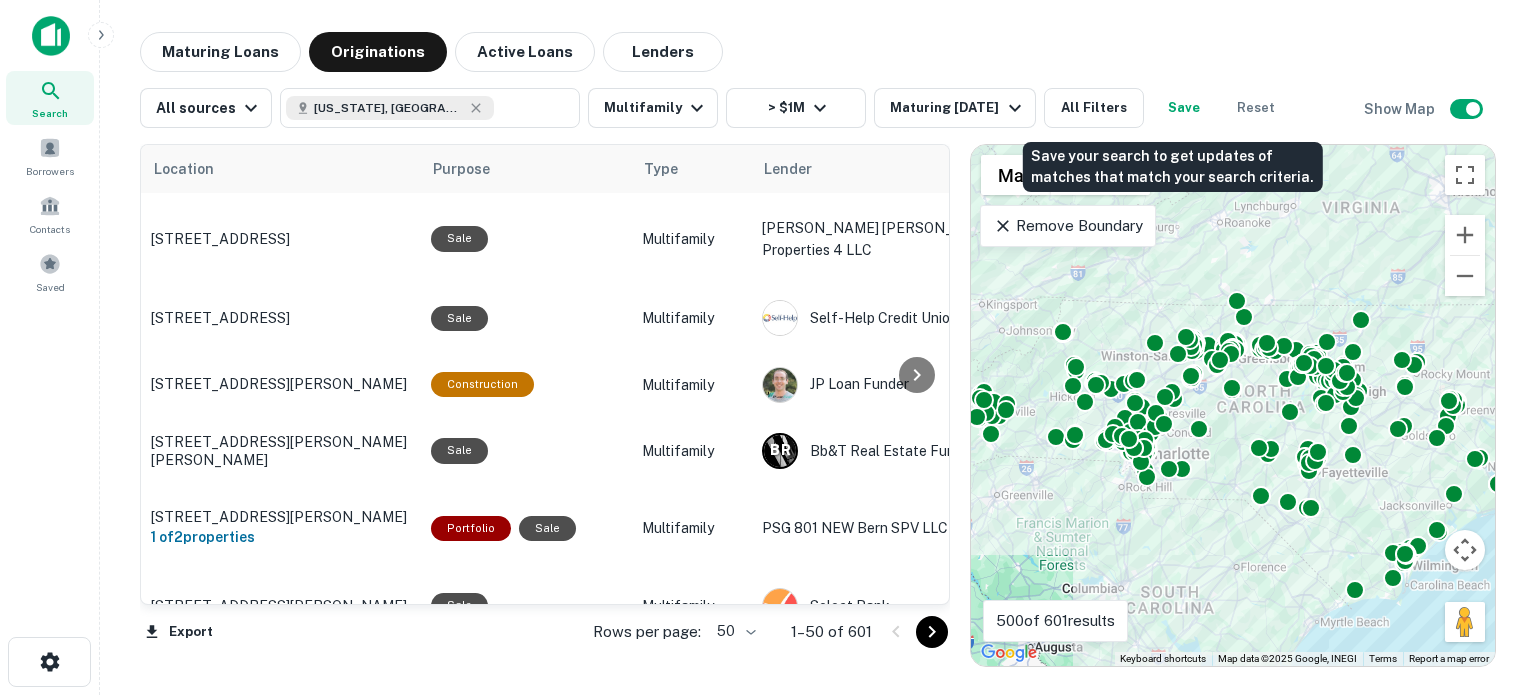click on "Save" at bounding box center [1184, 108] 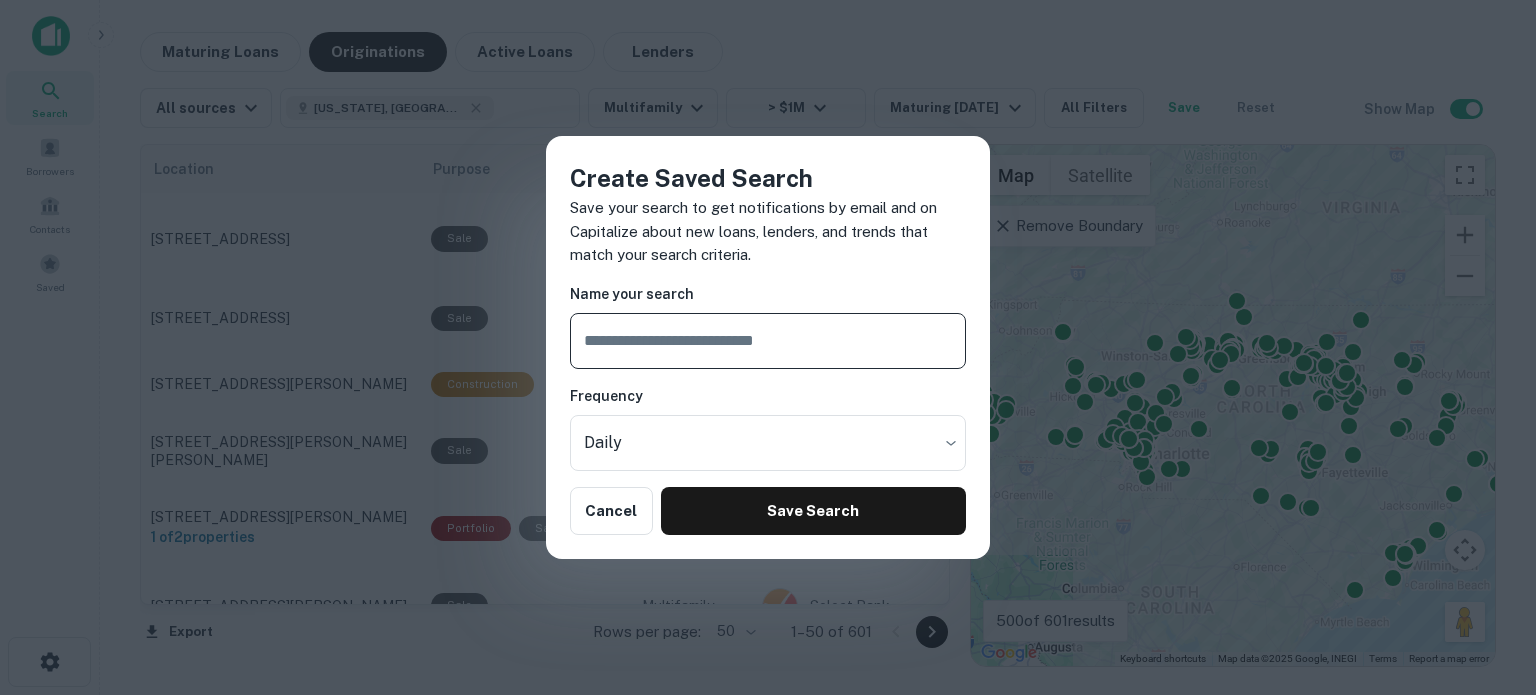 click at bounding box center (768, 341) 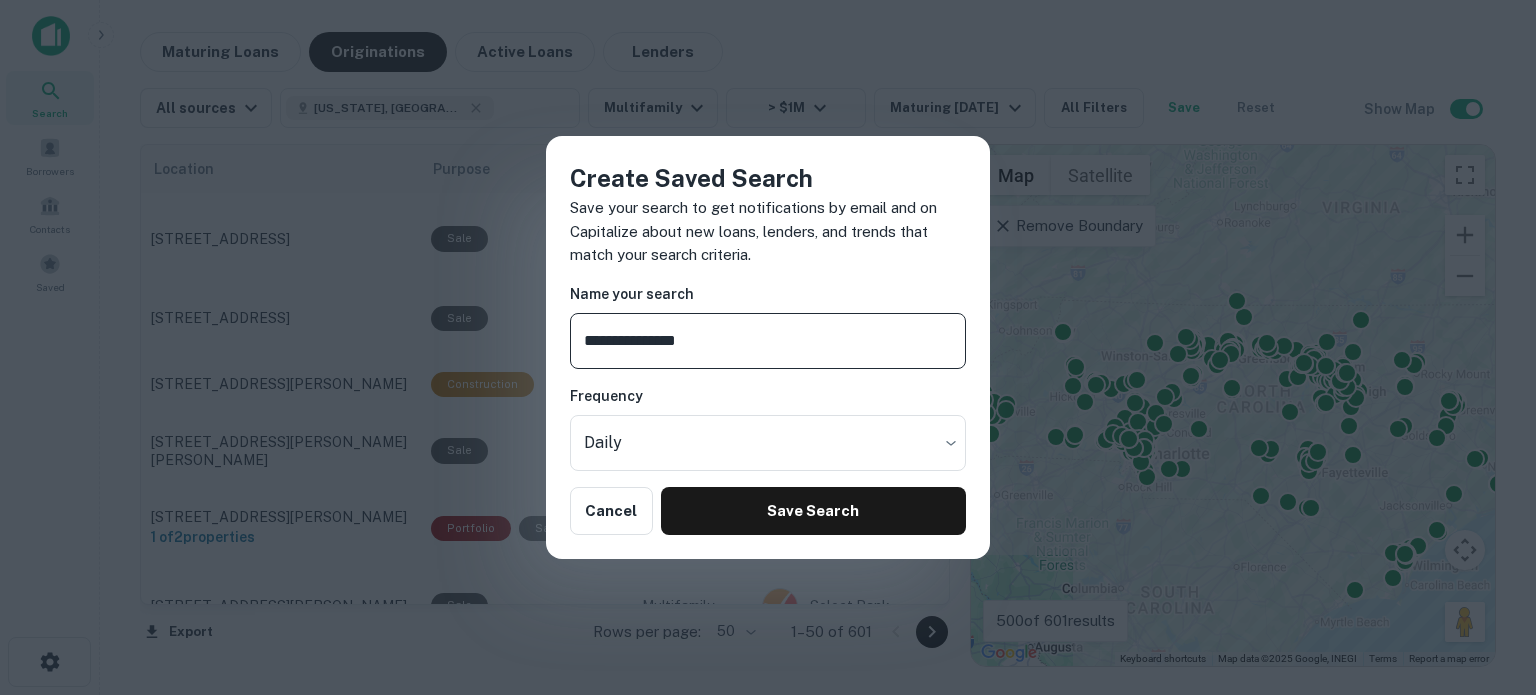 type on "**********" 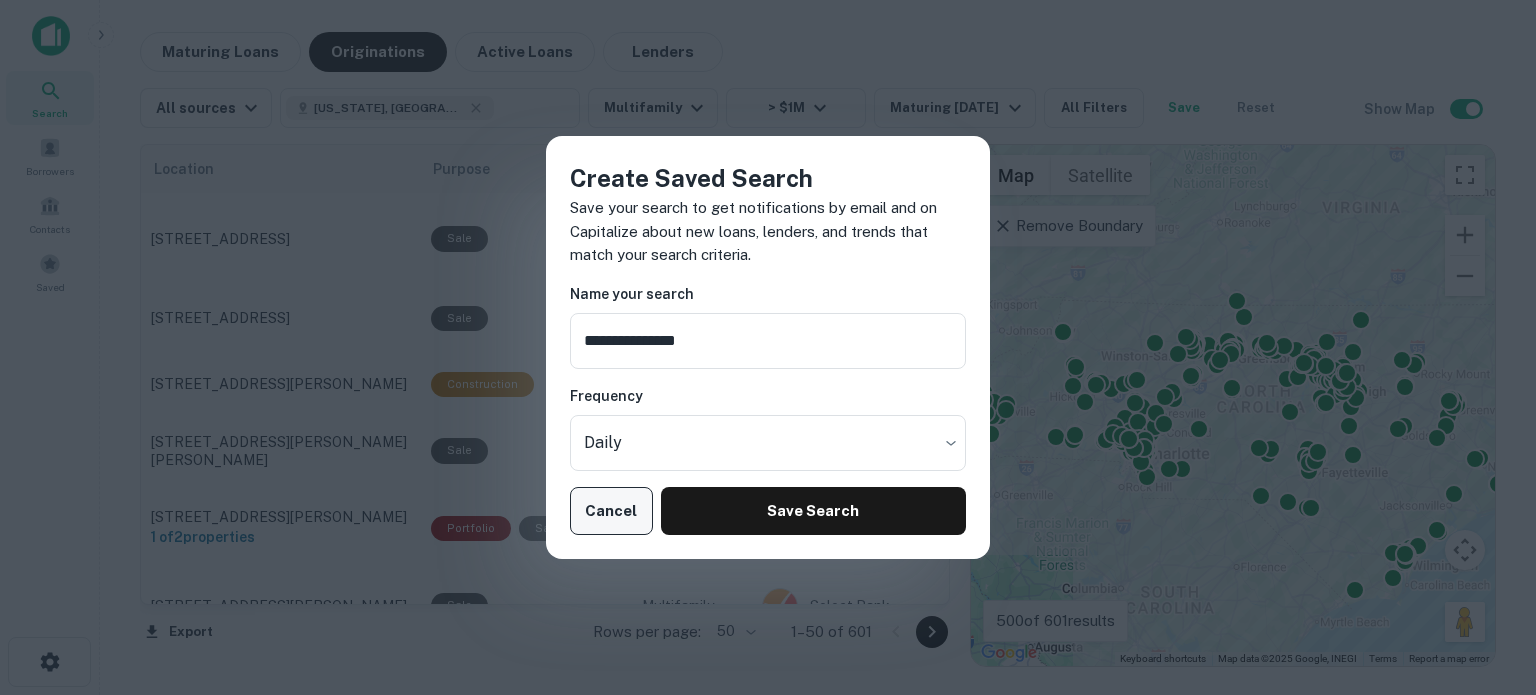 click on "Cancel" at bounding box center [611, 511] 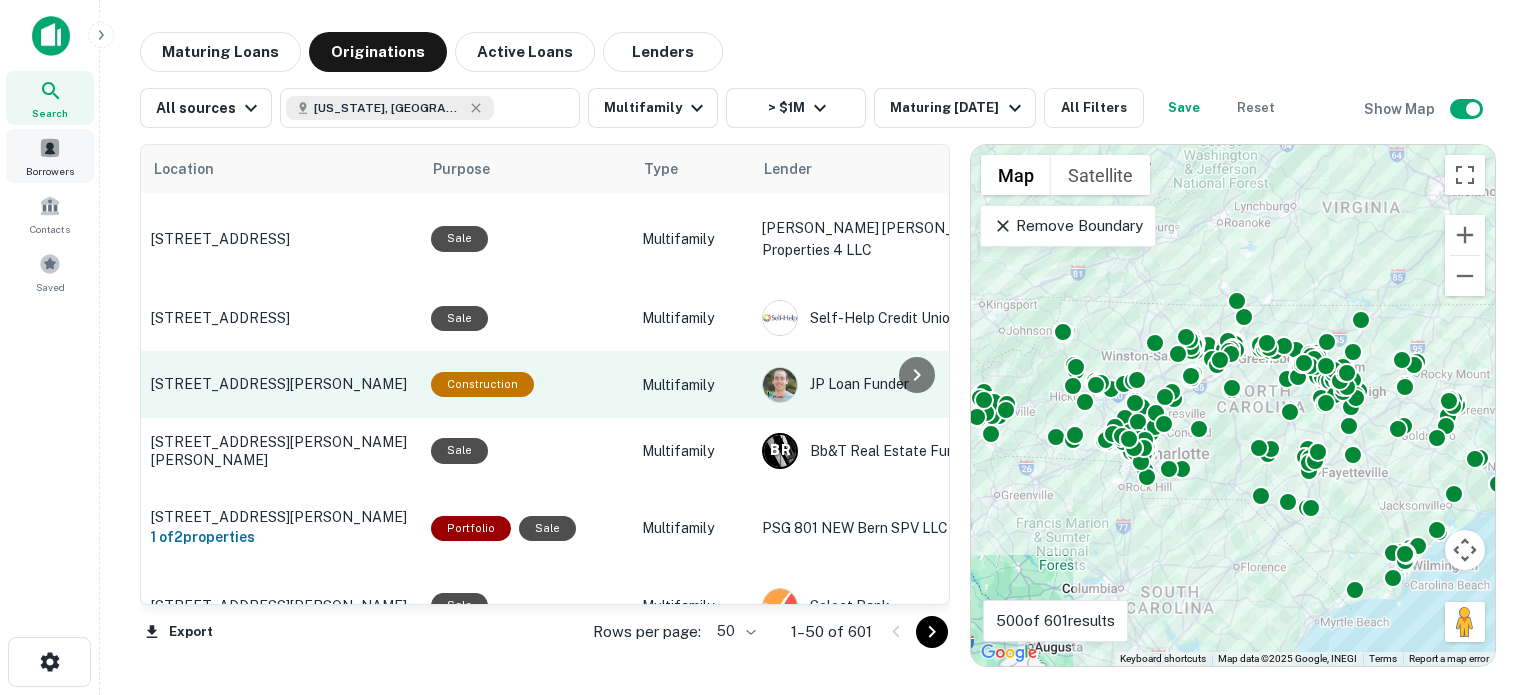 click at bounding box center (50, 148) 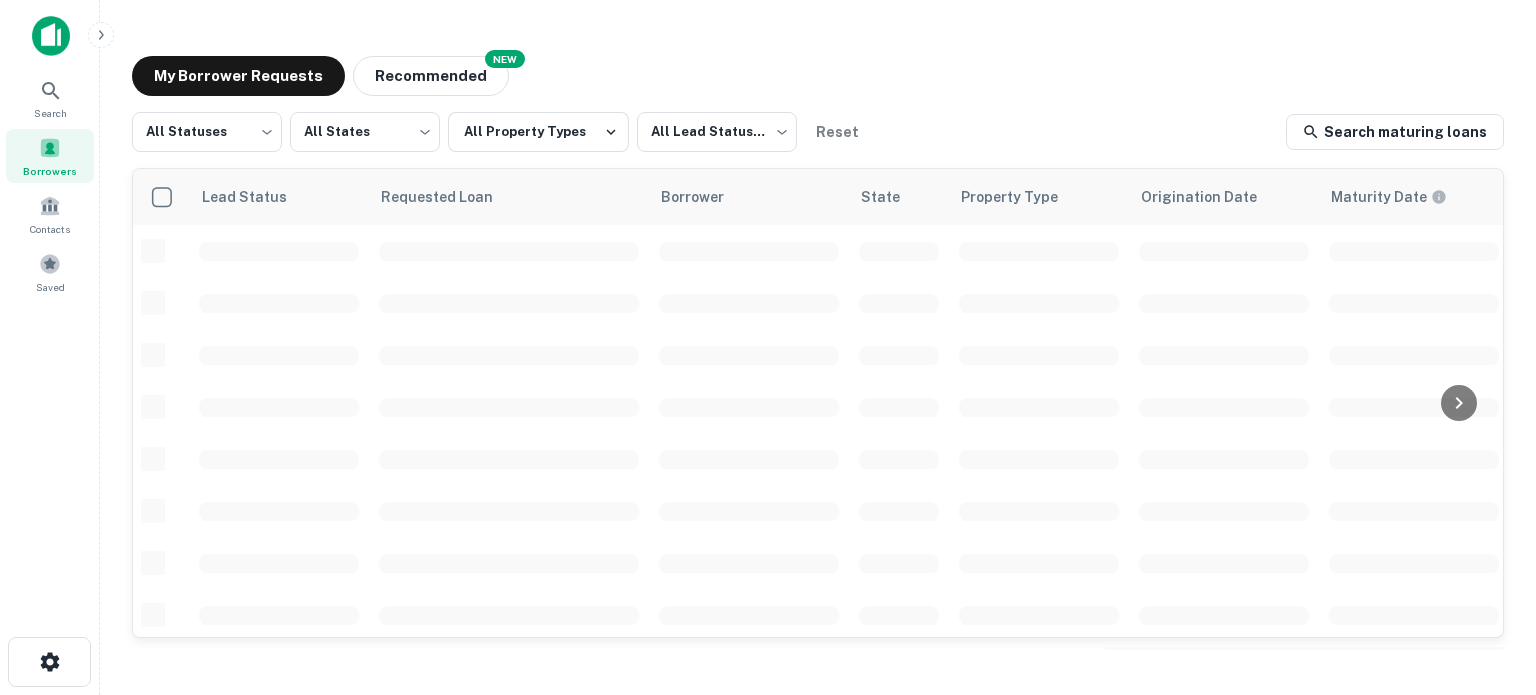 scroll, scrollTop: 0, scrollLeft: 0, axis: both 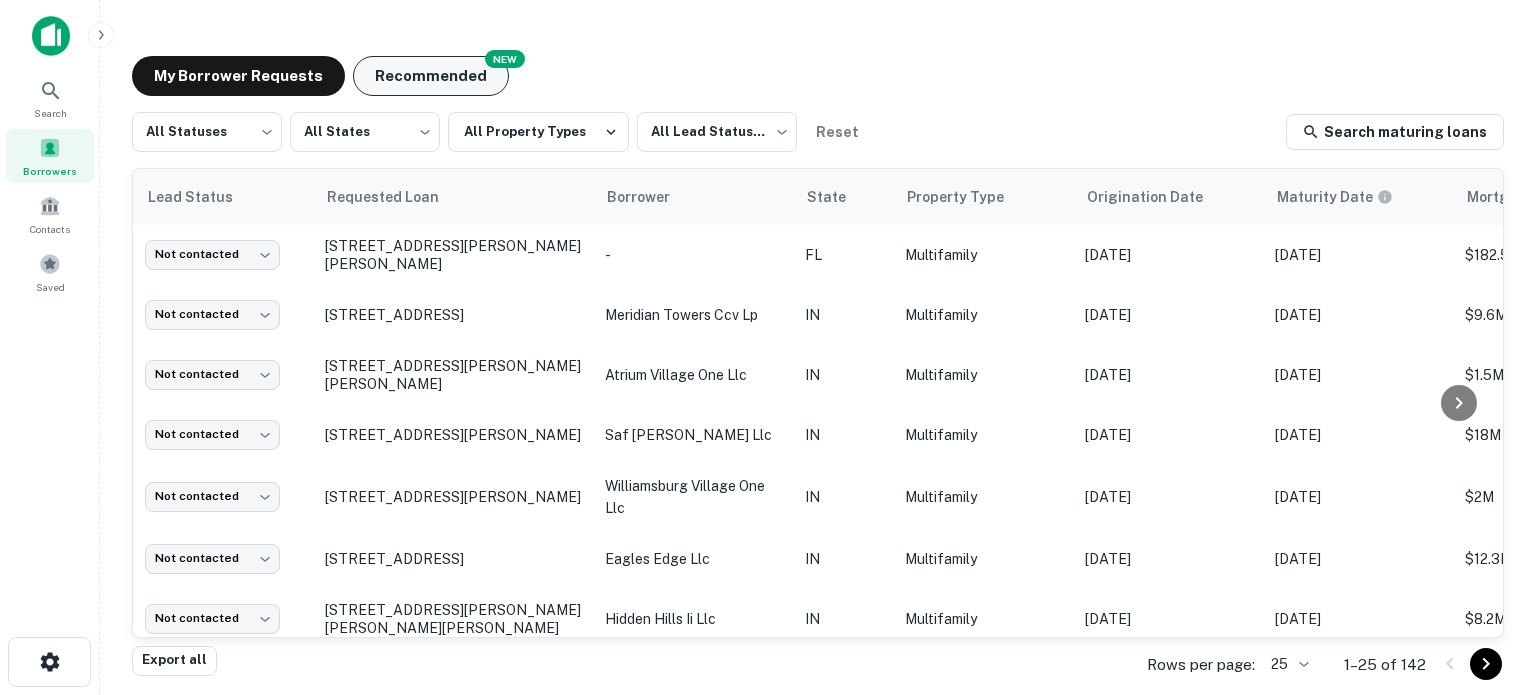 click on "Recommended" at bounding box center (431, 76) 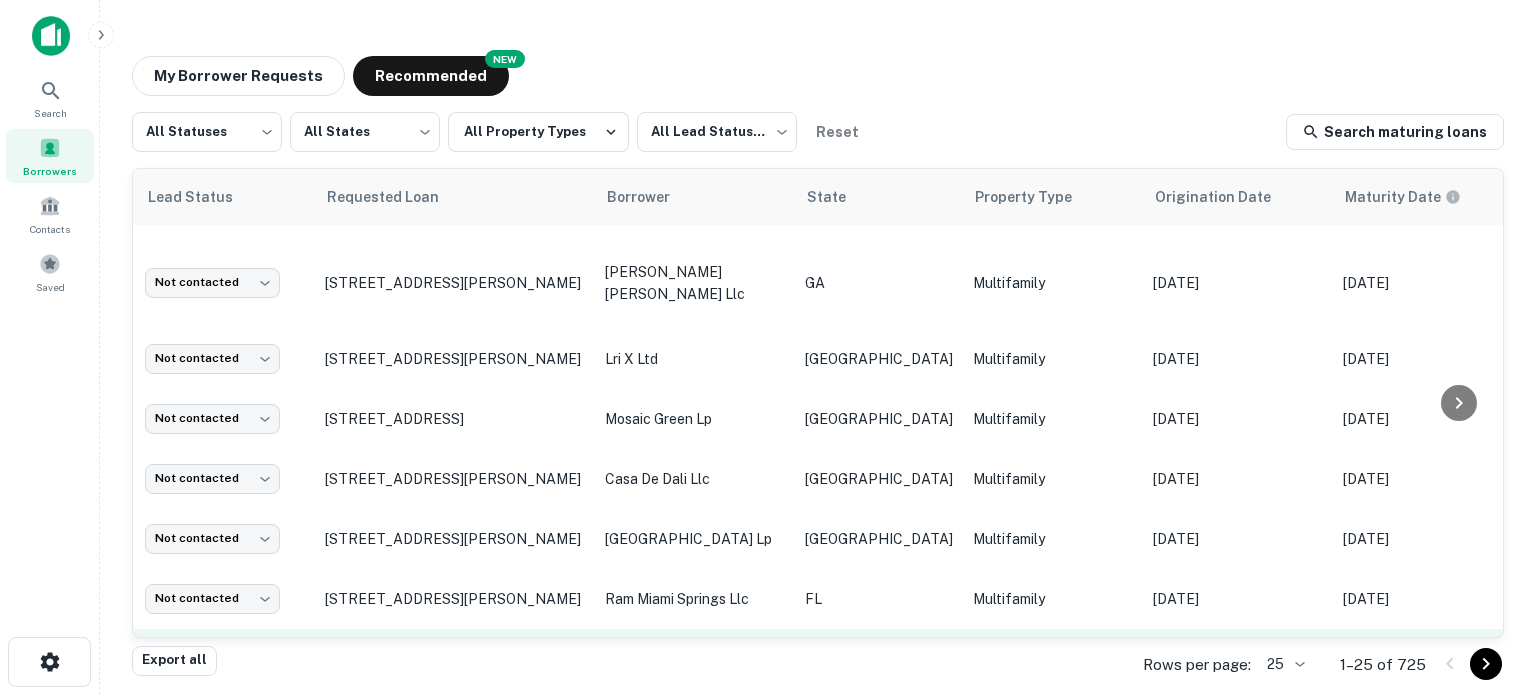 scroll, scrollTop: 0, scrollLeft: 56, axis: horizontal 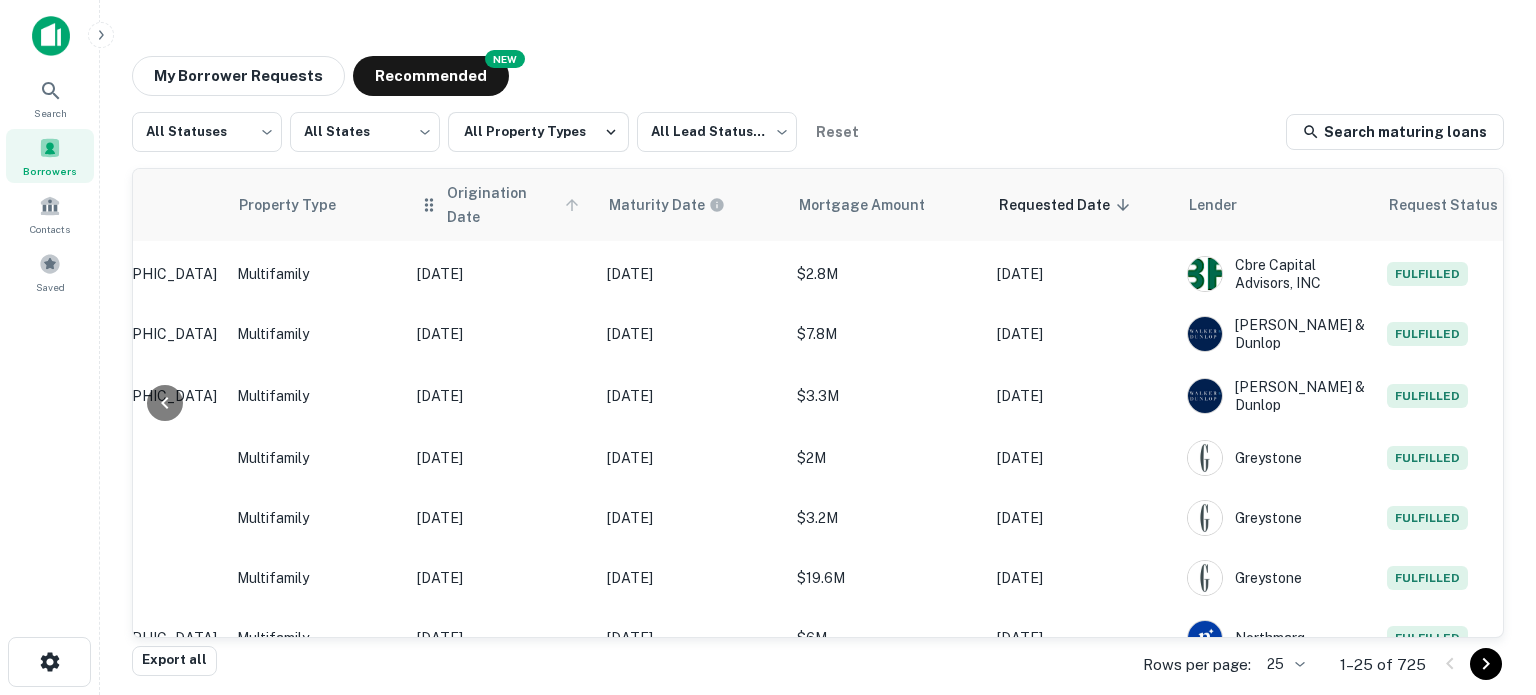 click on "My Borrower Requests" at bounding box center (238, 76) 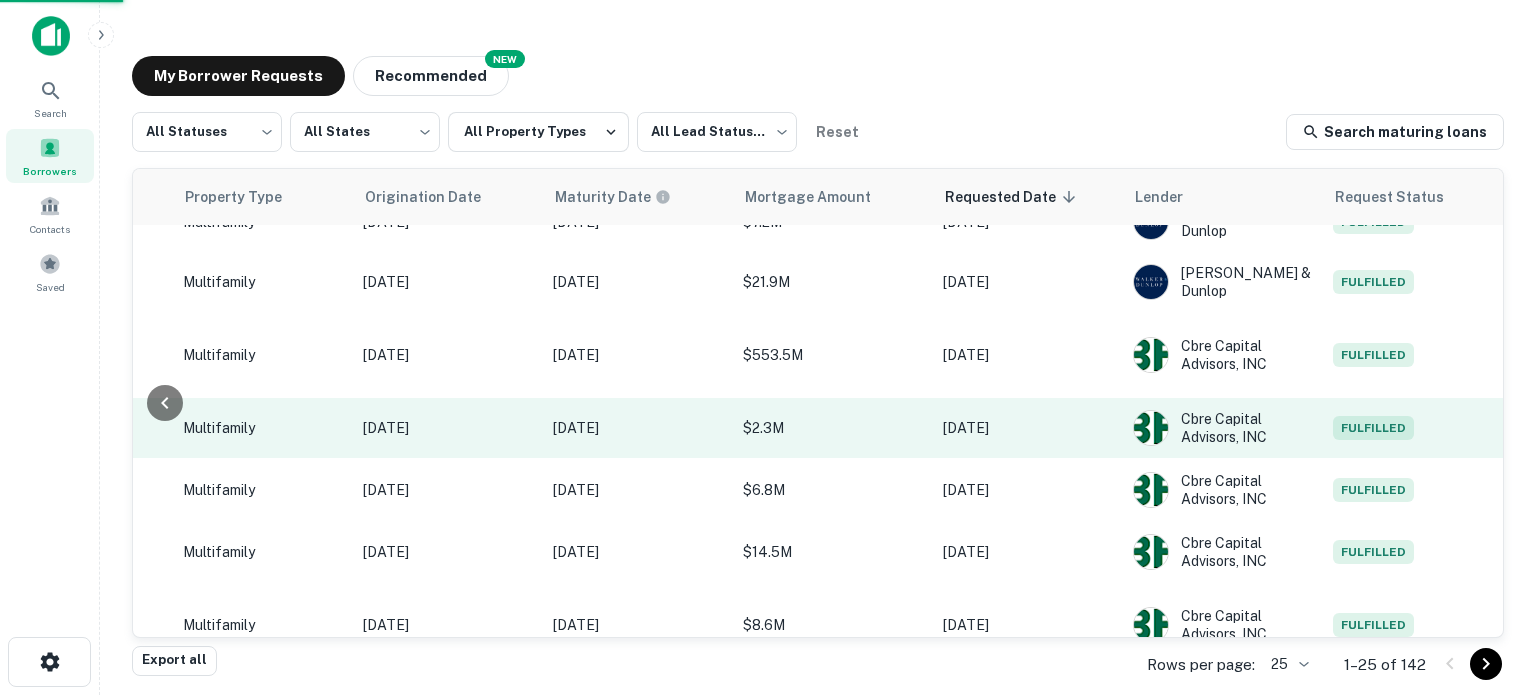 scroll, scrollTop: 1130, scrollLeft: 792, axis: both 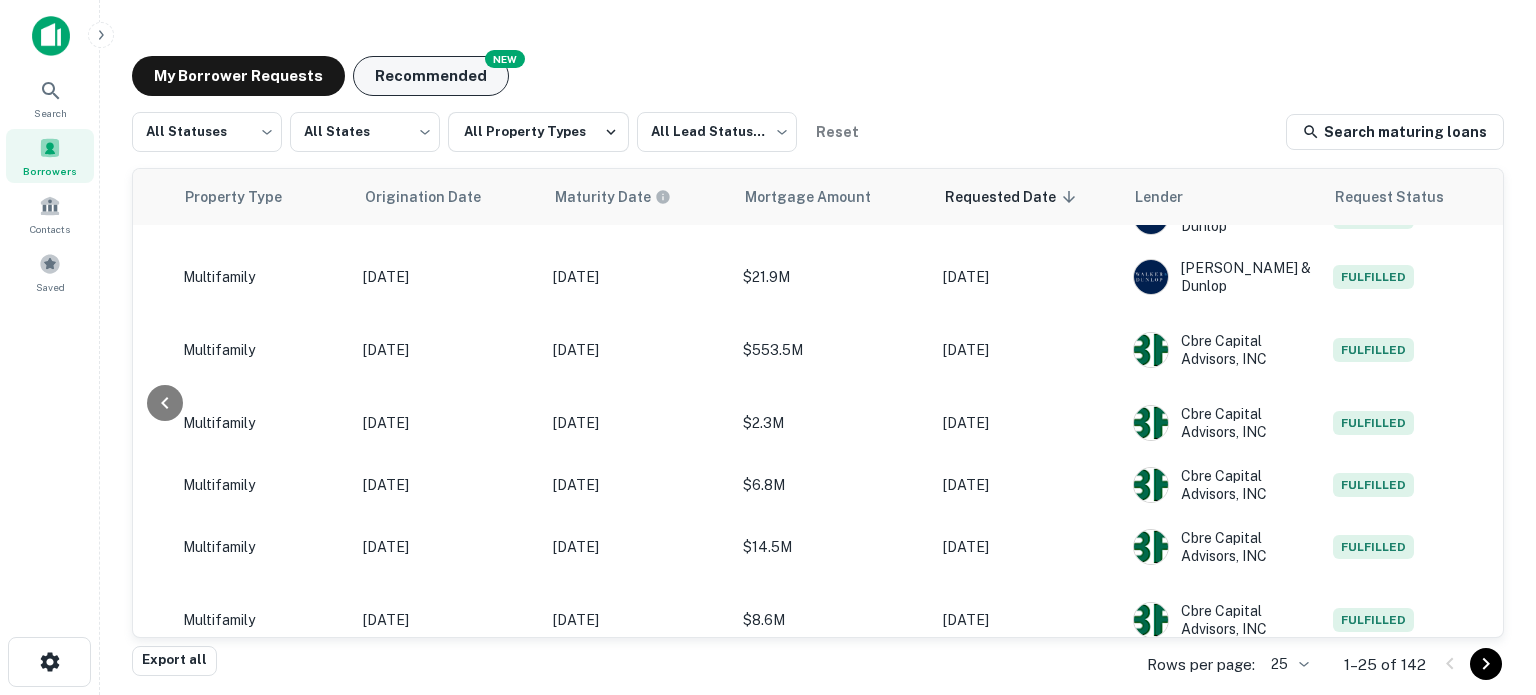 click on "Recommended" at bounding box center [431, 76] 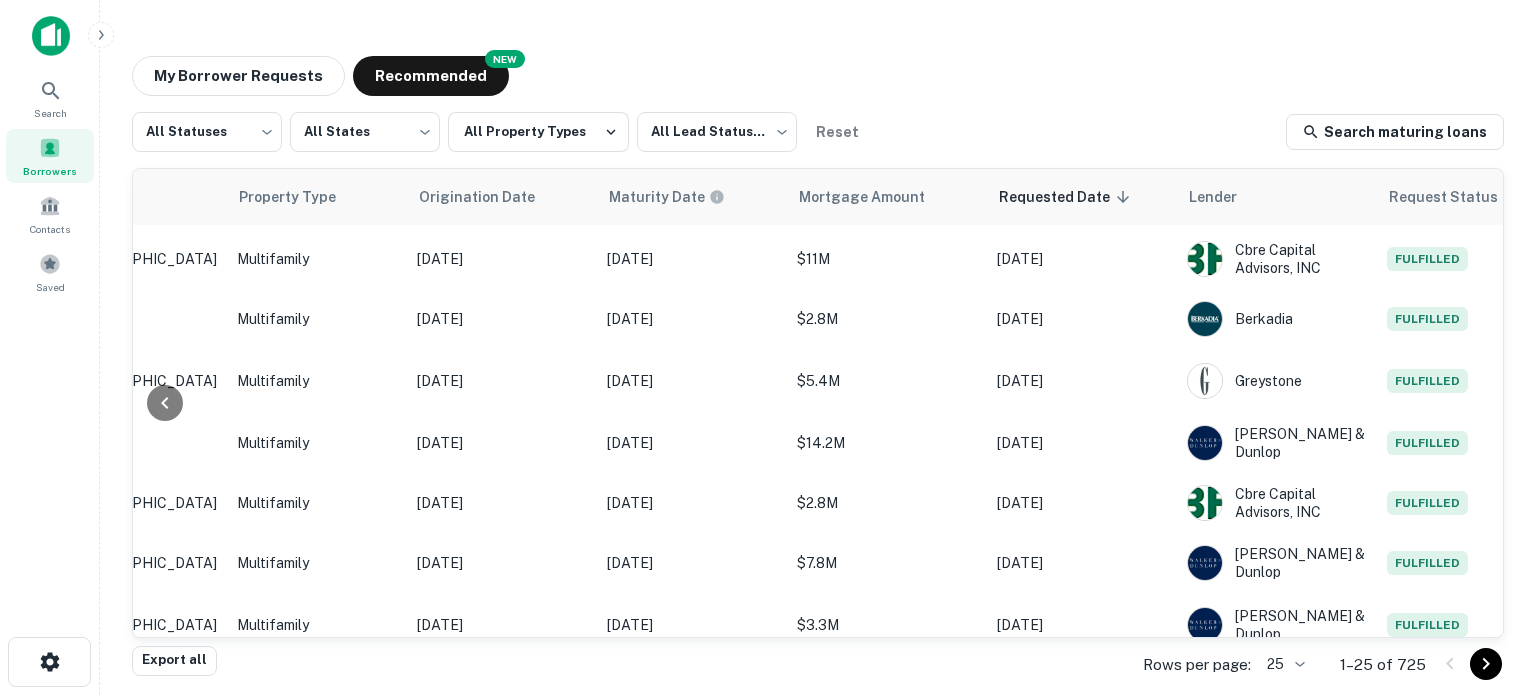 scroll, scrollTop: 1125, scrollLeft: 792, axis: both 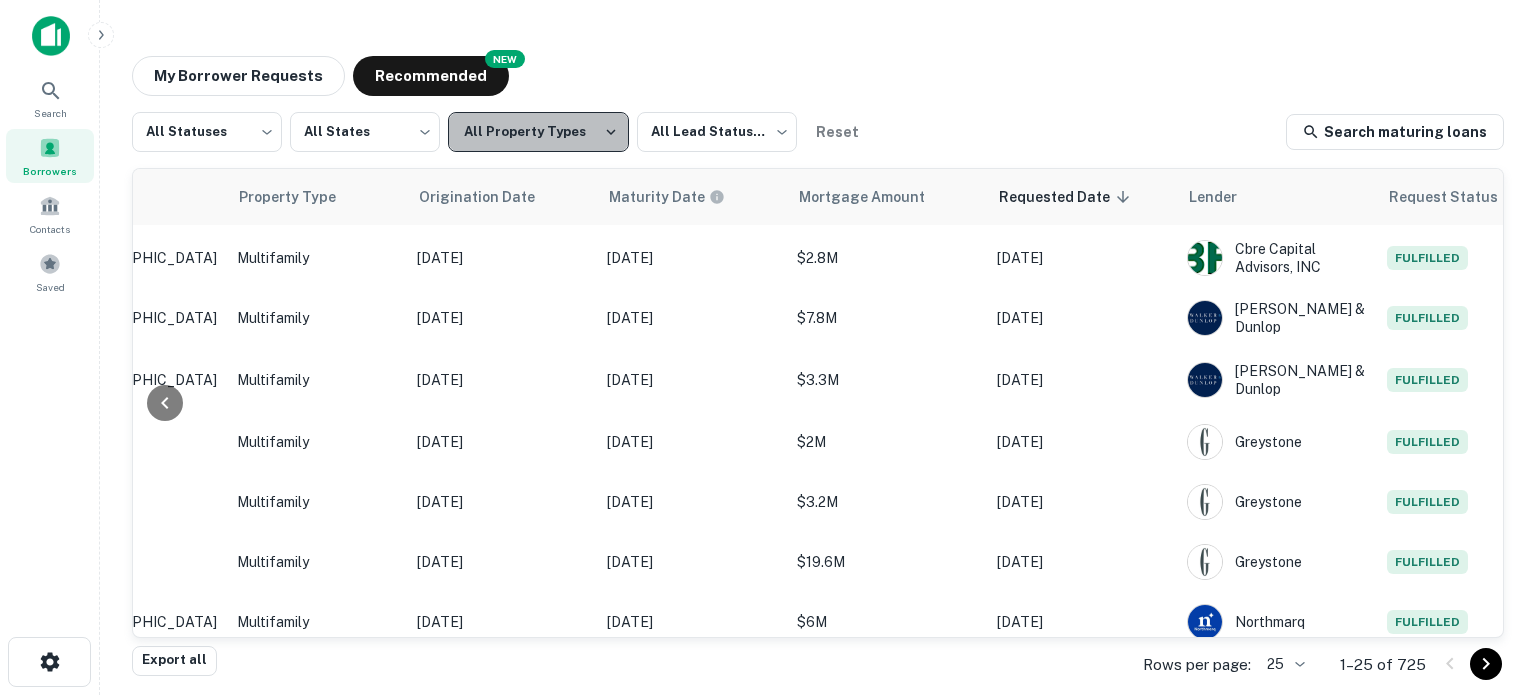 click 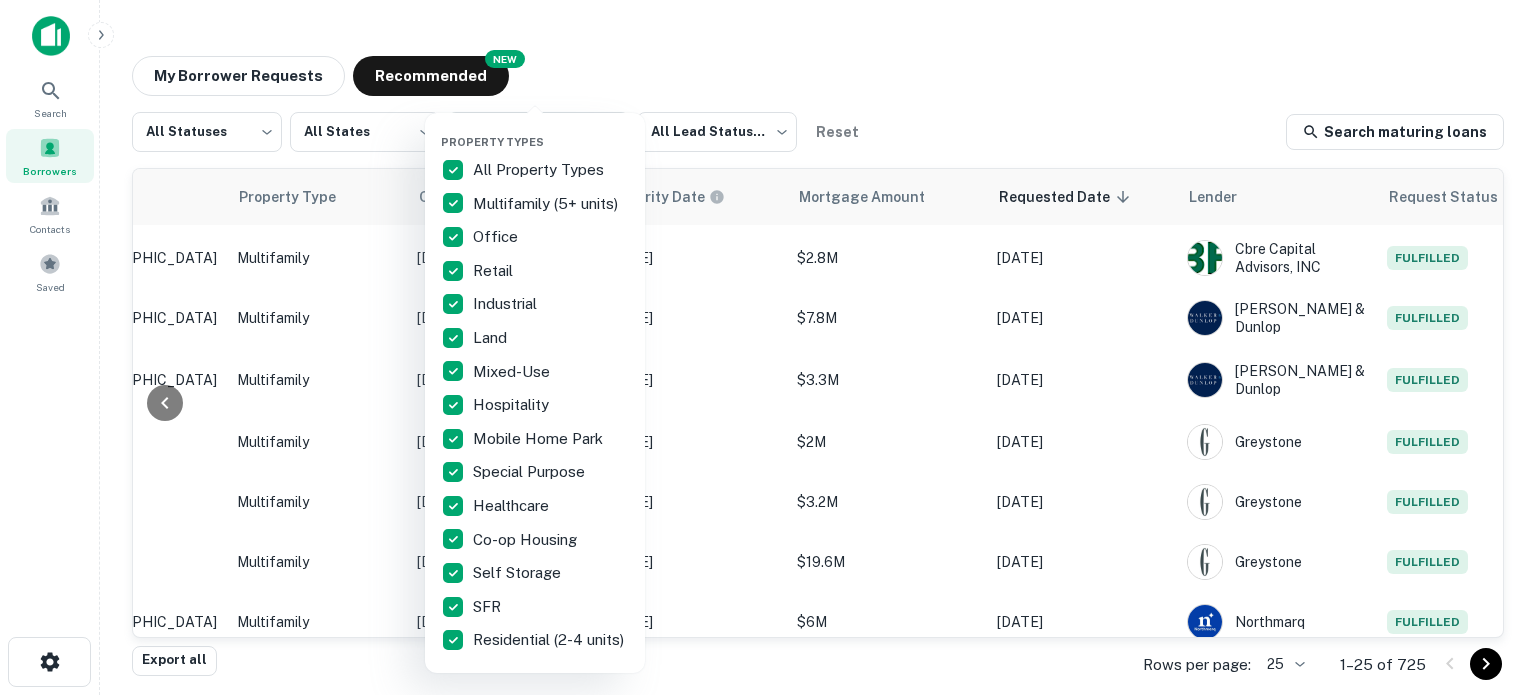 click on "All Property Types" at bounding box center (540, 170) 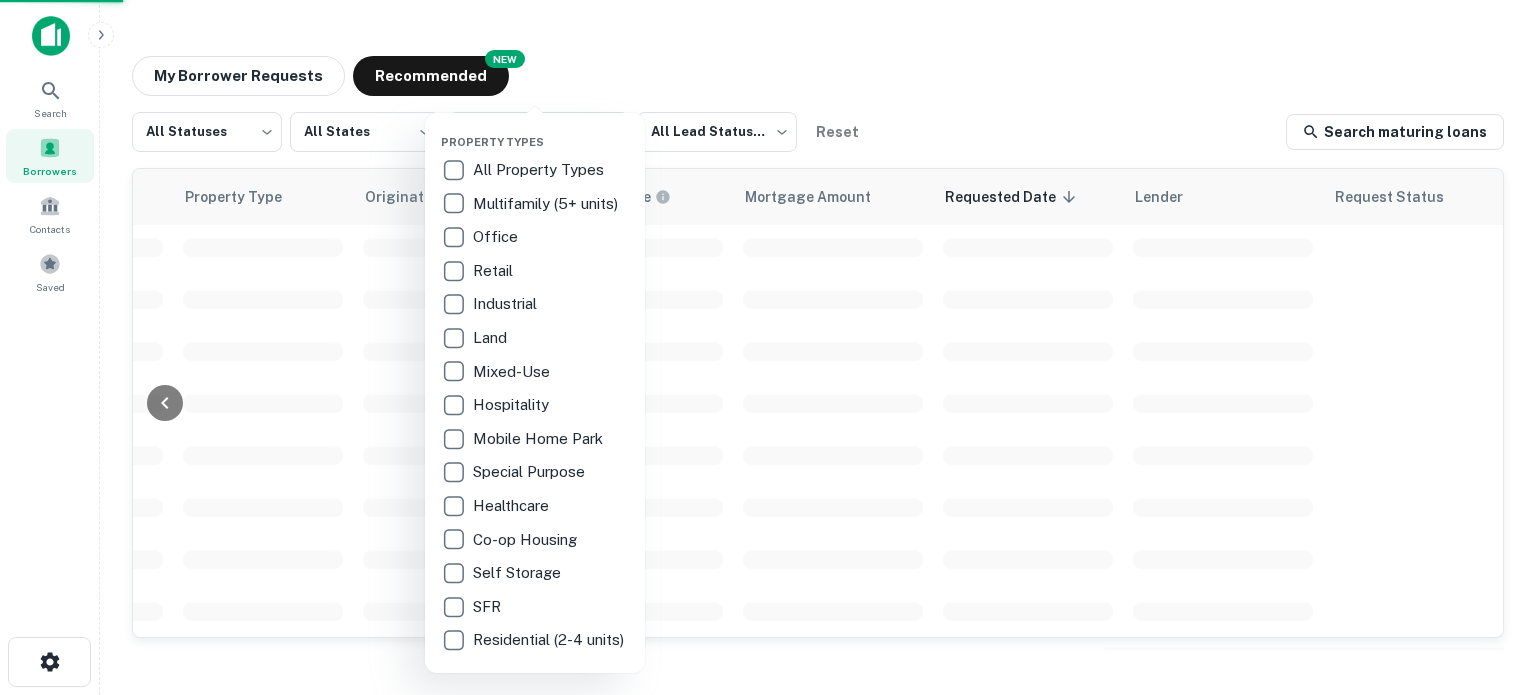 scroll, scrollTop: 903, scrollLeft: 791, axis: both 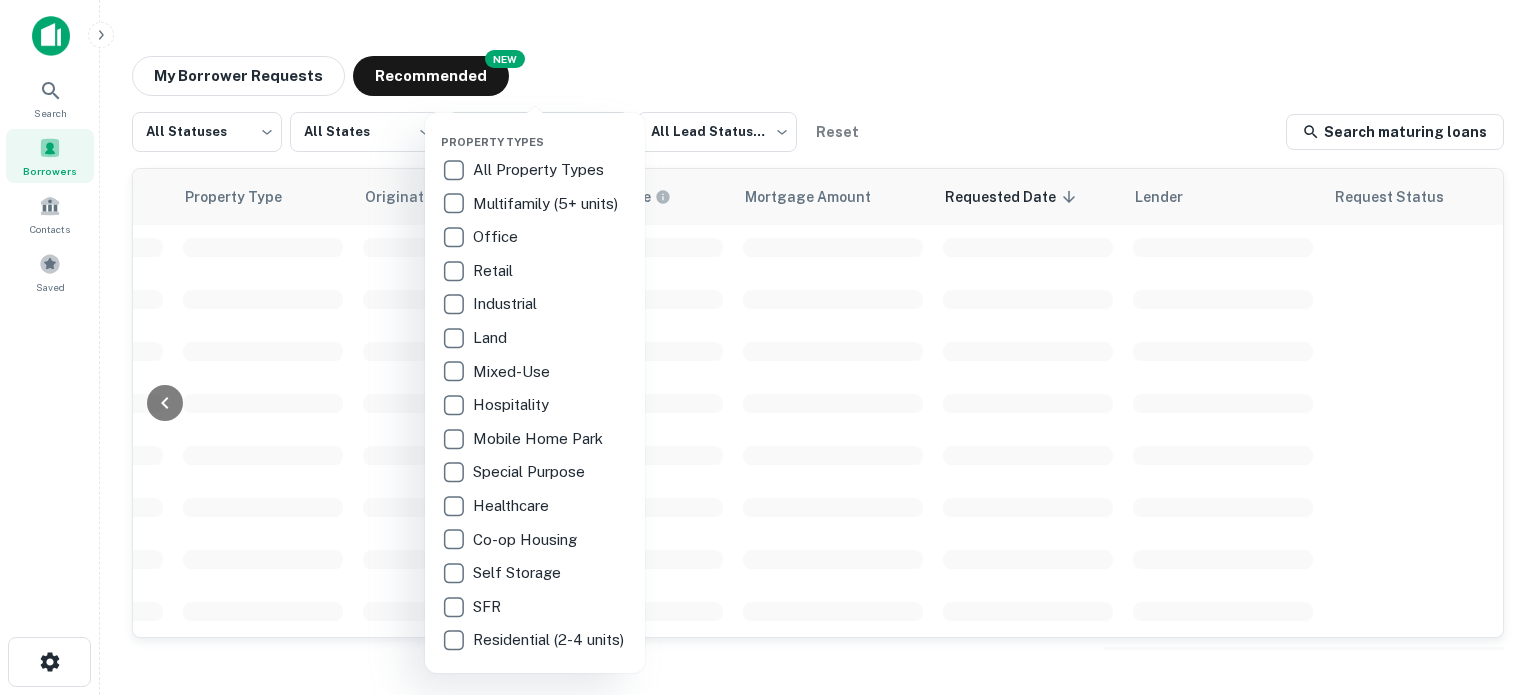 click on "Multifamily (5+ units)" at bounding box center (547, 204) 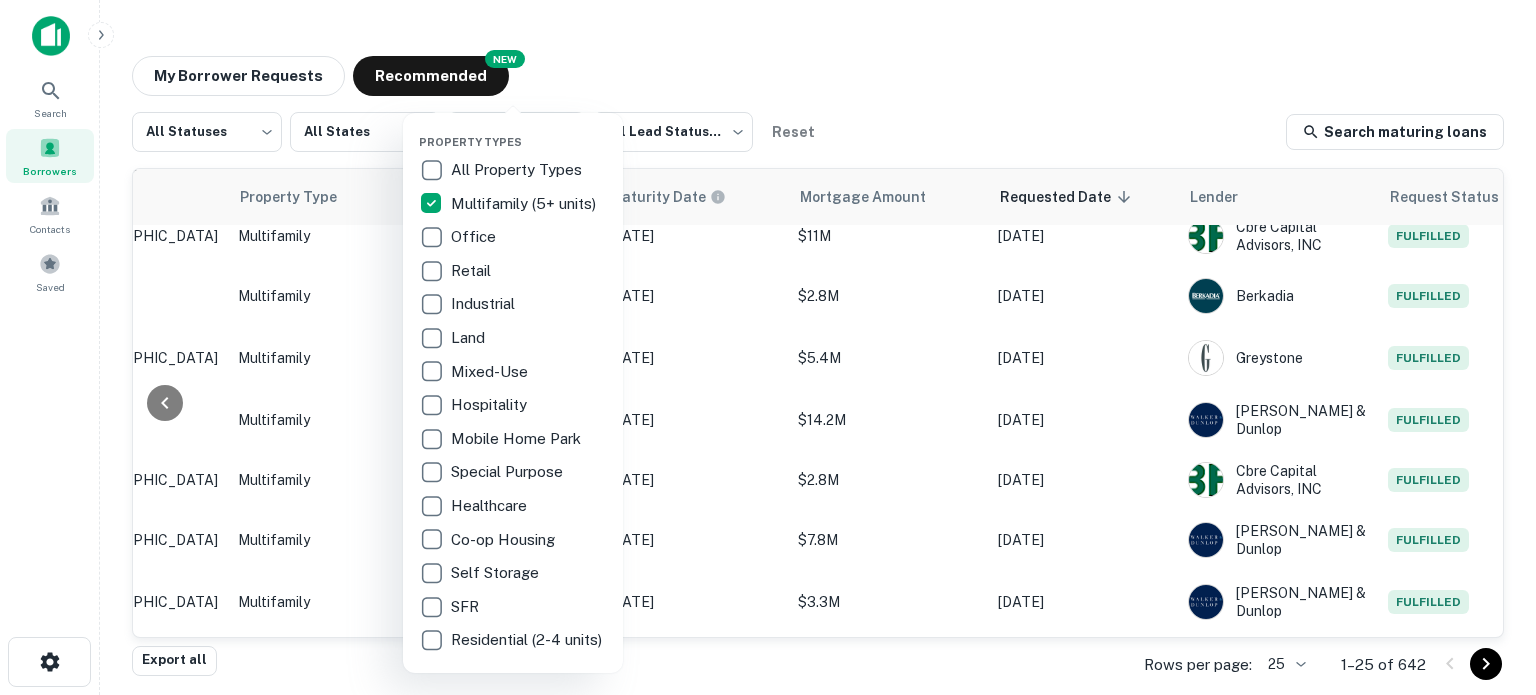 scroll, scrollTop: 1125, scrollLeft: 791, axis: both 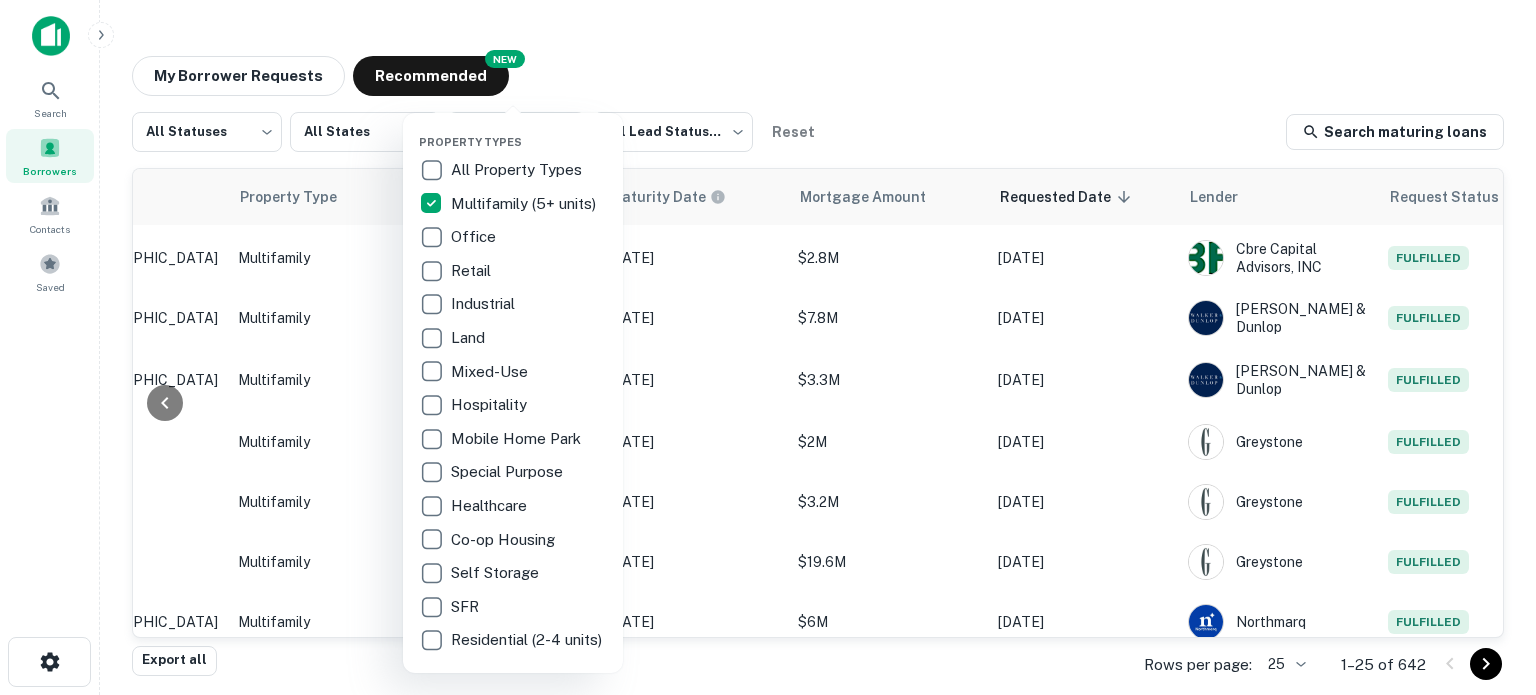 click at bounding box center (768, 347) 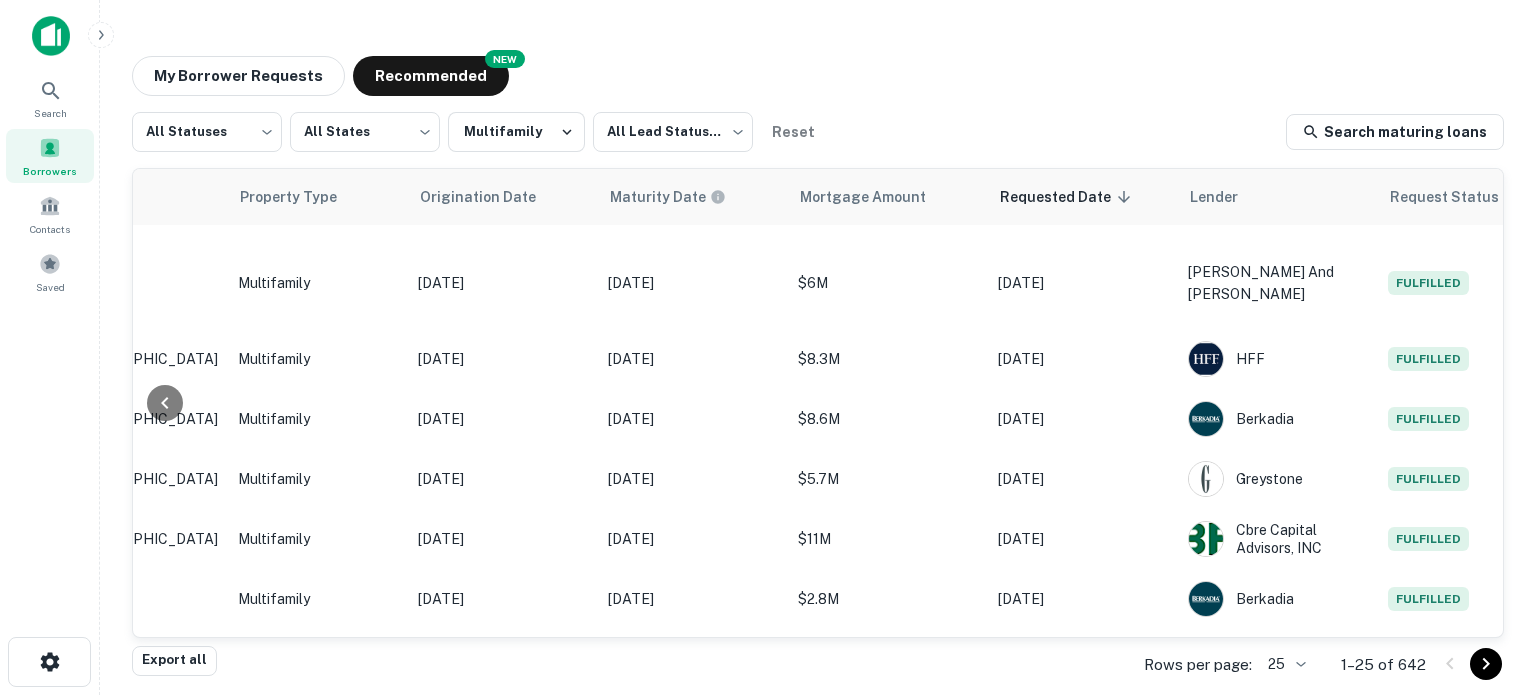 scroll, scrollTop: 1125, scrollLeft: 791, axis: both 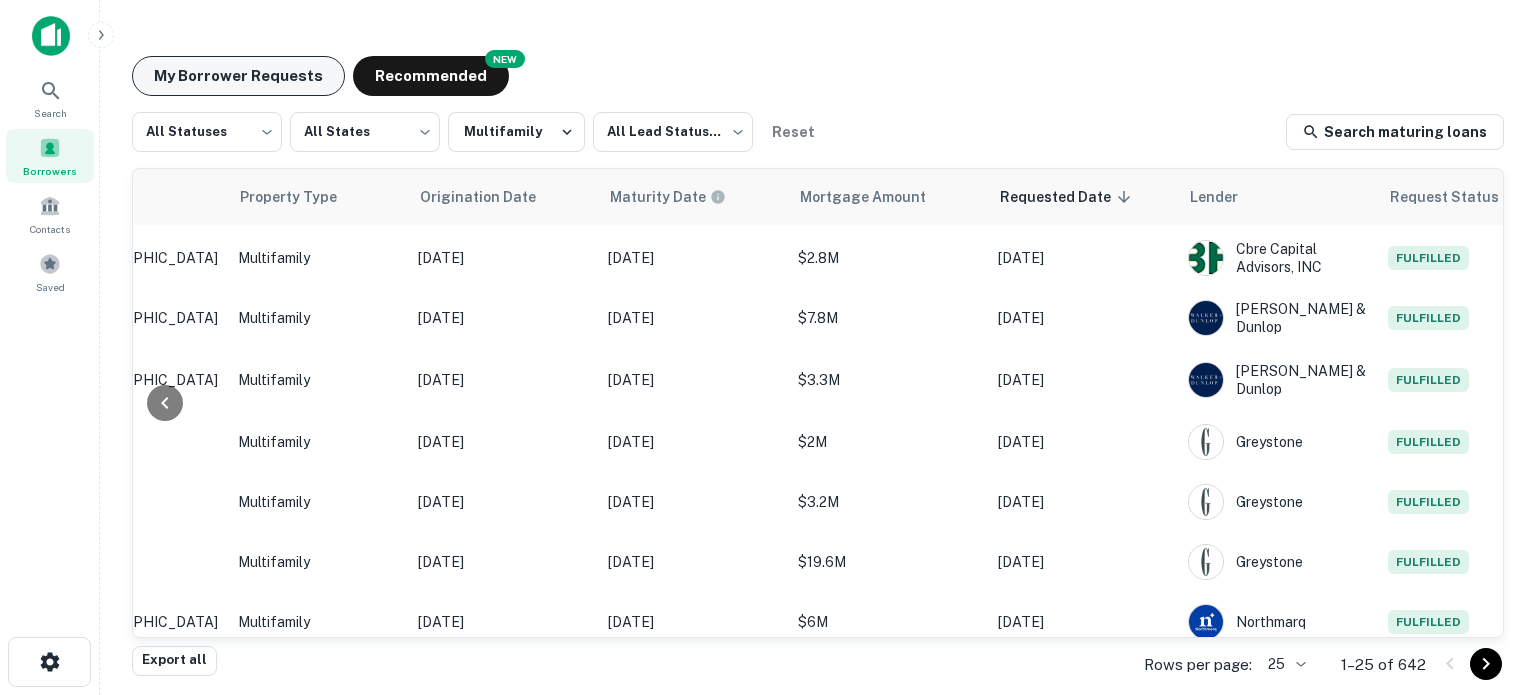 click on "My Borrower Requests" at bounding box center (238, 76) 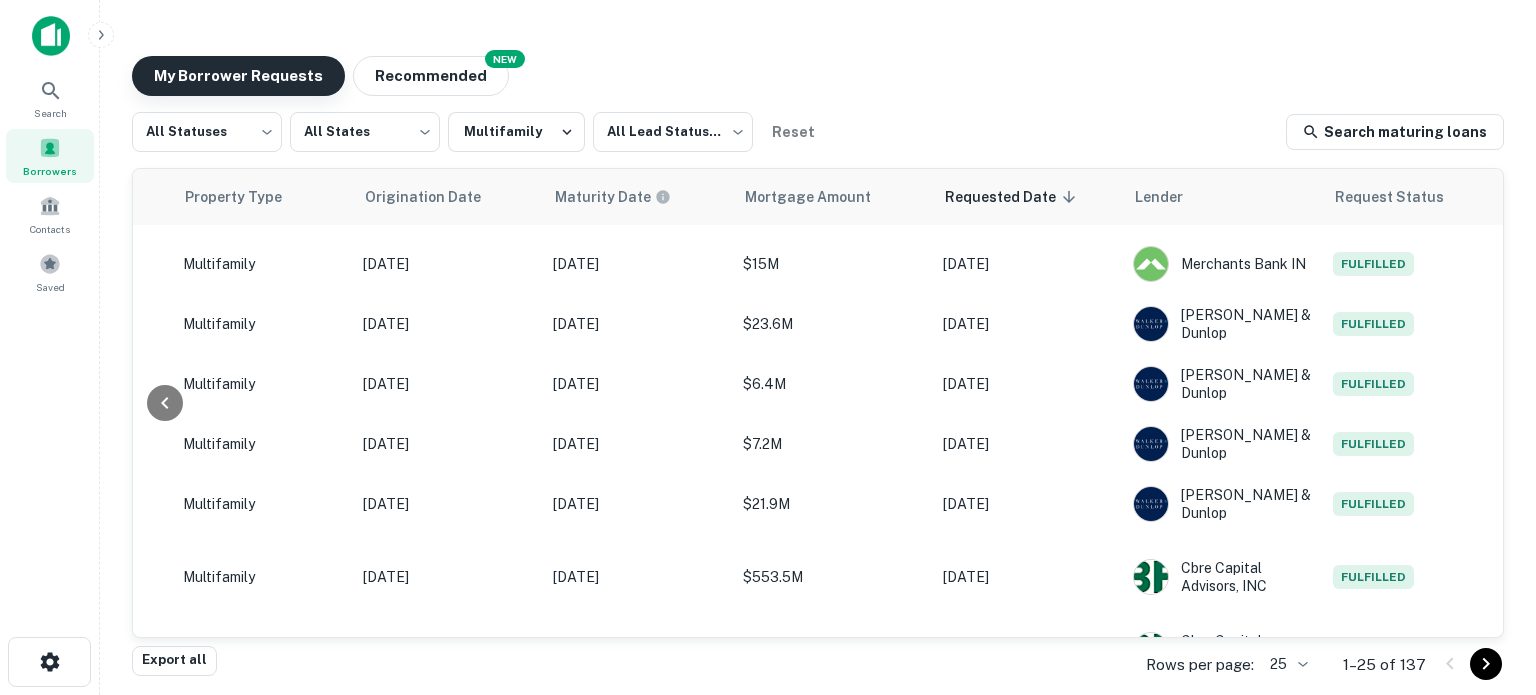scroll, scrollTop: 1125, scrollLeft: 791, axis: both 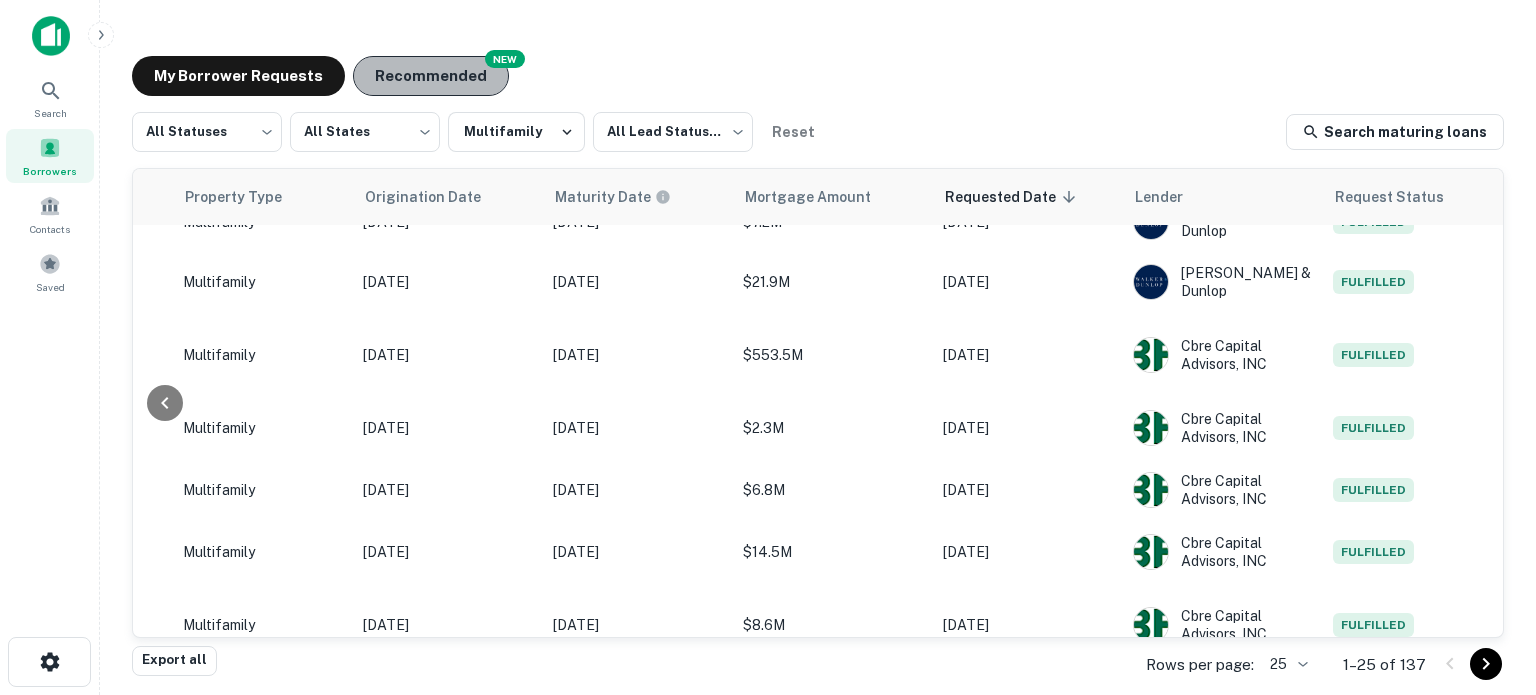 click on "Recommended" at bounding box center (431, 76) 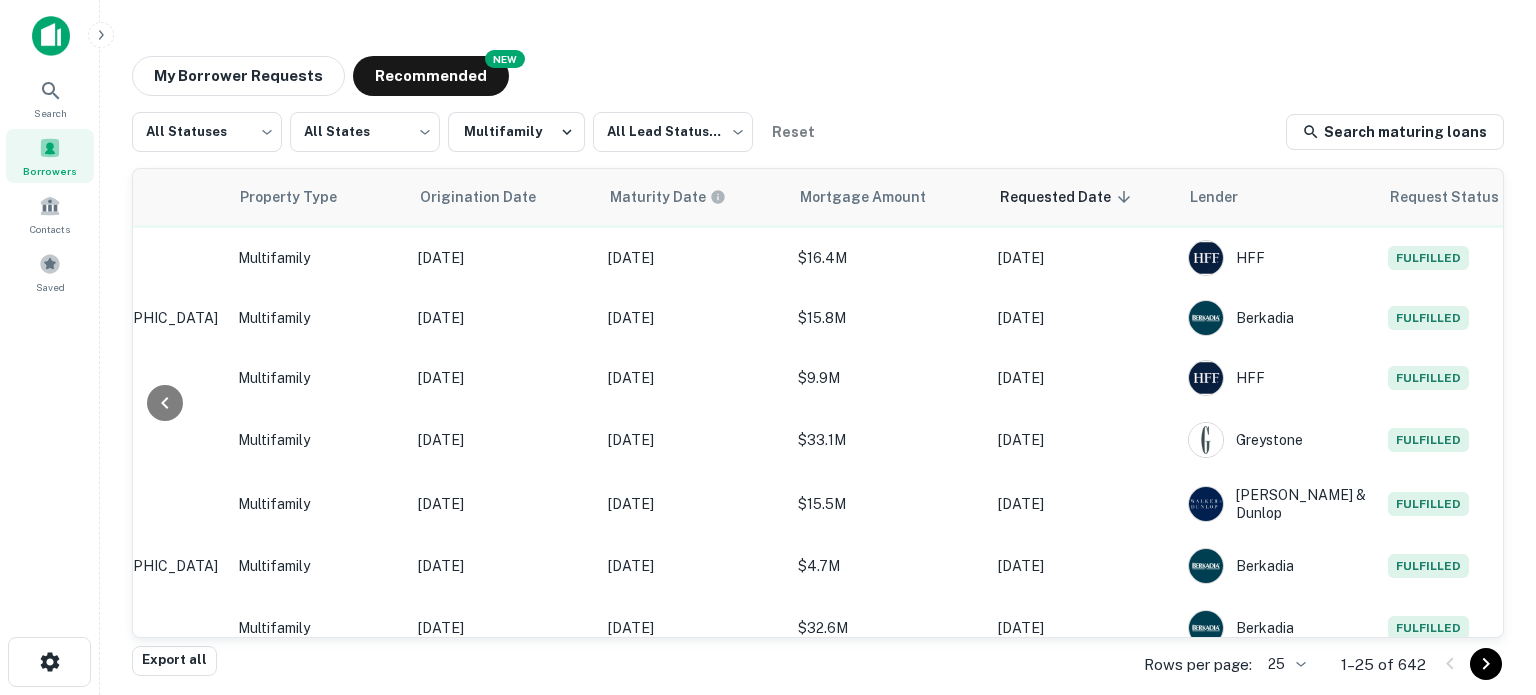 scroll, scrollTop: 0, scrollLeft: 791, axis: horizontal 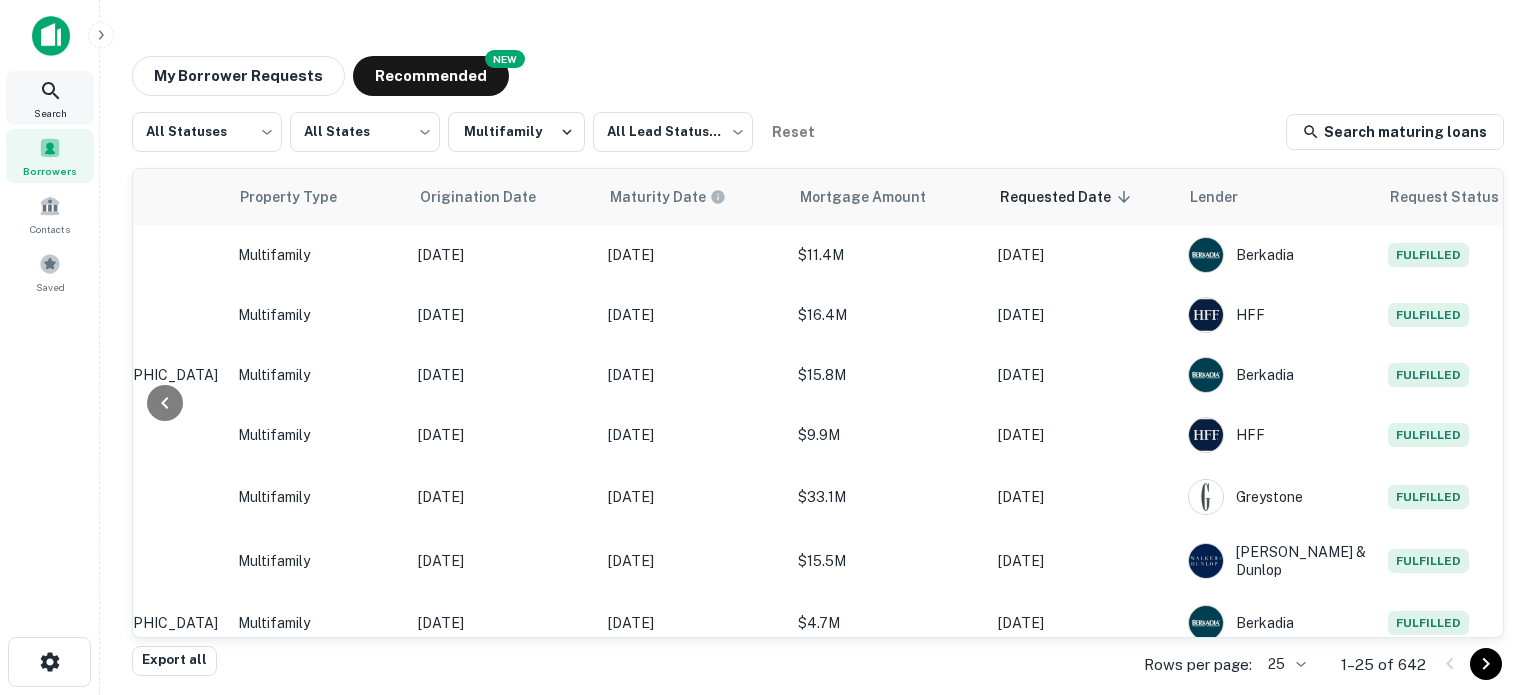 click on "Search" at bounding box center [50, 98] 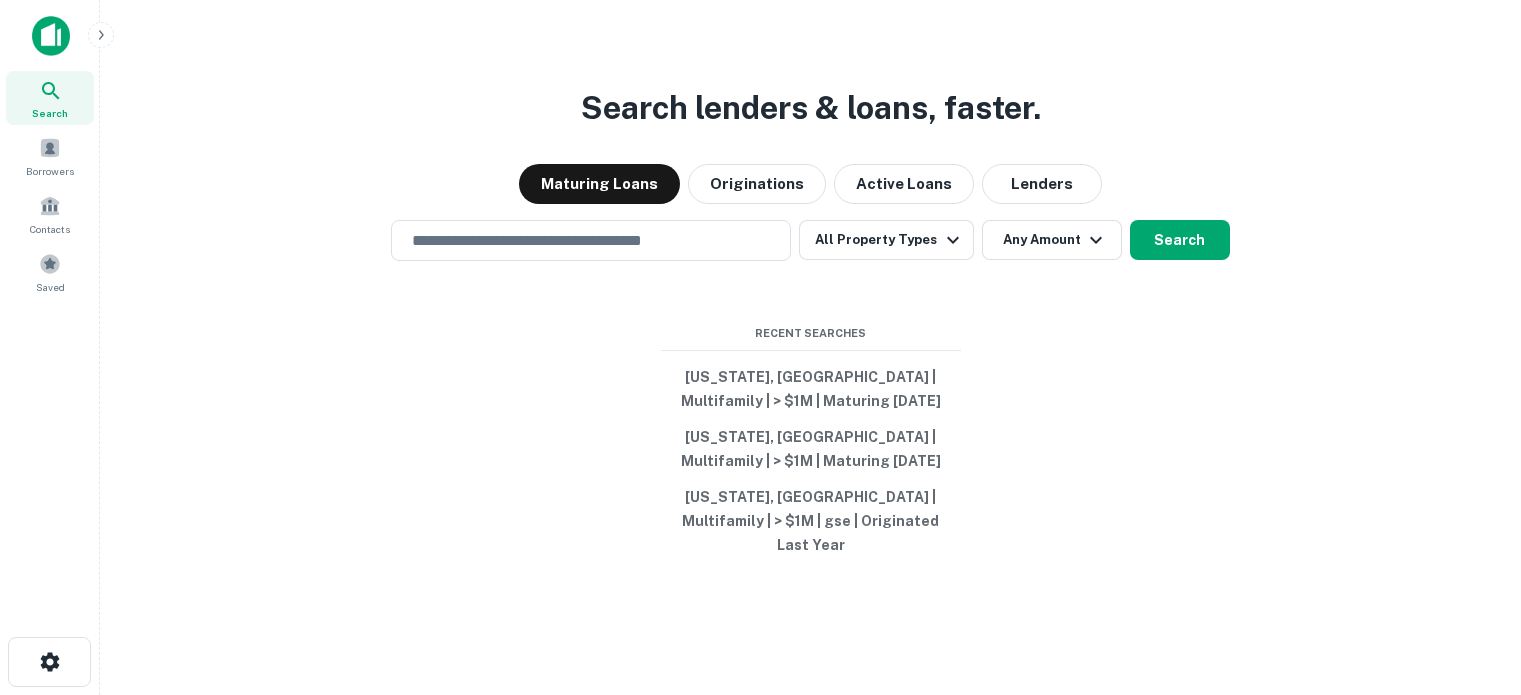 scroll, scrollTop: 0, scrollLeft: 0, axis: both 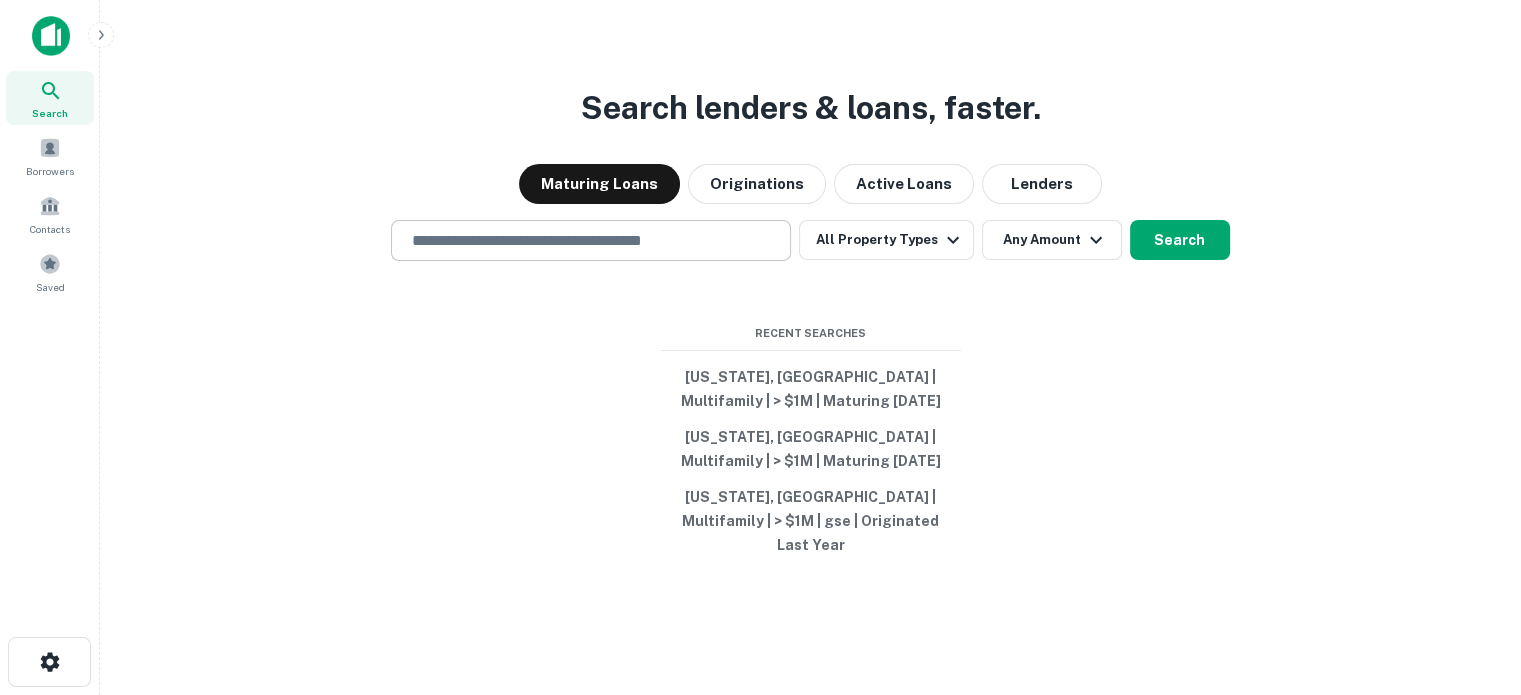click at bounding box center (591, 240) 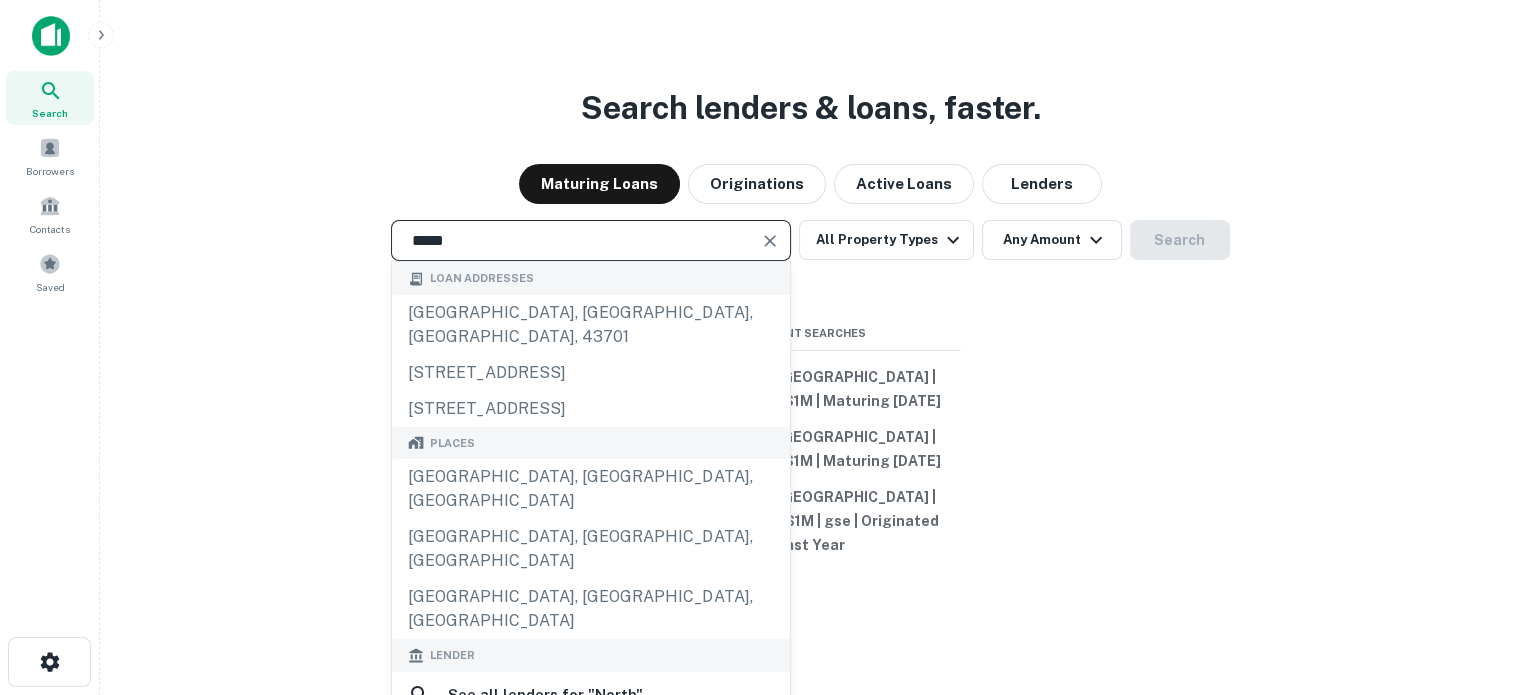 type on "**********" 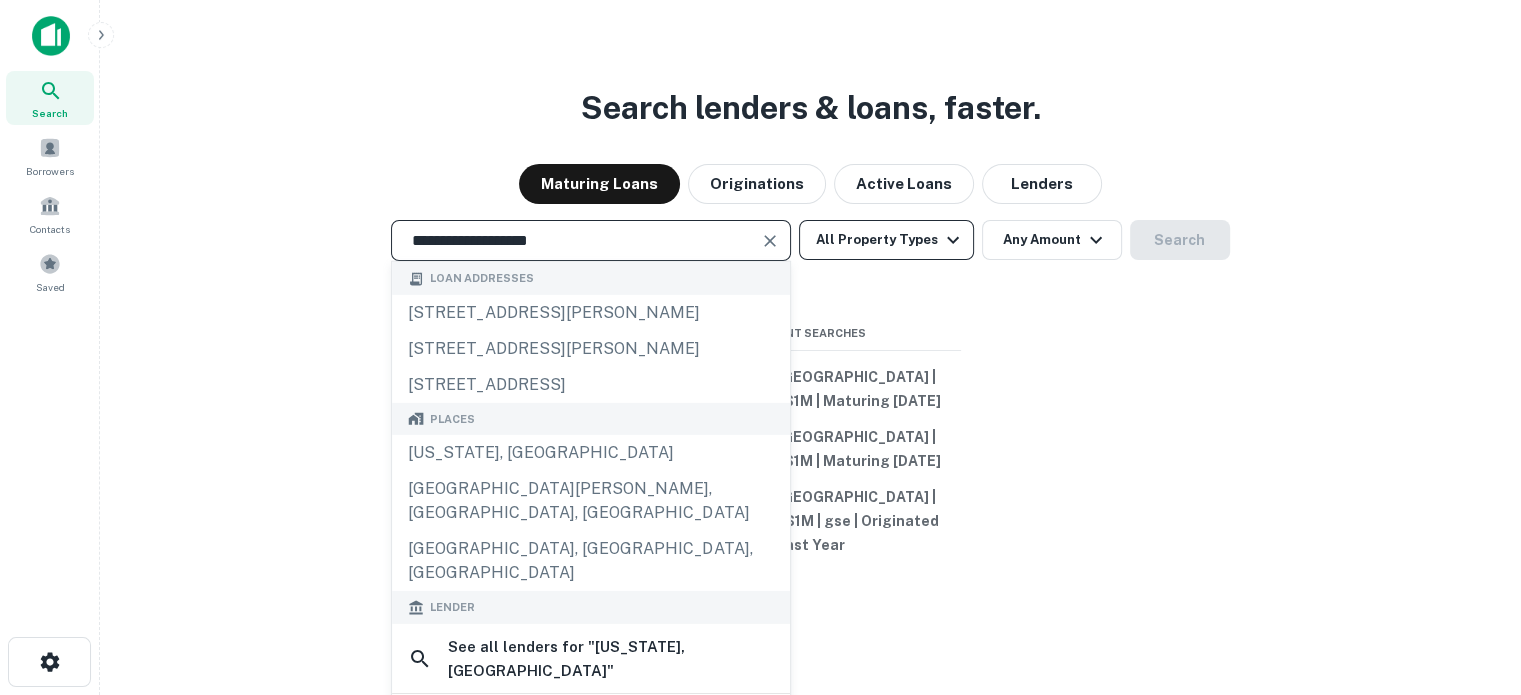 click on "All Property Types" at bounding box center (886, 240) 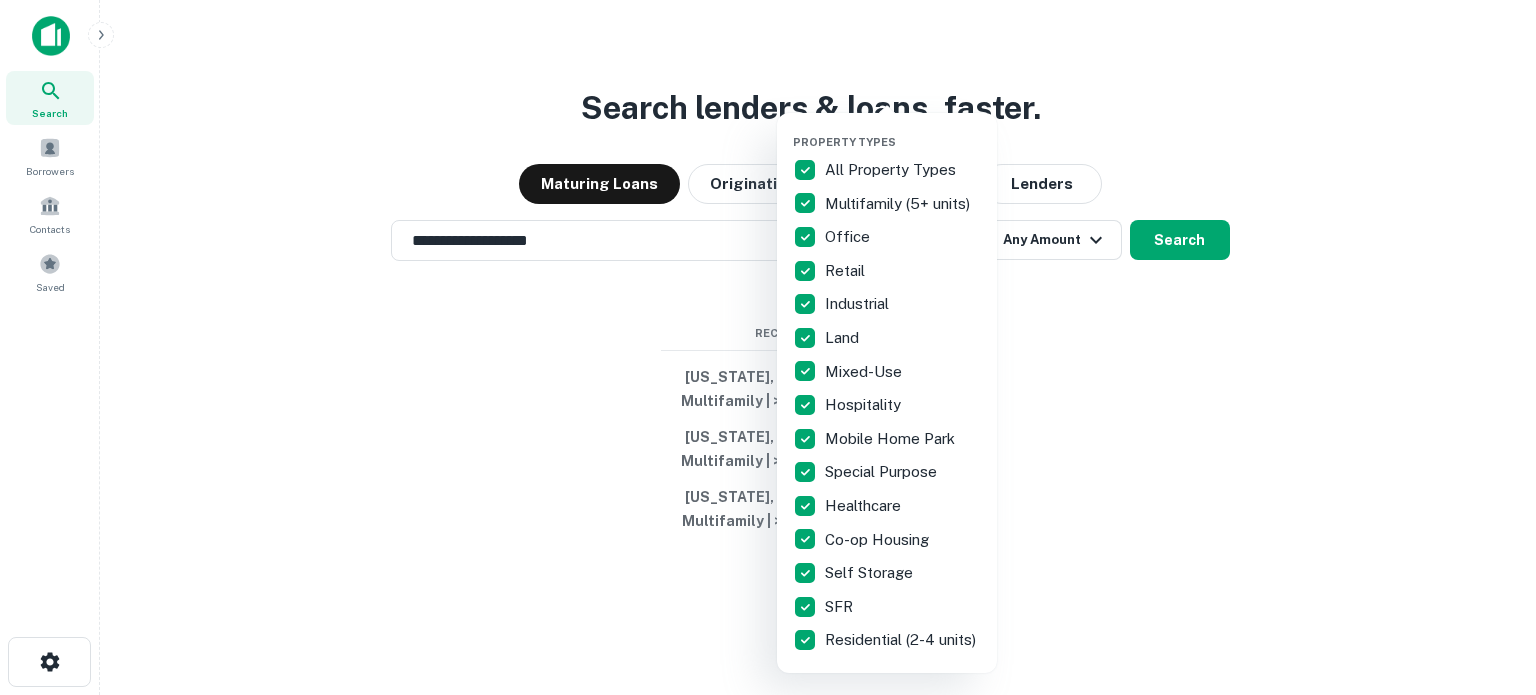 click on "All Property Types" at bounding box center [892, 170] 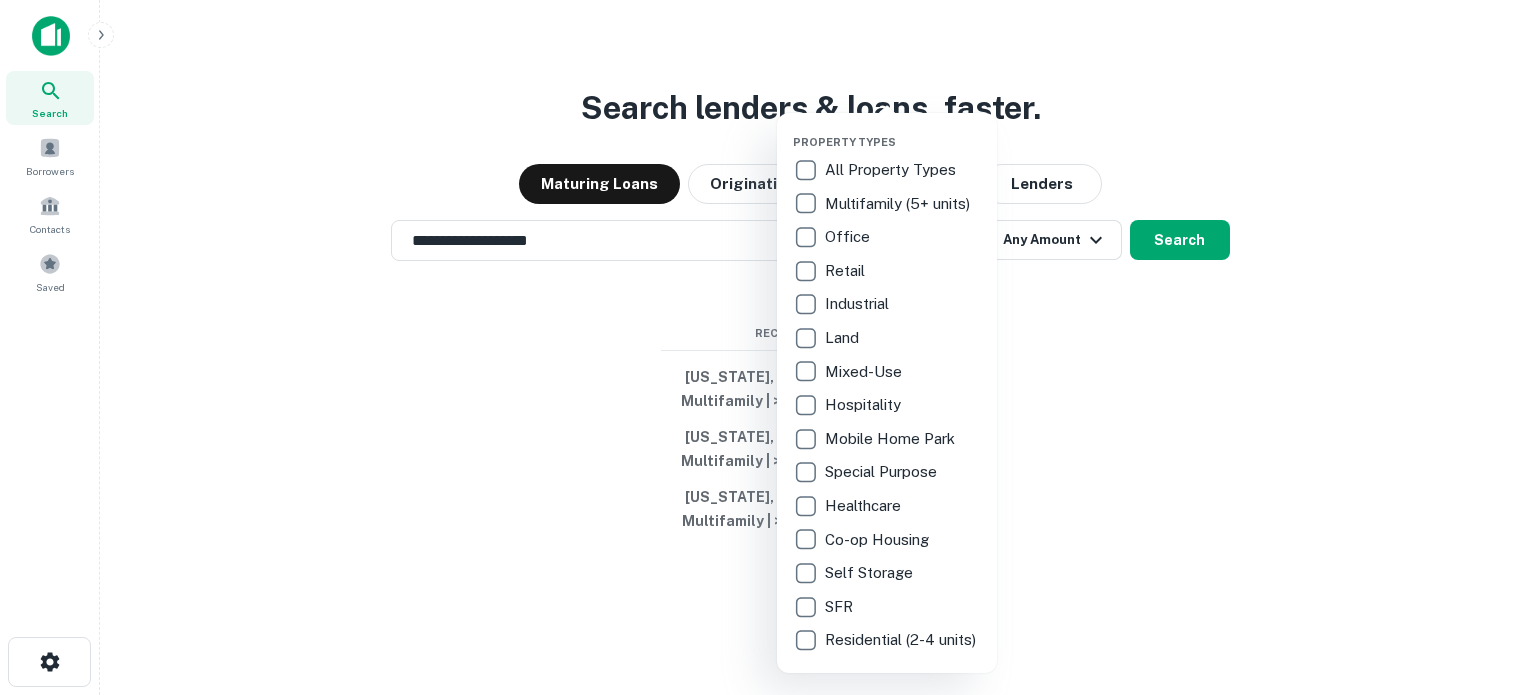 click on "Multifamily (5+ units)" at bounding box center (899, 204) 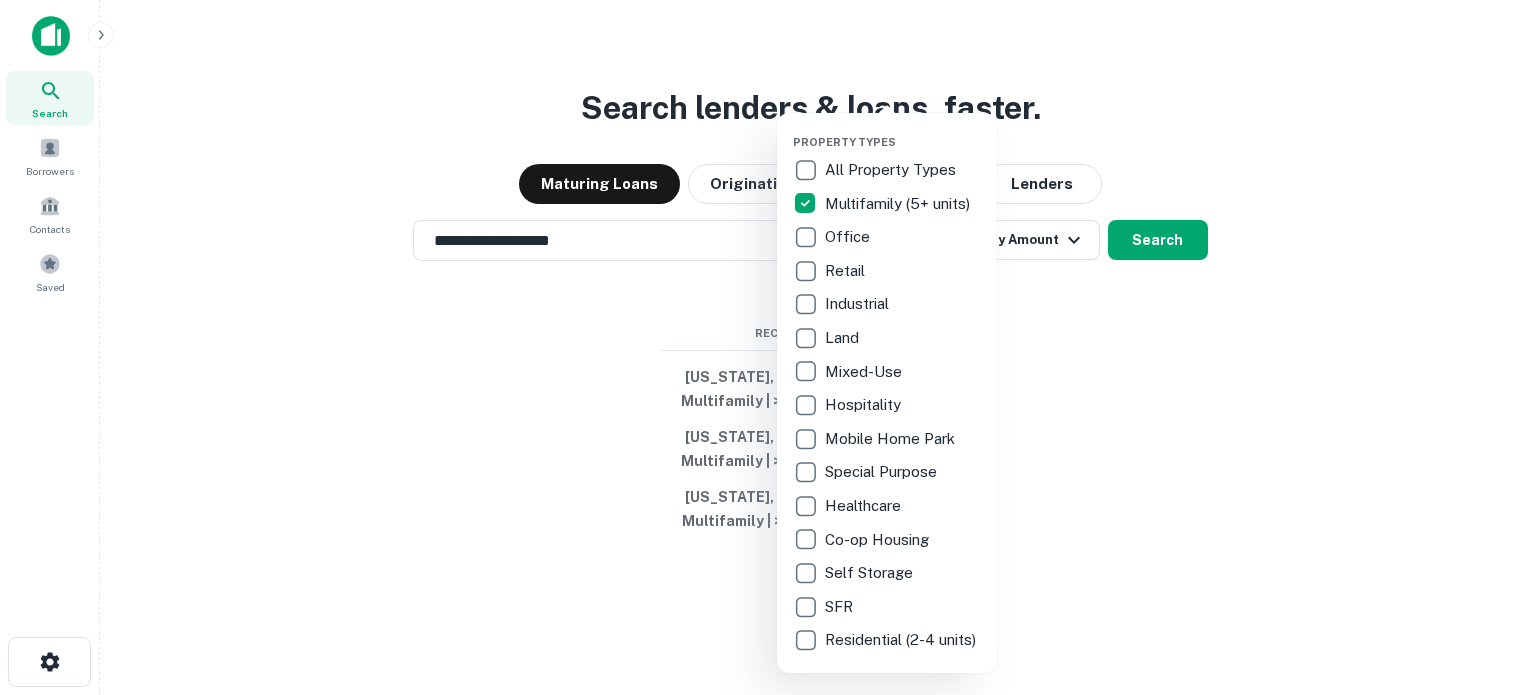 click at bounding box center [768, 347] 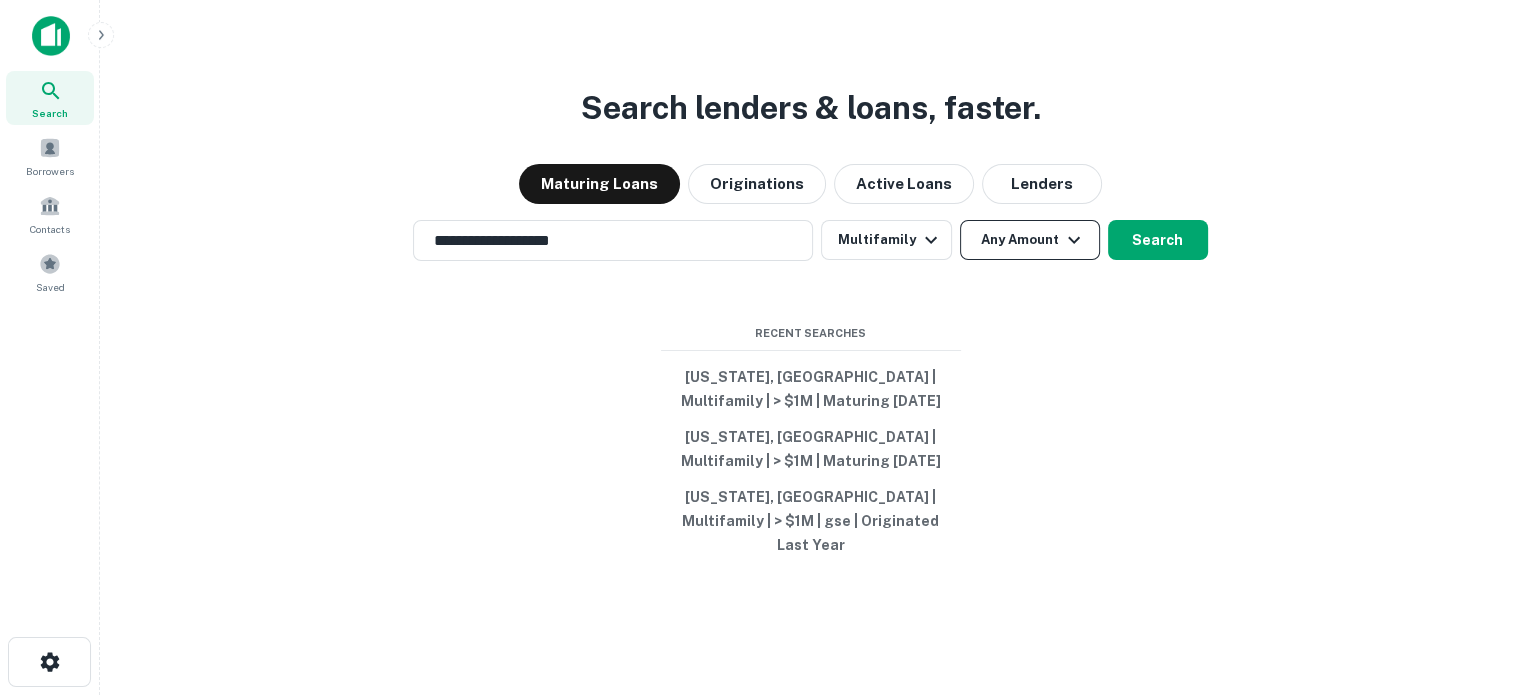 click 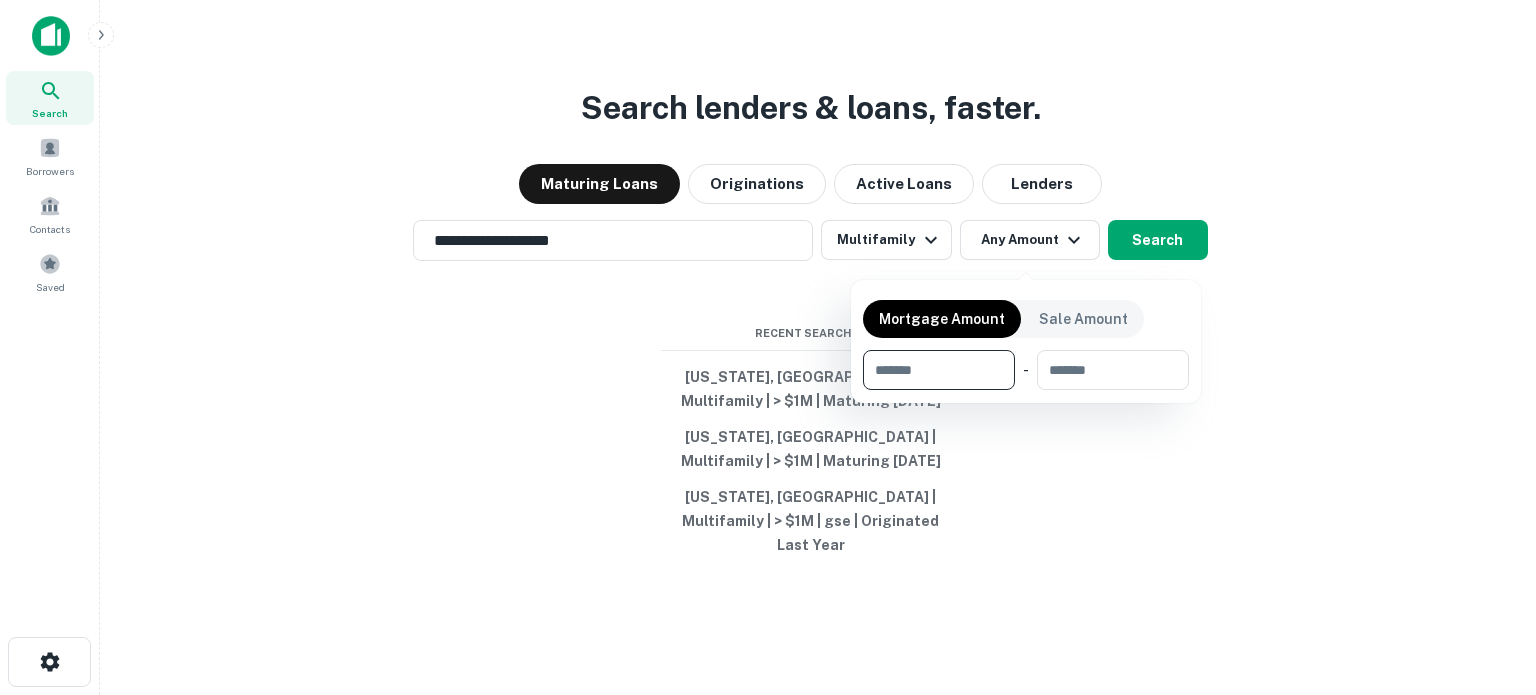 click at bounding box center (932, 370) 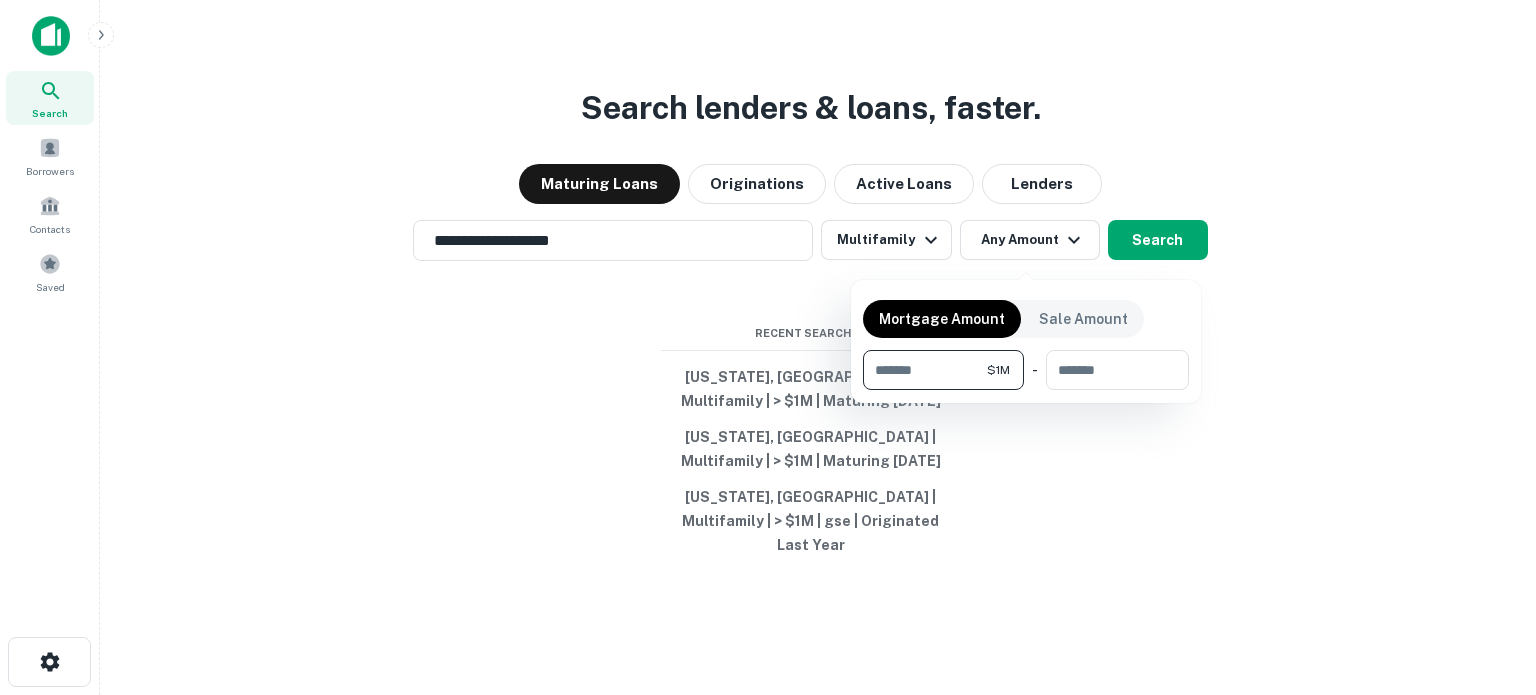 type on "*******" 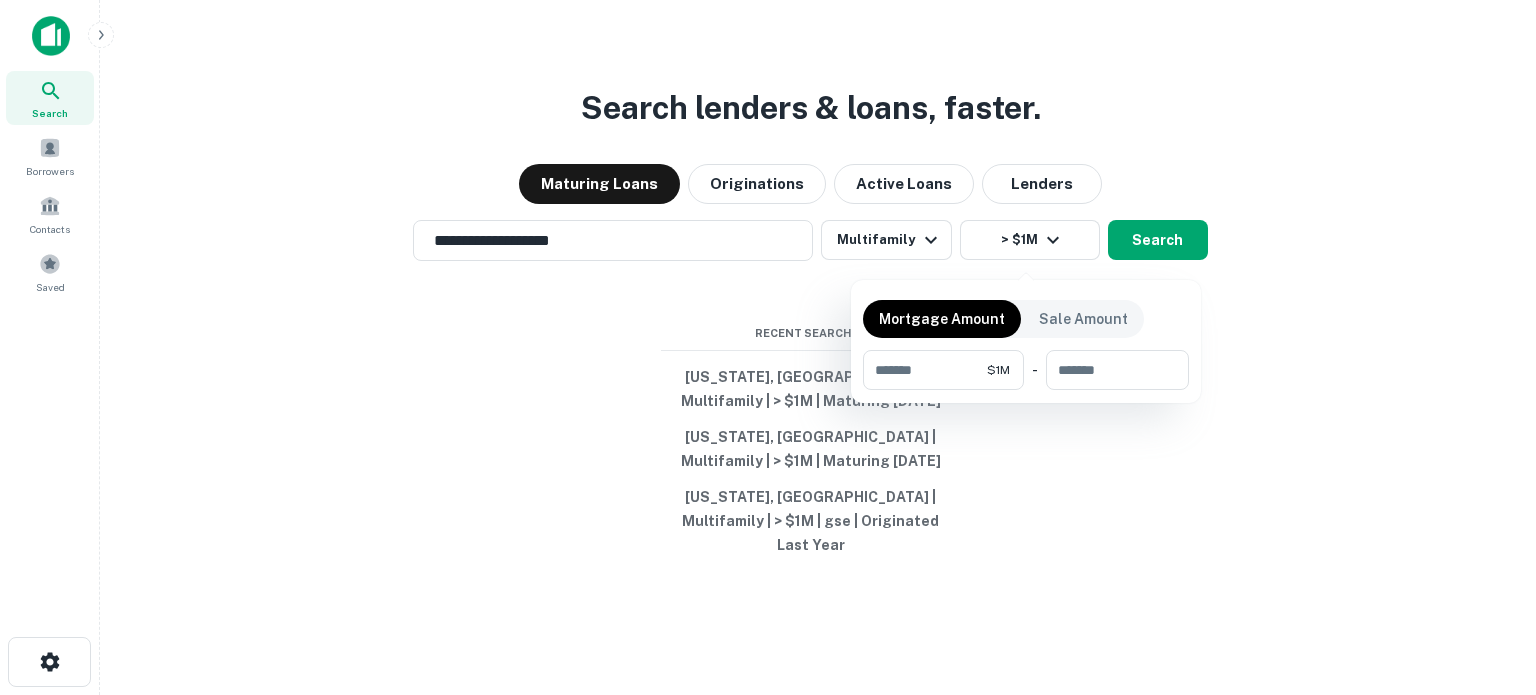 click at bounding box center (768, 347) 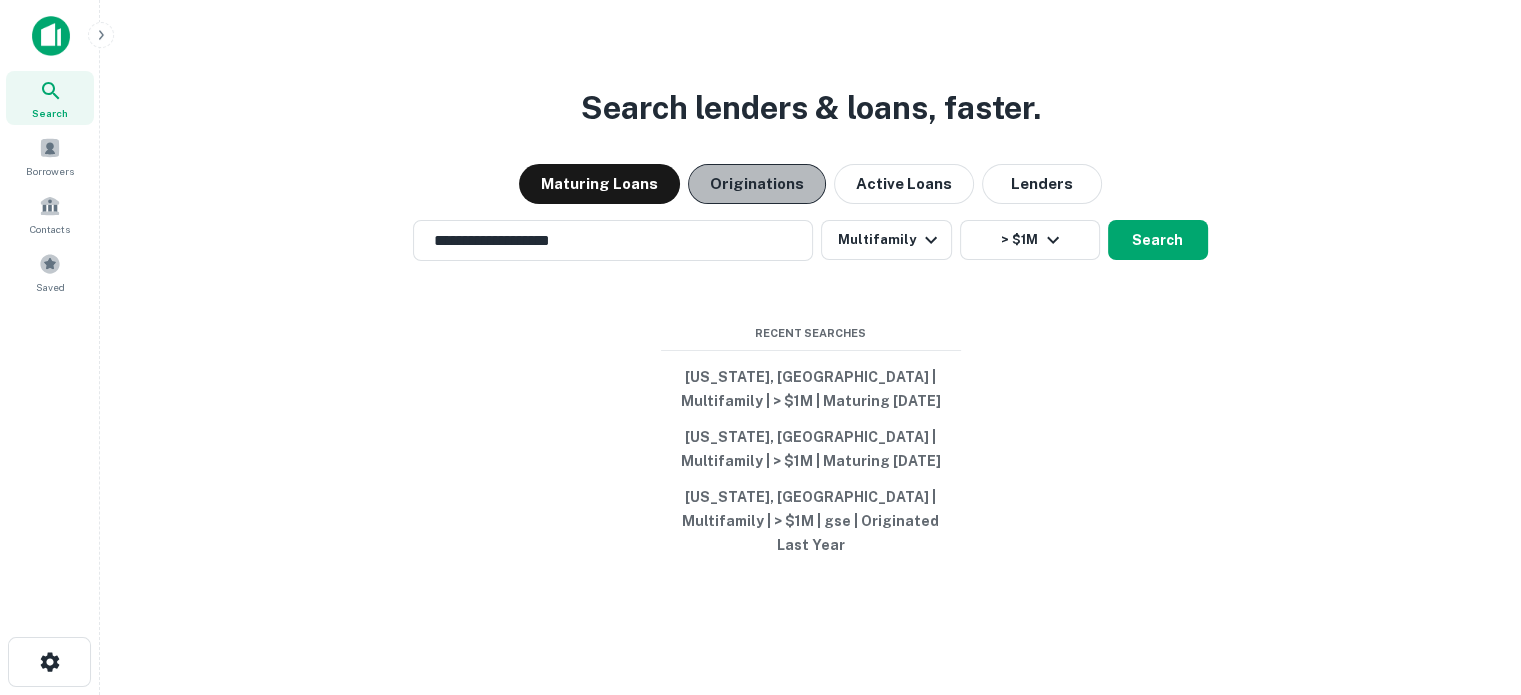 click on "Originations" at bounding box center (757, 184) 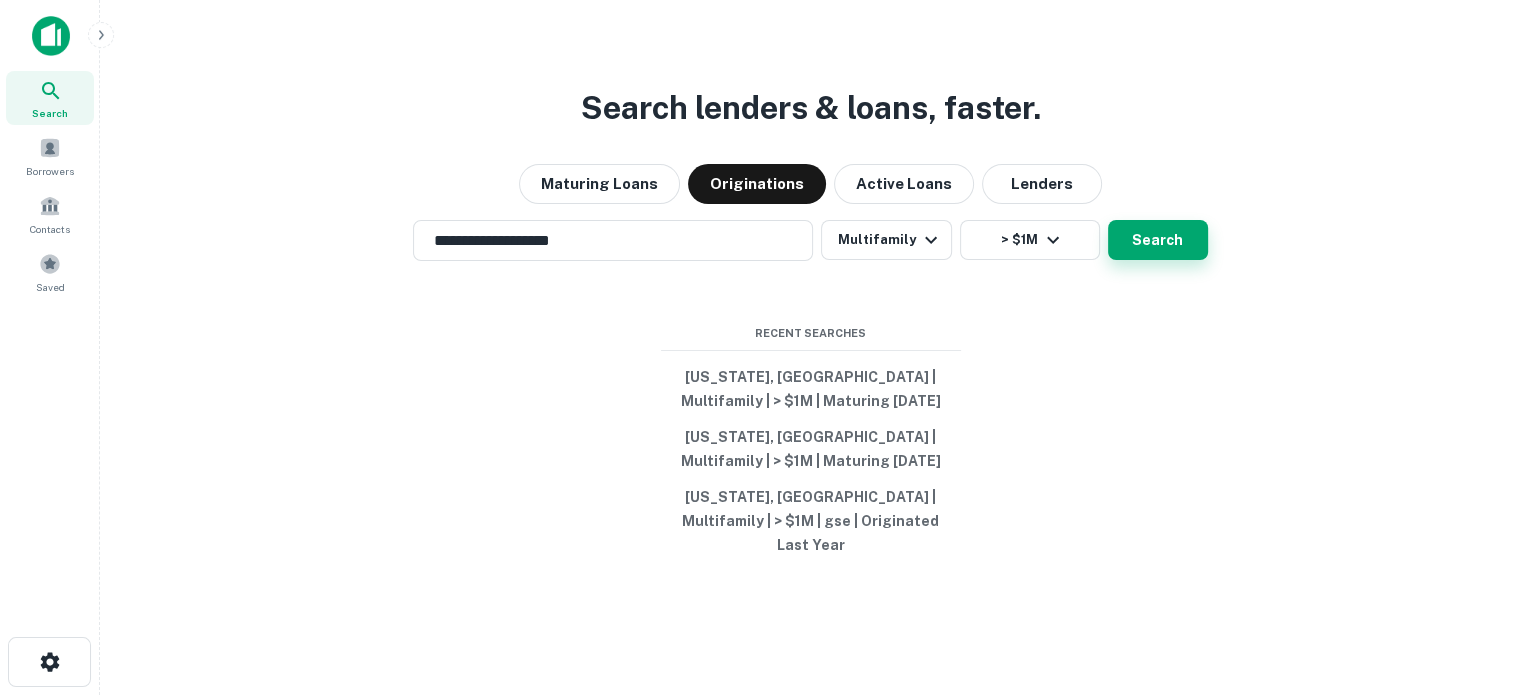 click on "Search" at bounding box center [1158, 240] 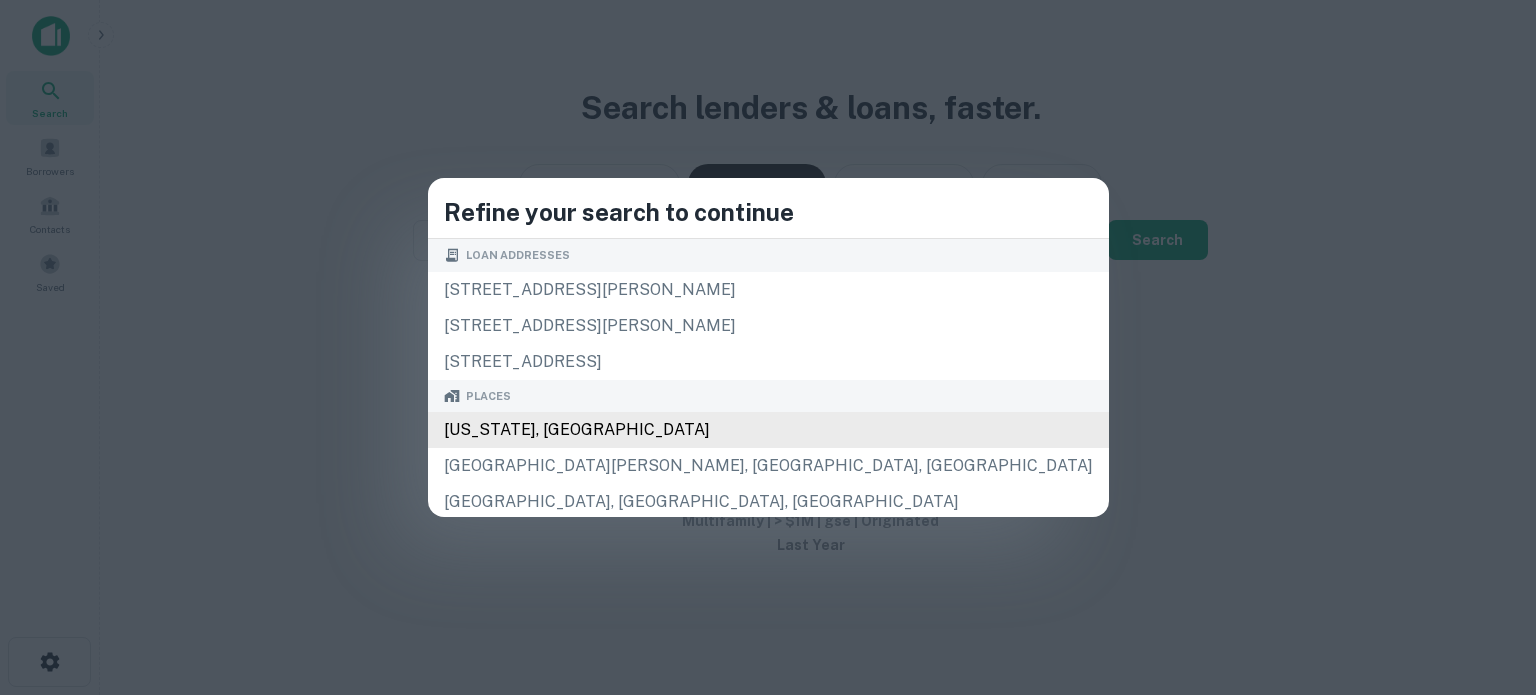 click on "[US_STATE], [GEOGRAPHIC_DATA]" at bounding box center (768, 430) 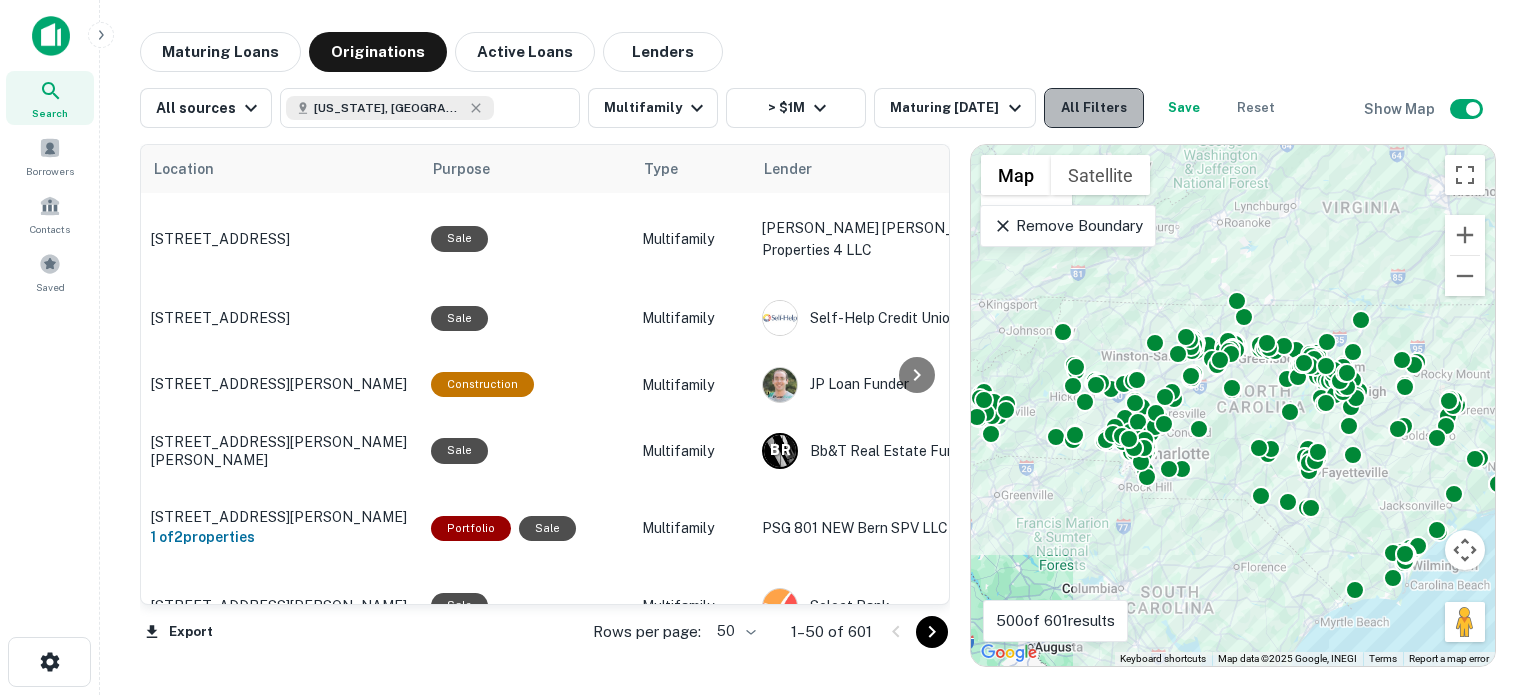 click on "All Filters" at bounding box center (1094, 108) 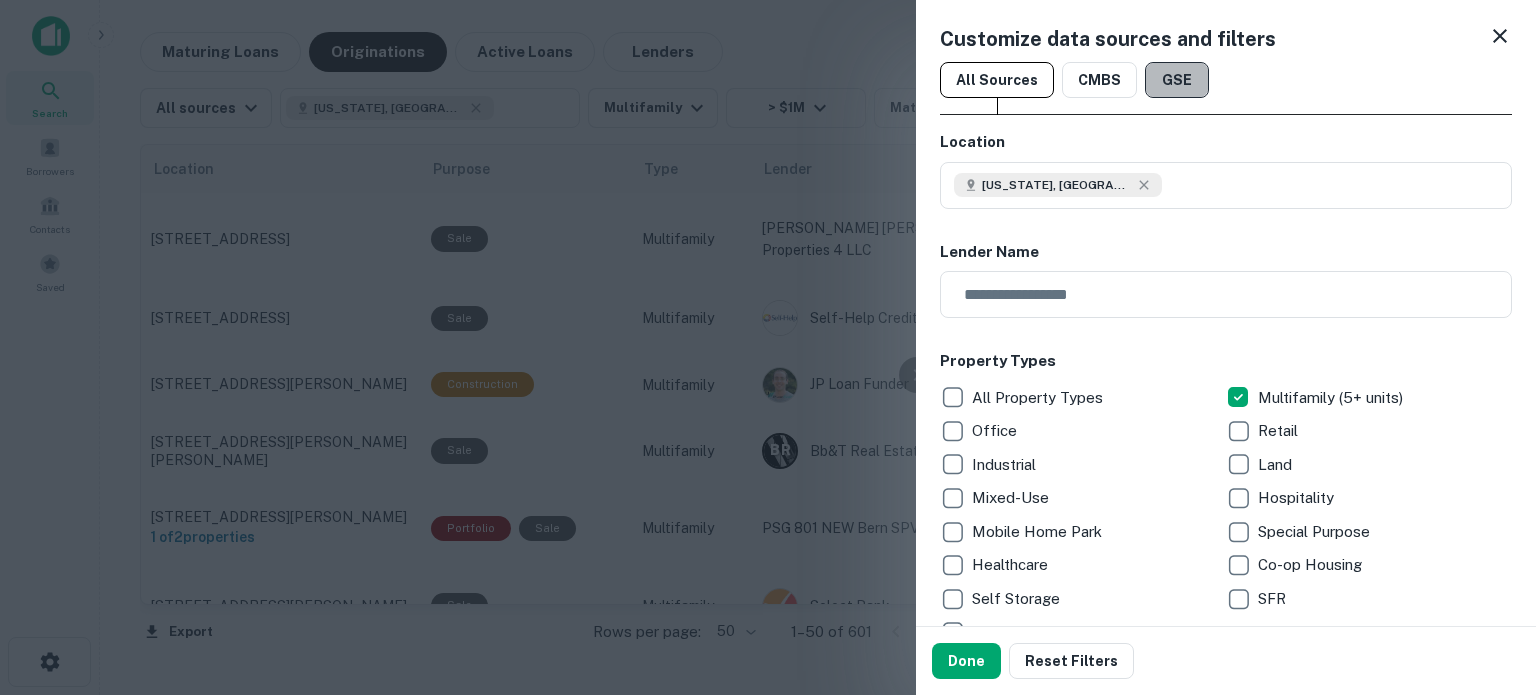 click on "GSE" at bounding box center [1177, 80] 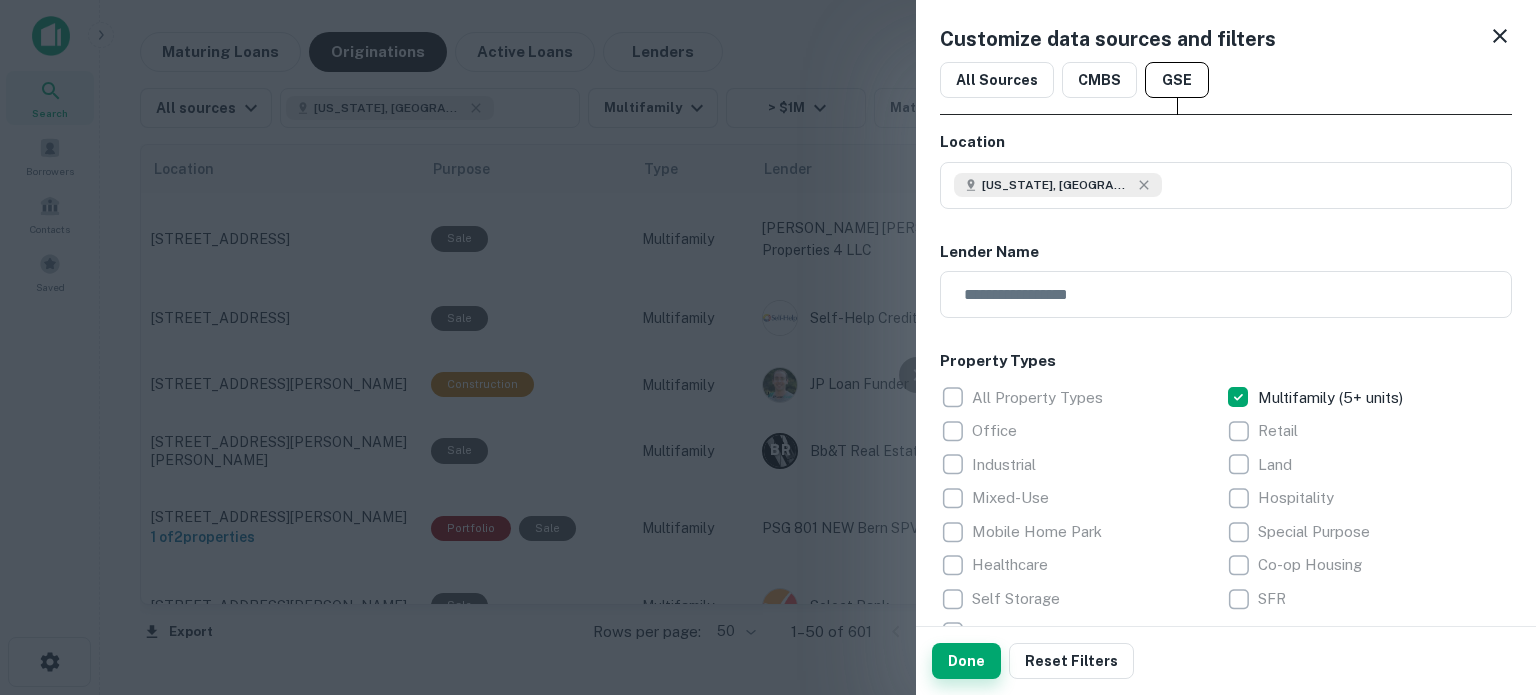 click on "Done" at bounding box center (966, 661) 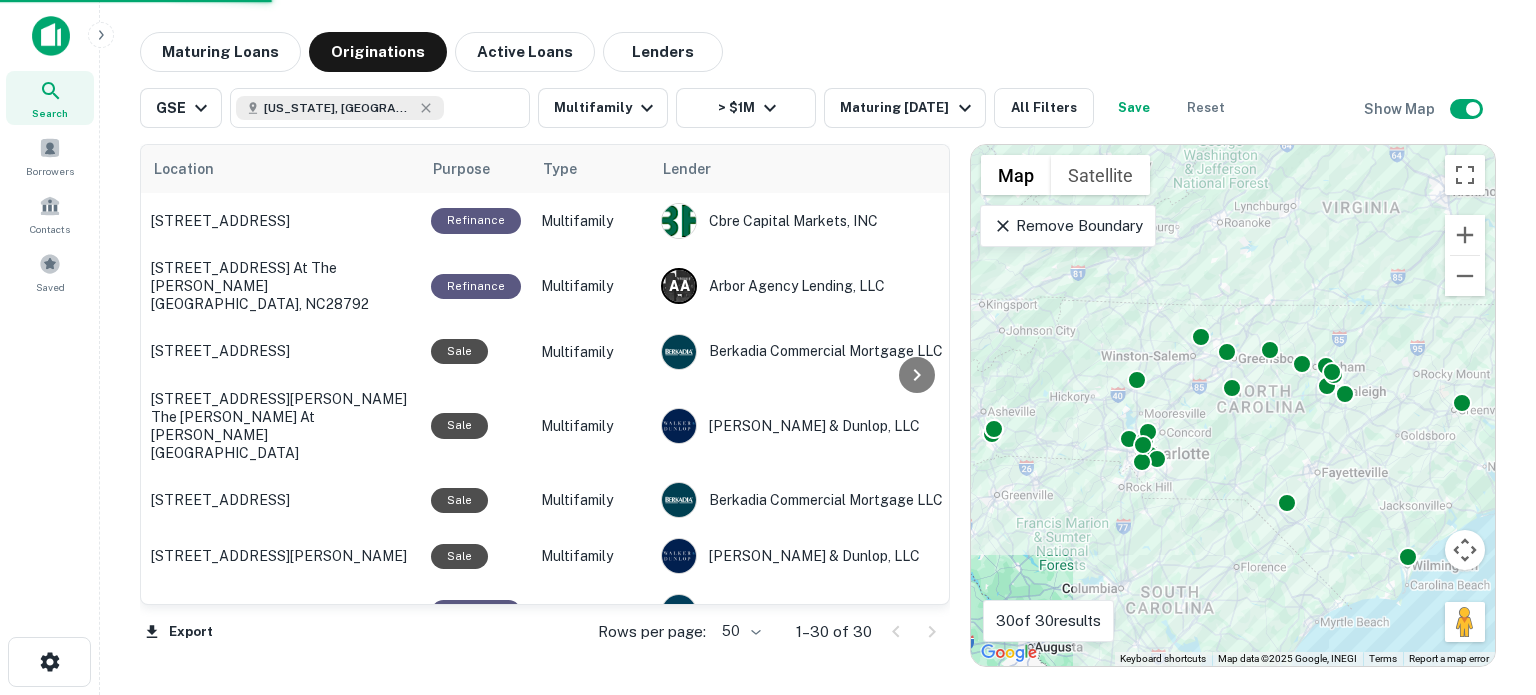 click on "Save" at bounding box center (1134, 108) 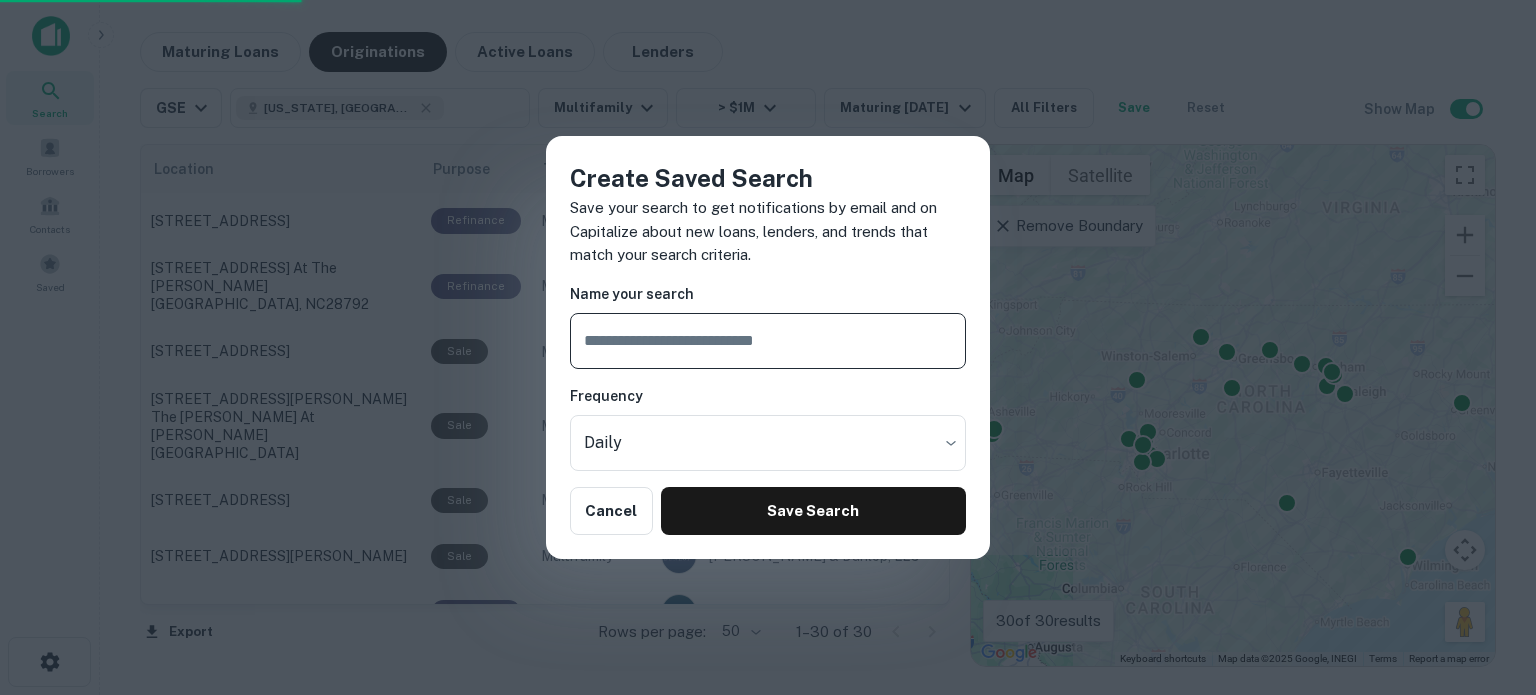 click at bounding box center [768, 341] 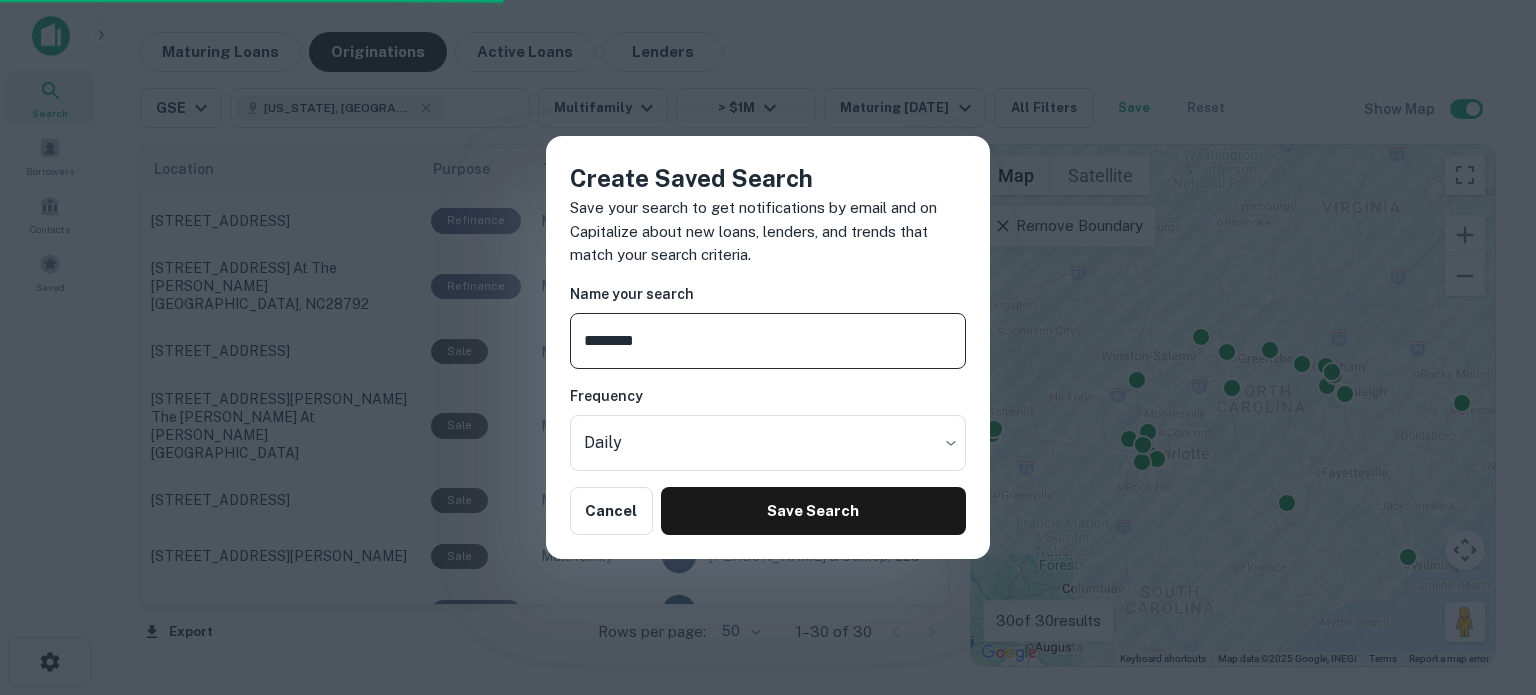 type on "********" 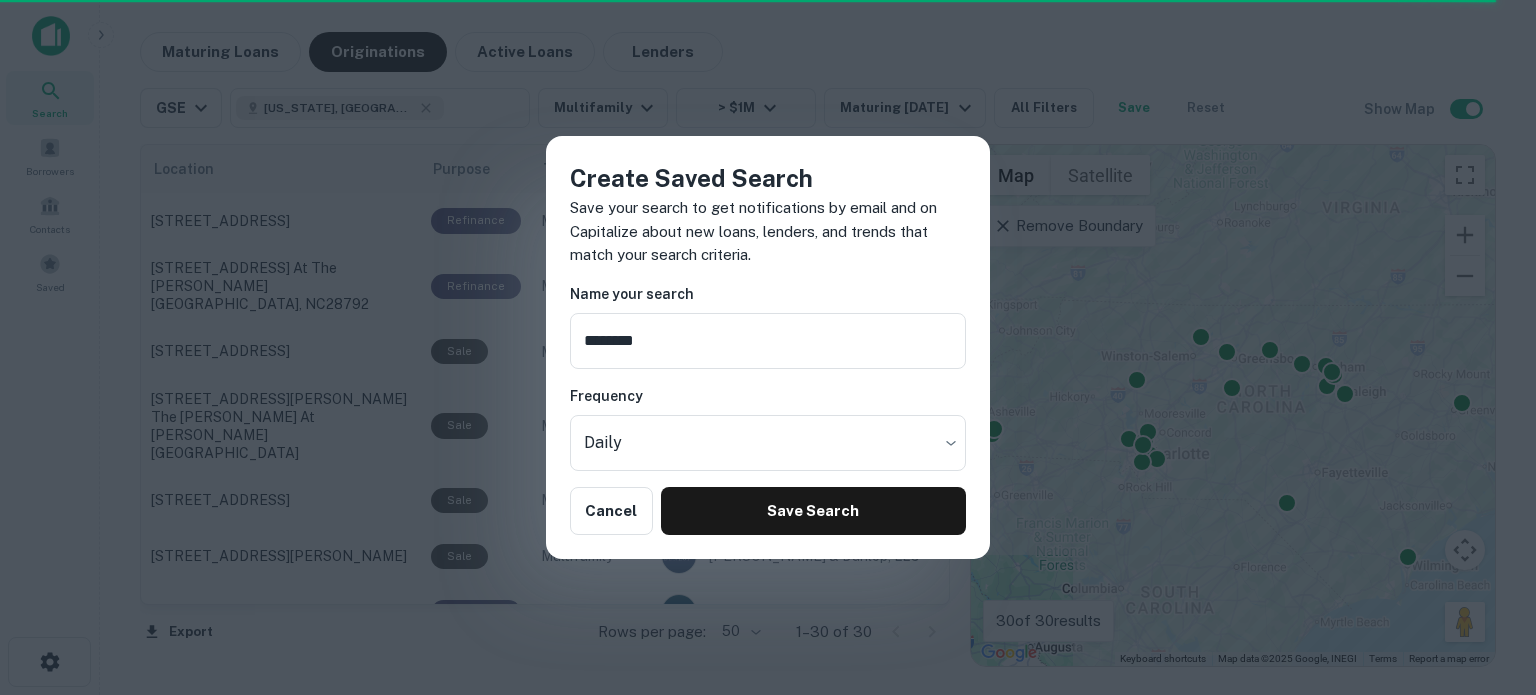 click on "Save Search" at bounding box center (813, 511) 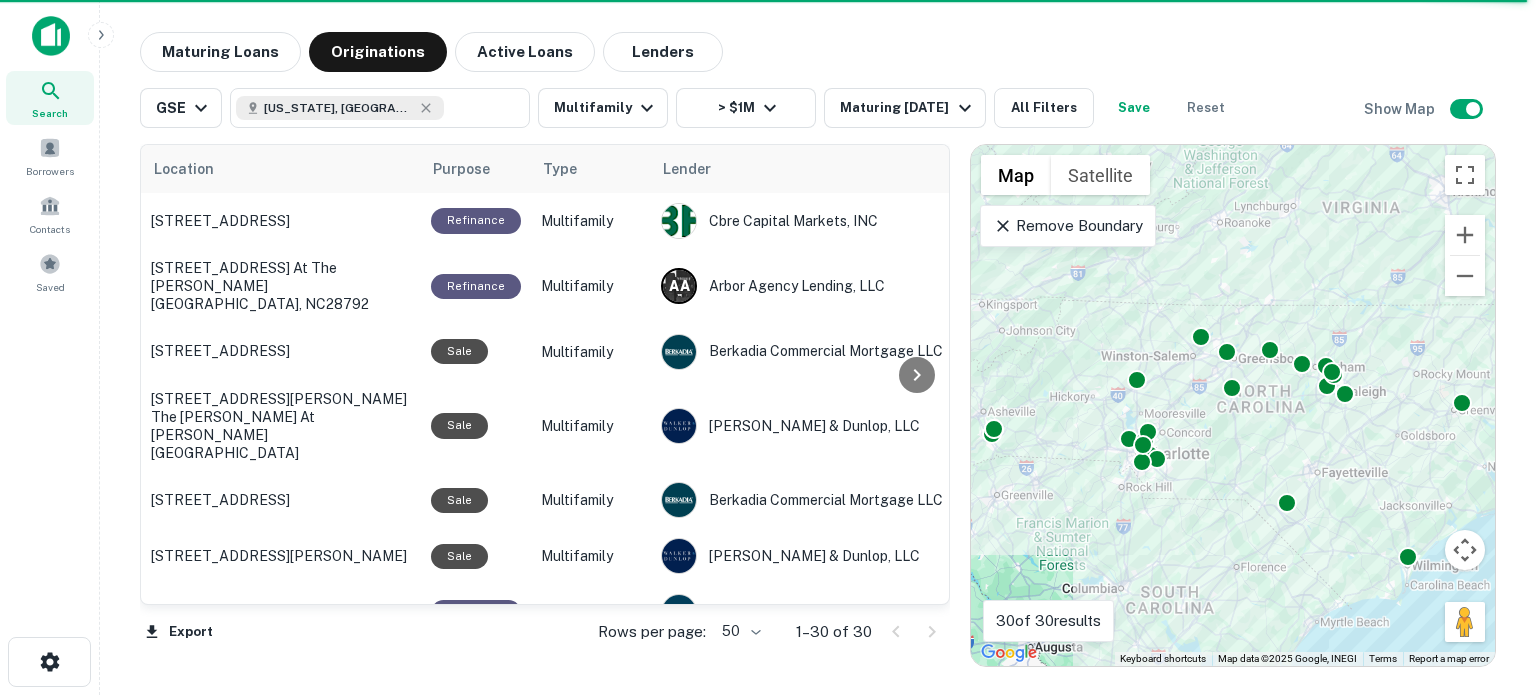click on "Search" at bounding box center [50, 113] 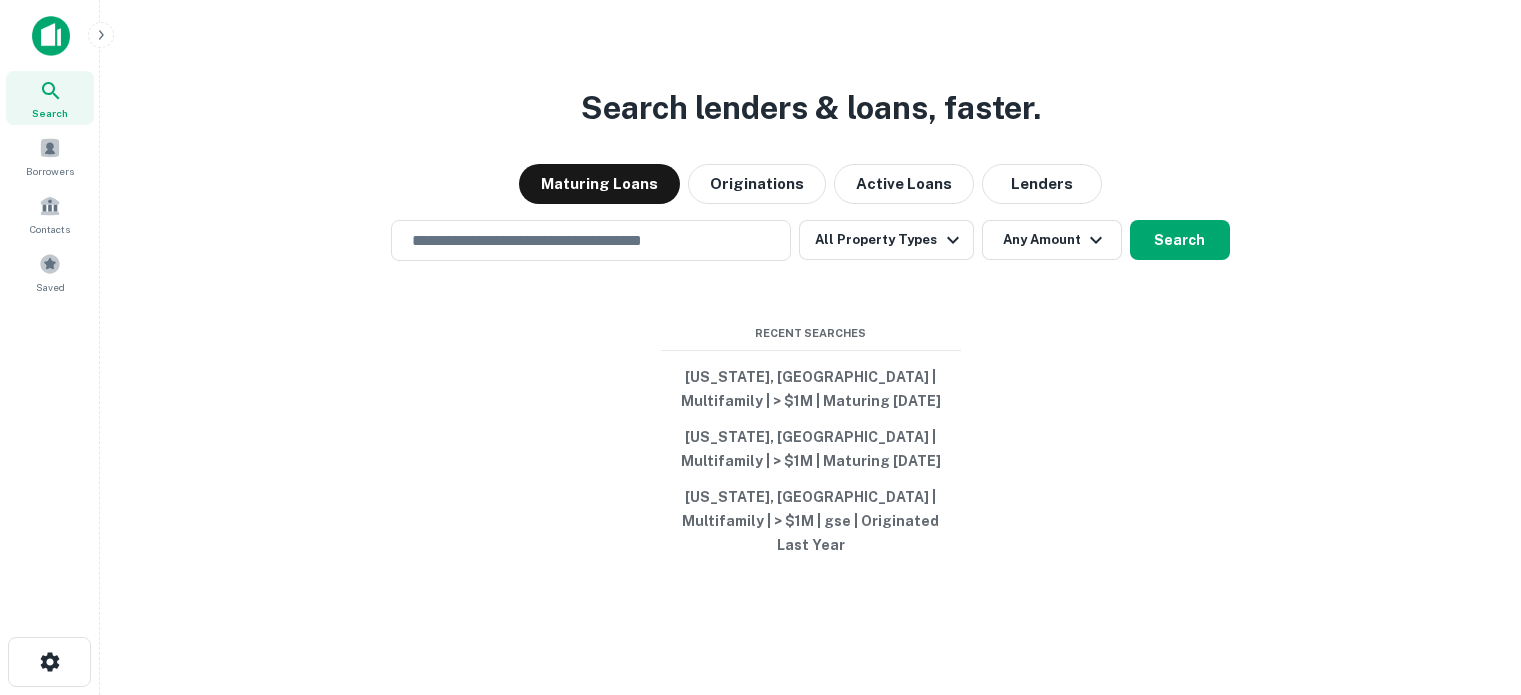 scroll, scrollTop: 0, scrollLeft: 0, axis: both 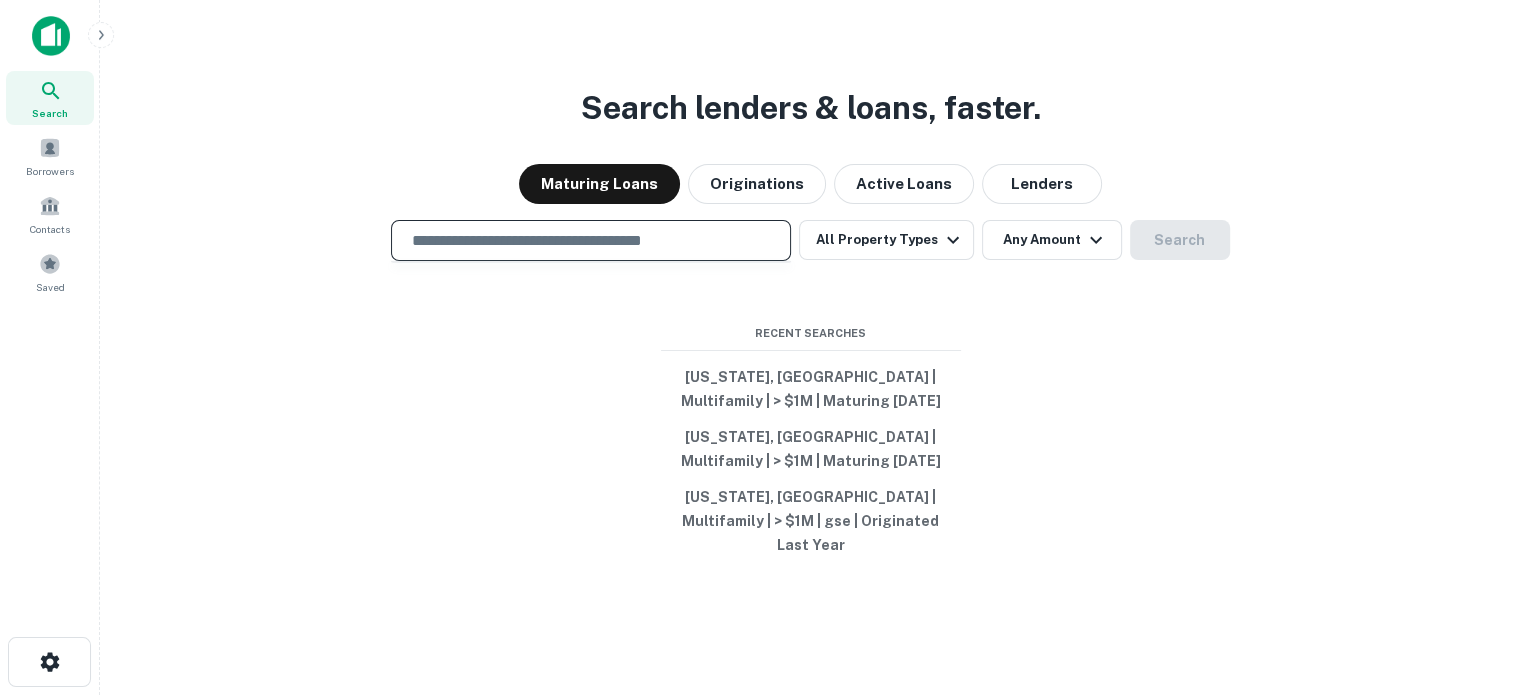 click at bounding box center [591, 240] 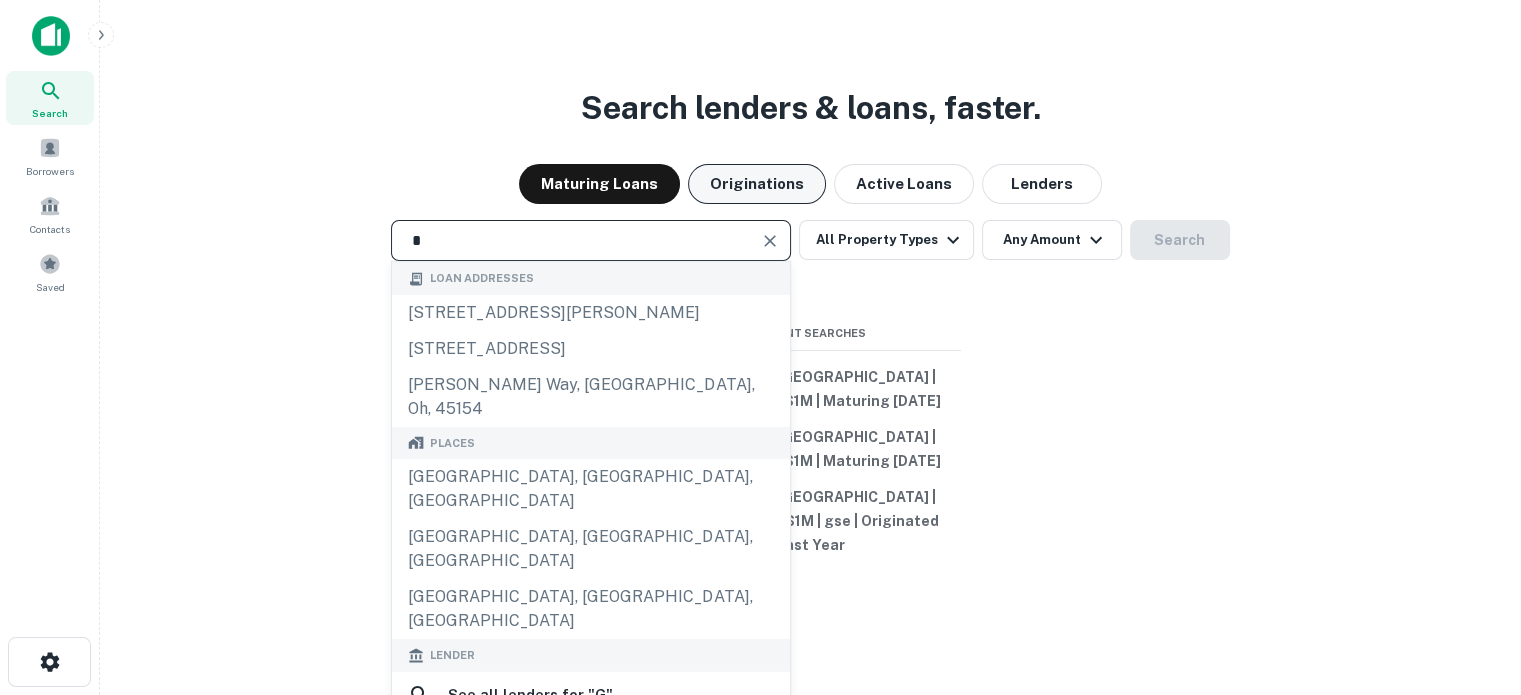 click on "Originations" at bounding box center [757, 184] 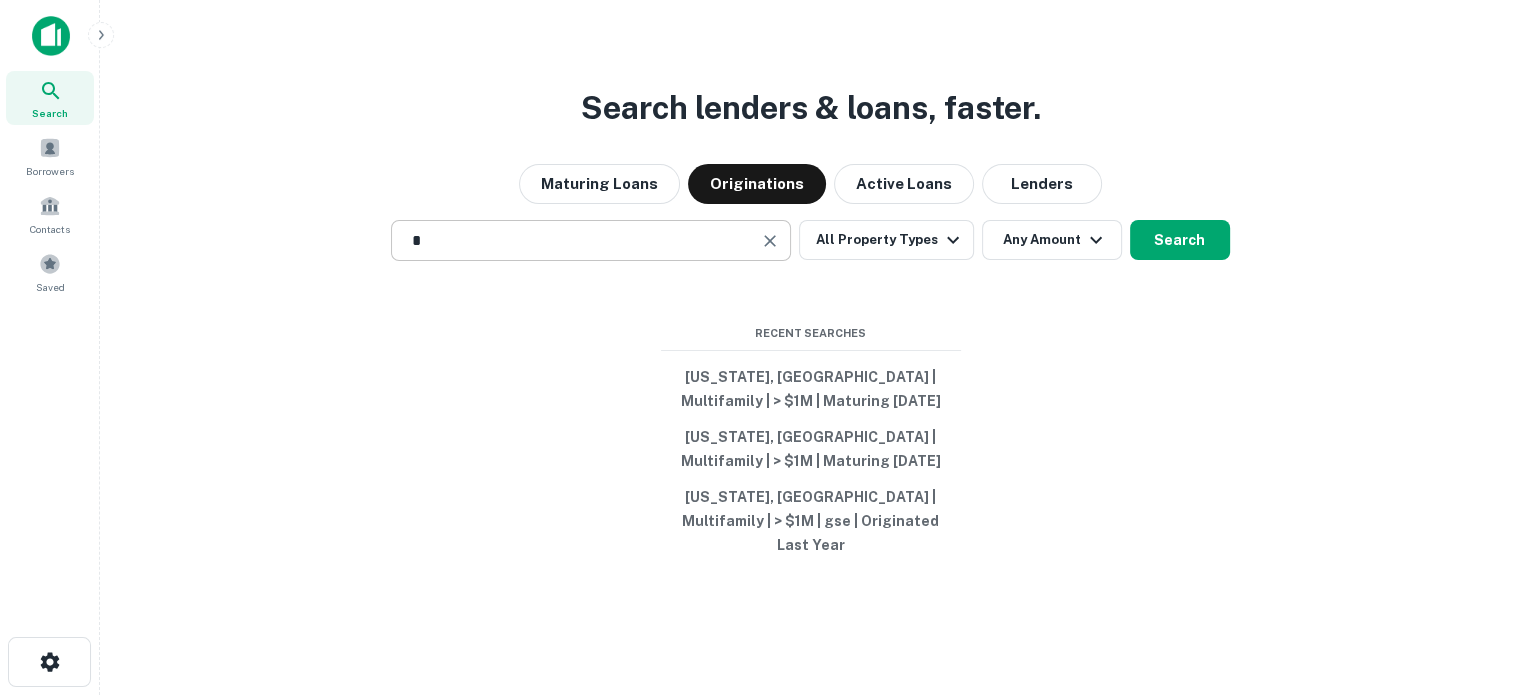 click on "*" at bounding box center [576, 240] 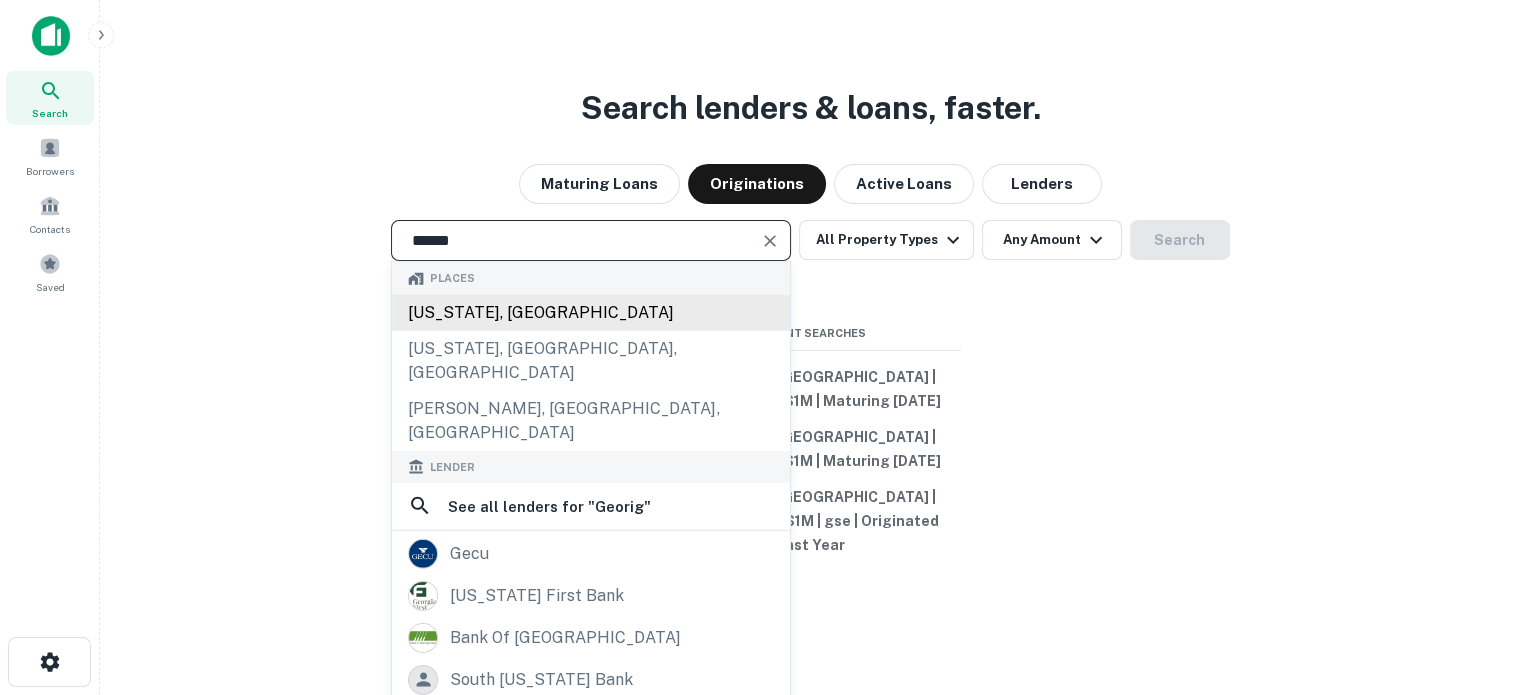 click on "[US_STATE], [GEOGRAPHIC_DATA]" at bounding box center [591, 313] 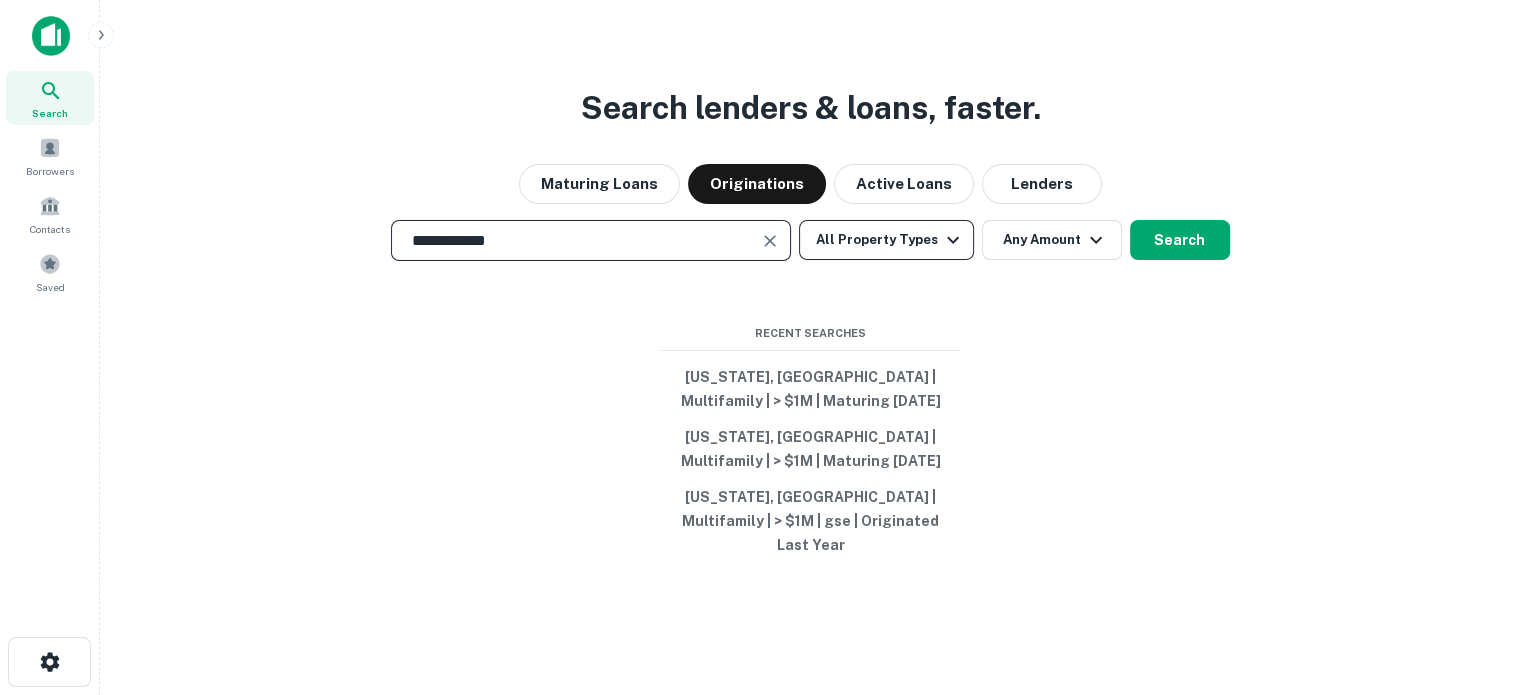 type on "**********" 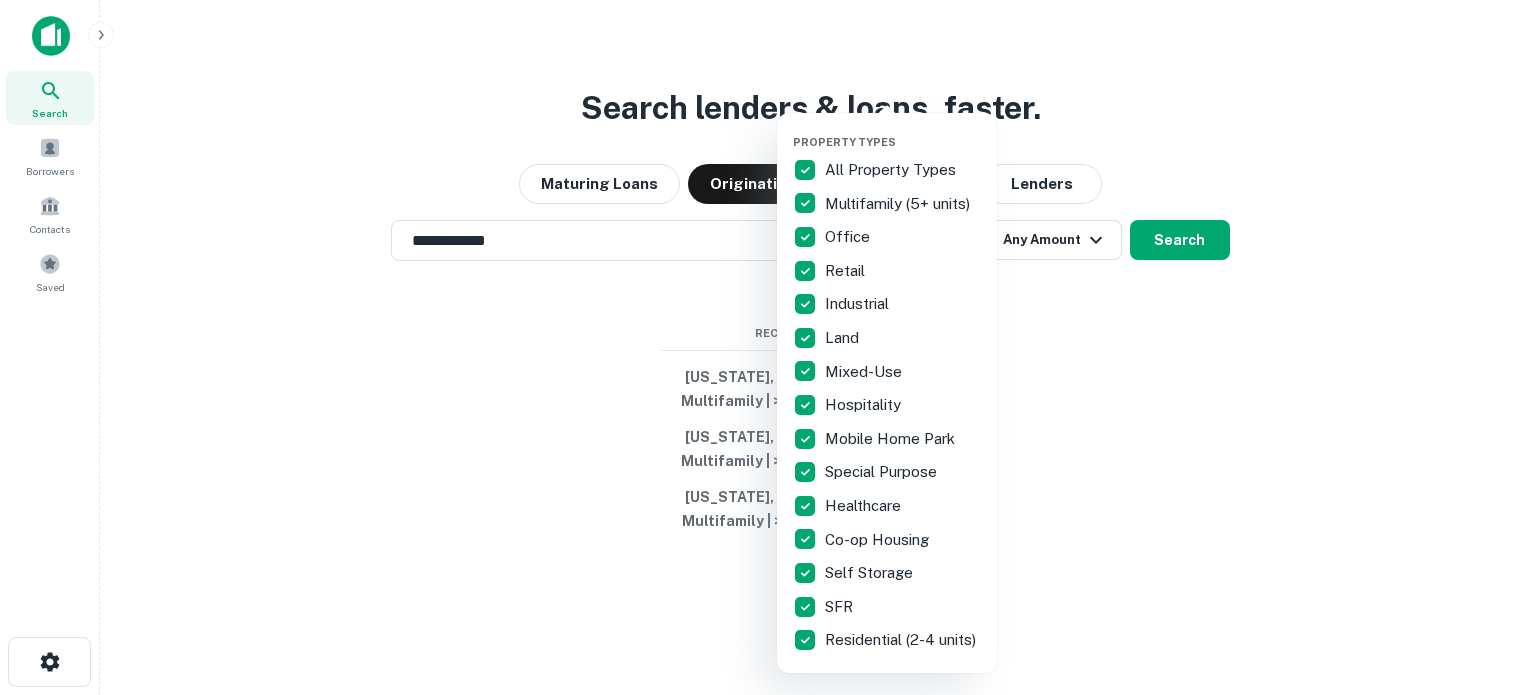 click on "All Property Types" at bounding box center (892, 170) 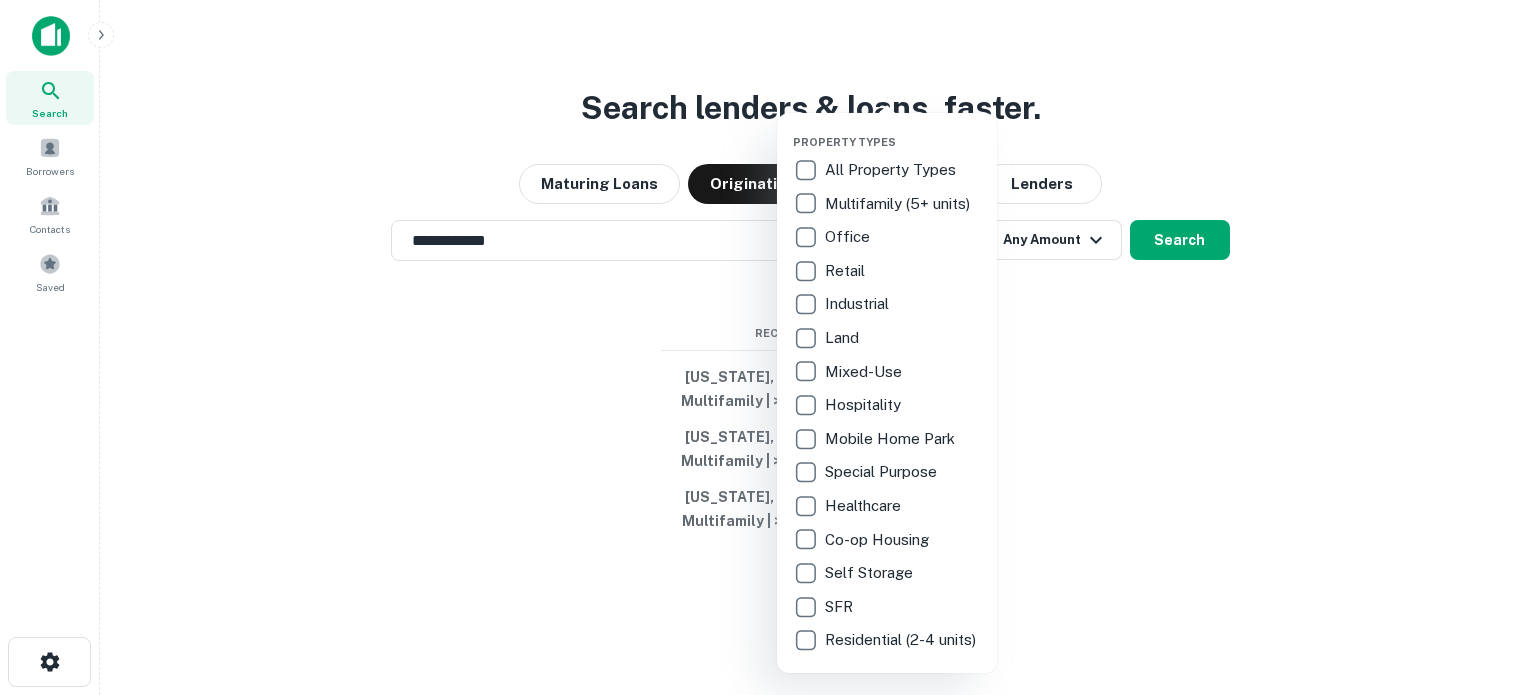 click on "Multifamily (5+ units)" at bounding box center (899, 204) 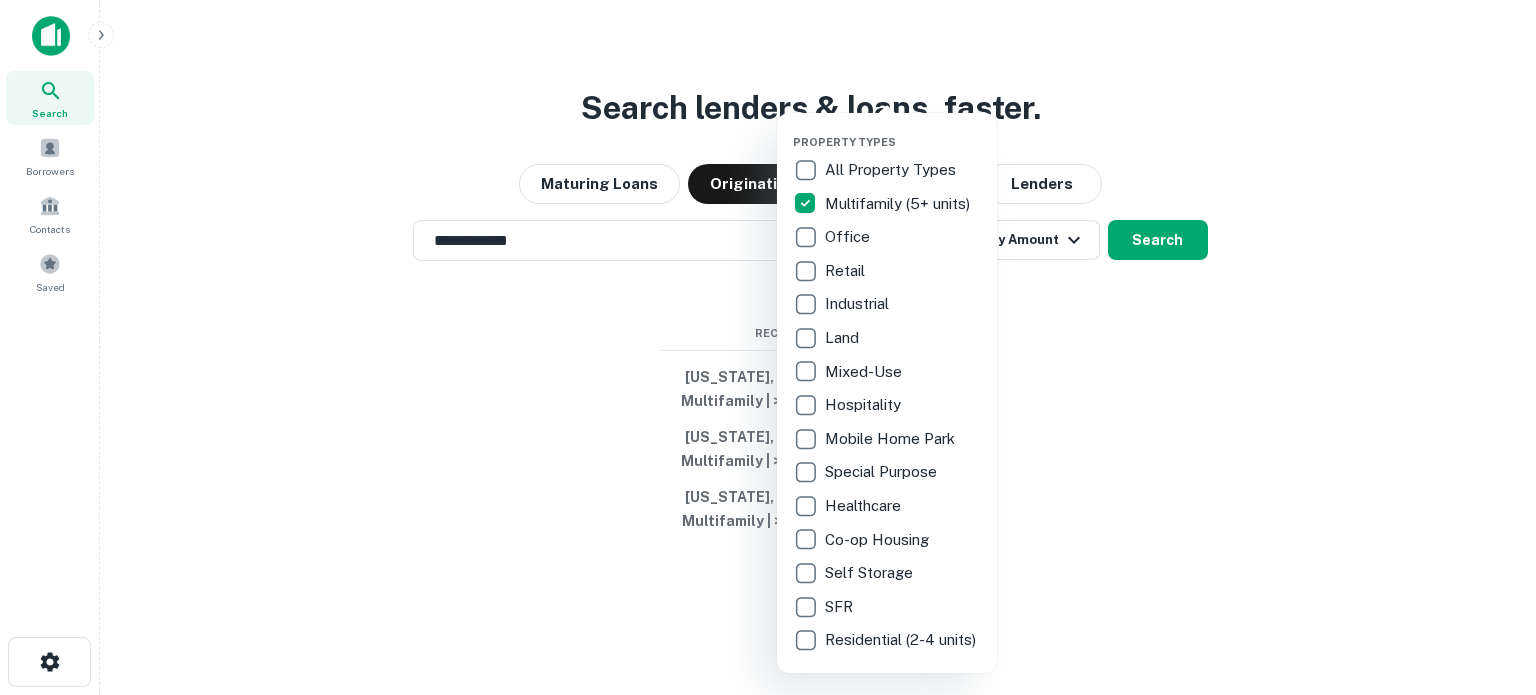 click at bounding box center (768, 347) 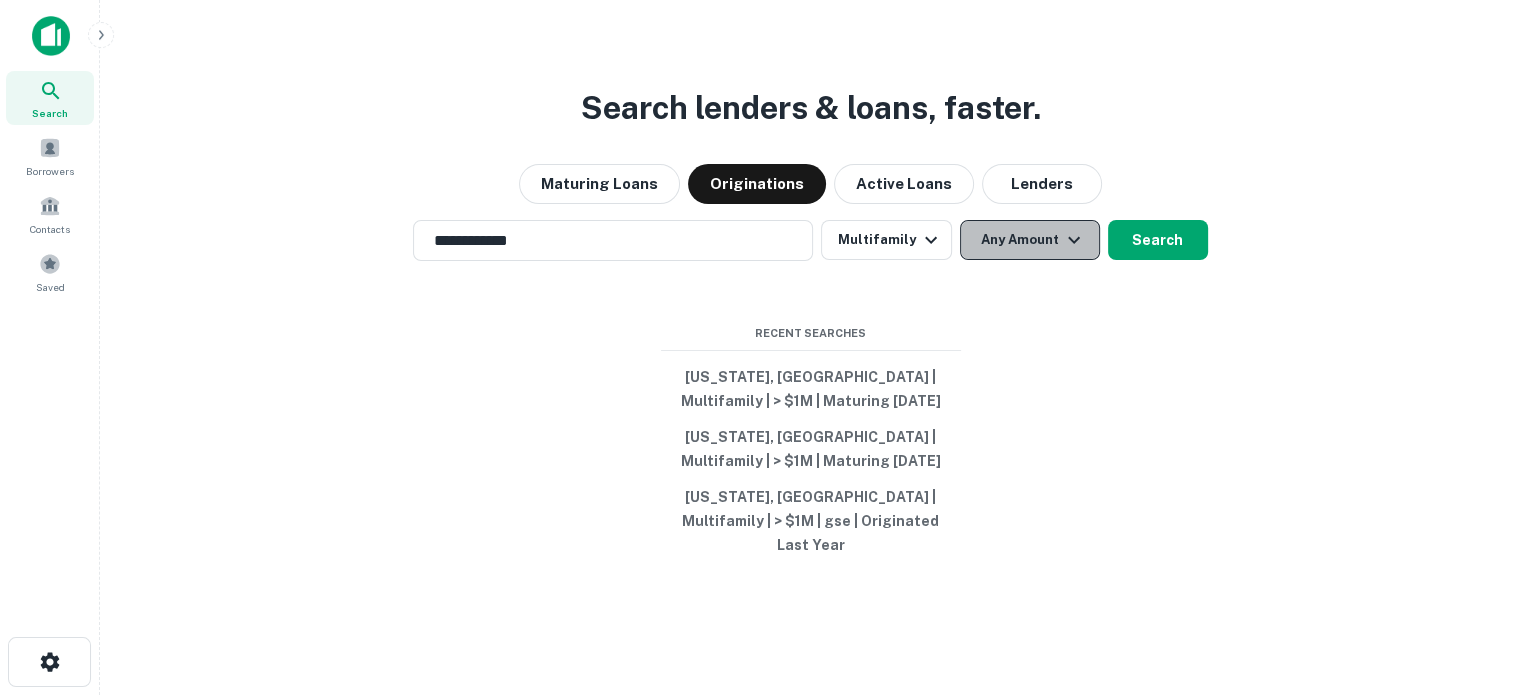 click on "Any Amount" at bounding box center (1030, 240) 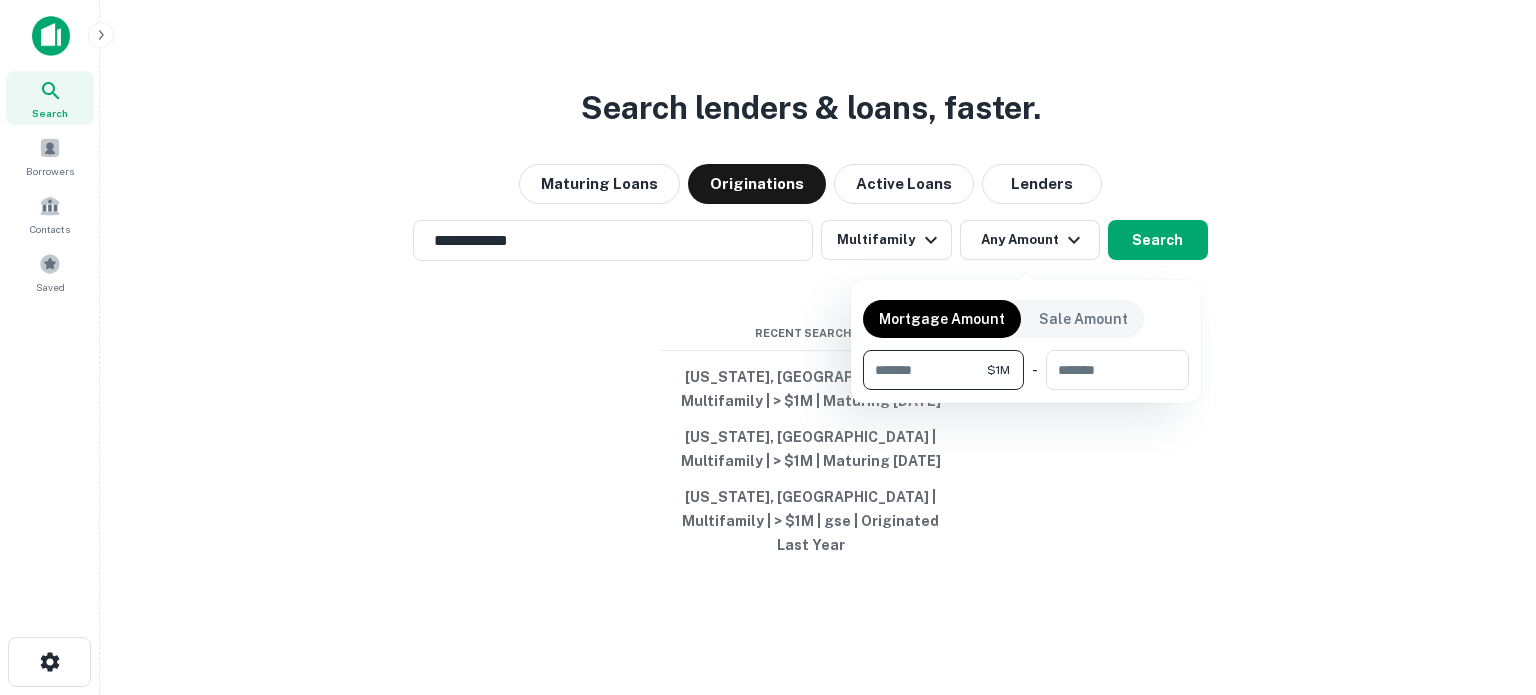 type on "*******" 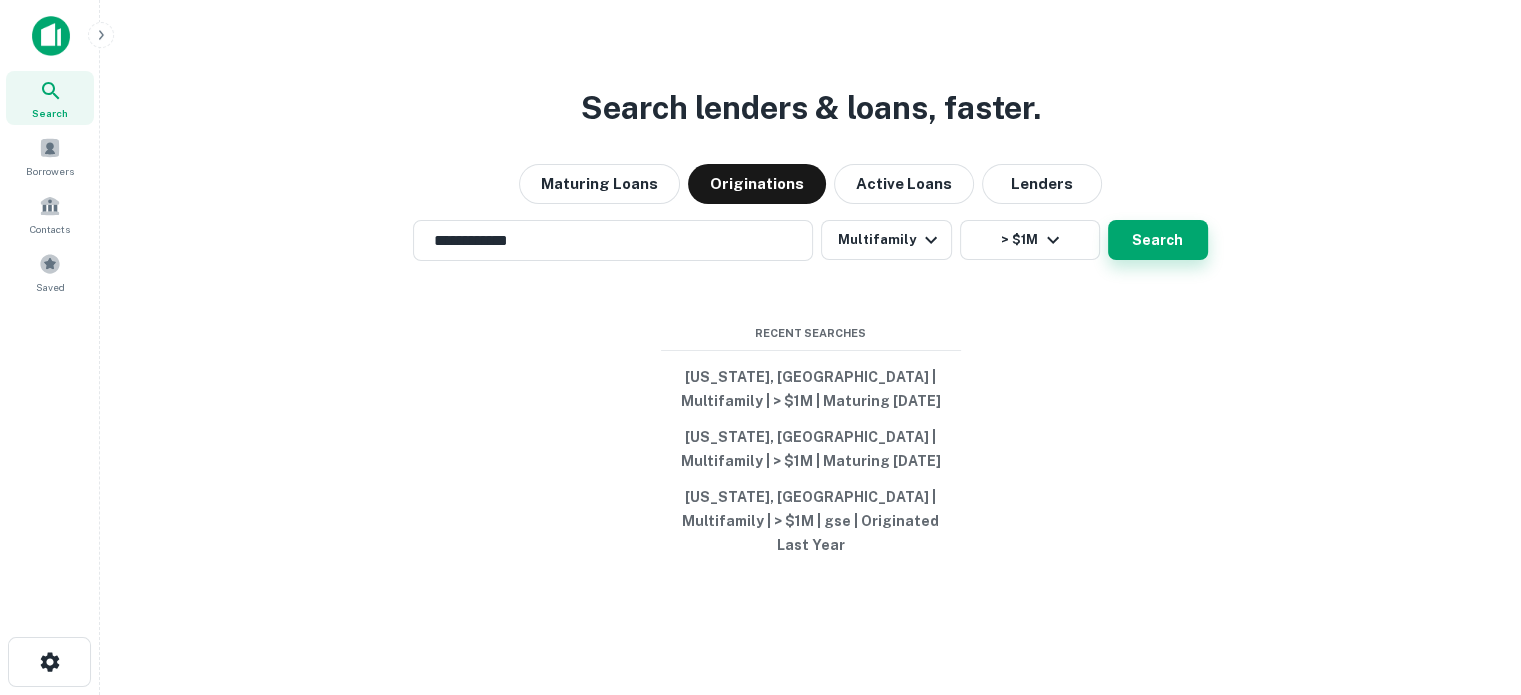 click on "Search" at bounding box center (1158, 240) 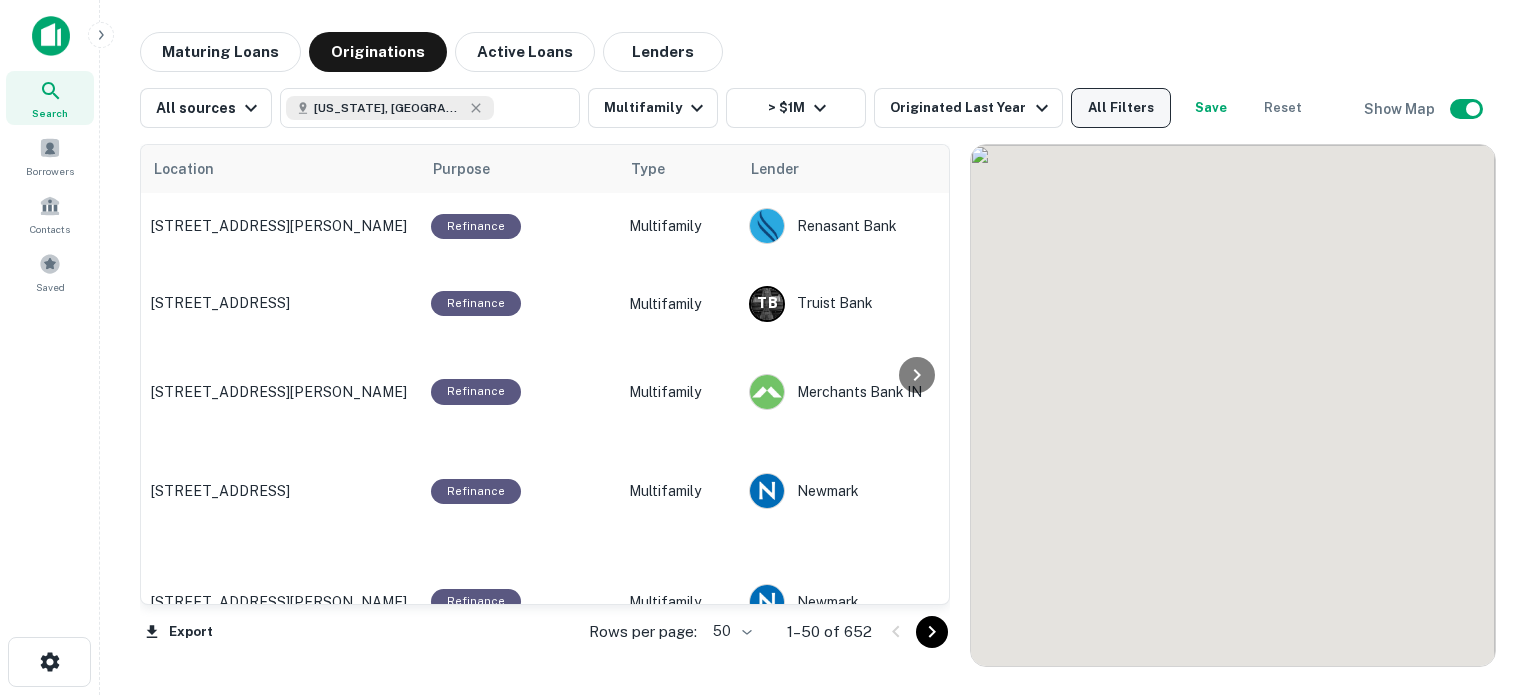 click on "All Filters" at bounding box center (1121, 108) 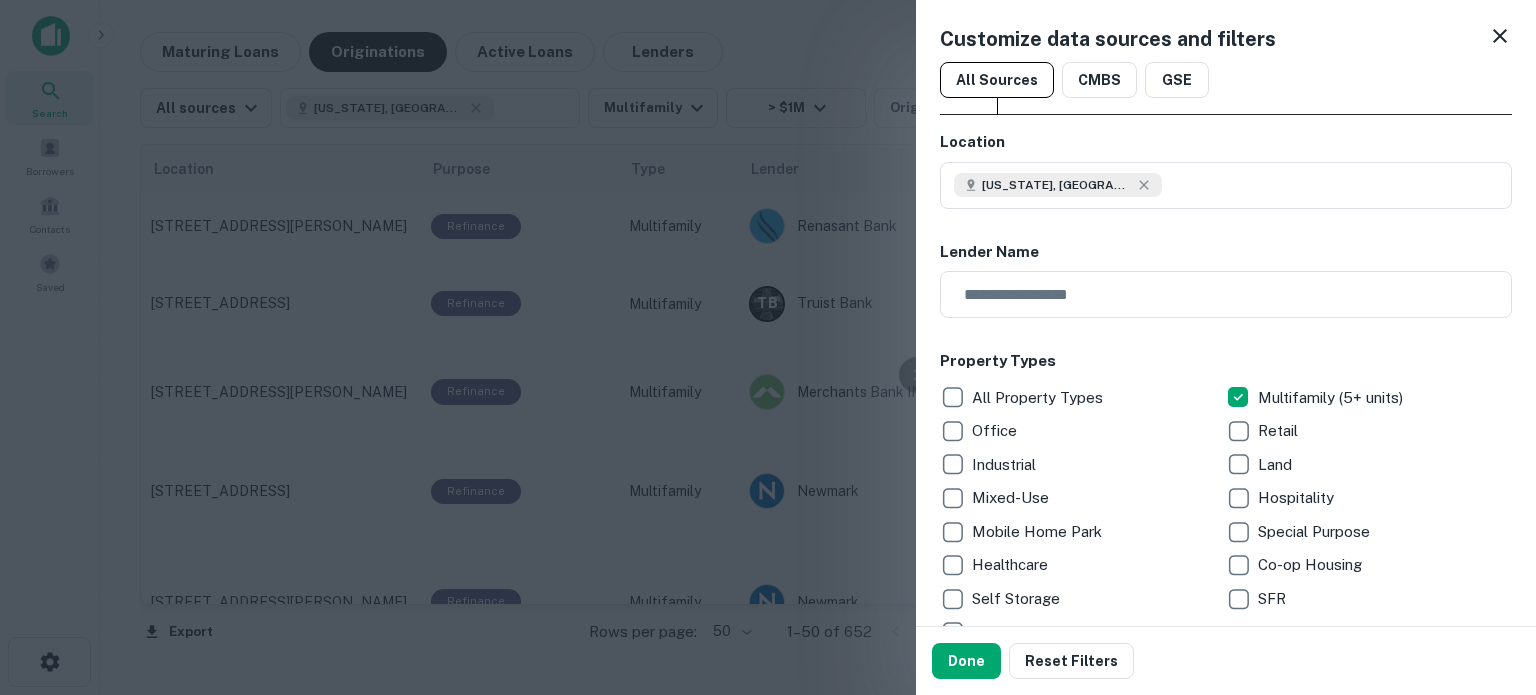 click on "GSE" at bounding box center [1177, 80] 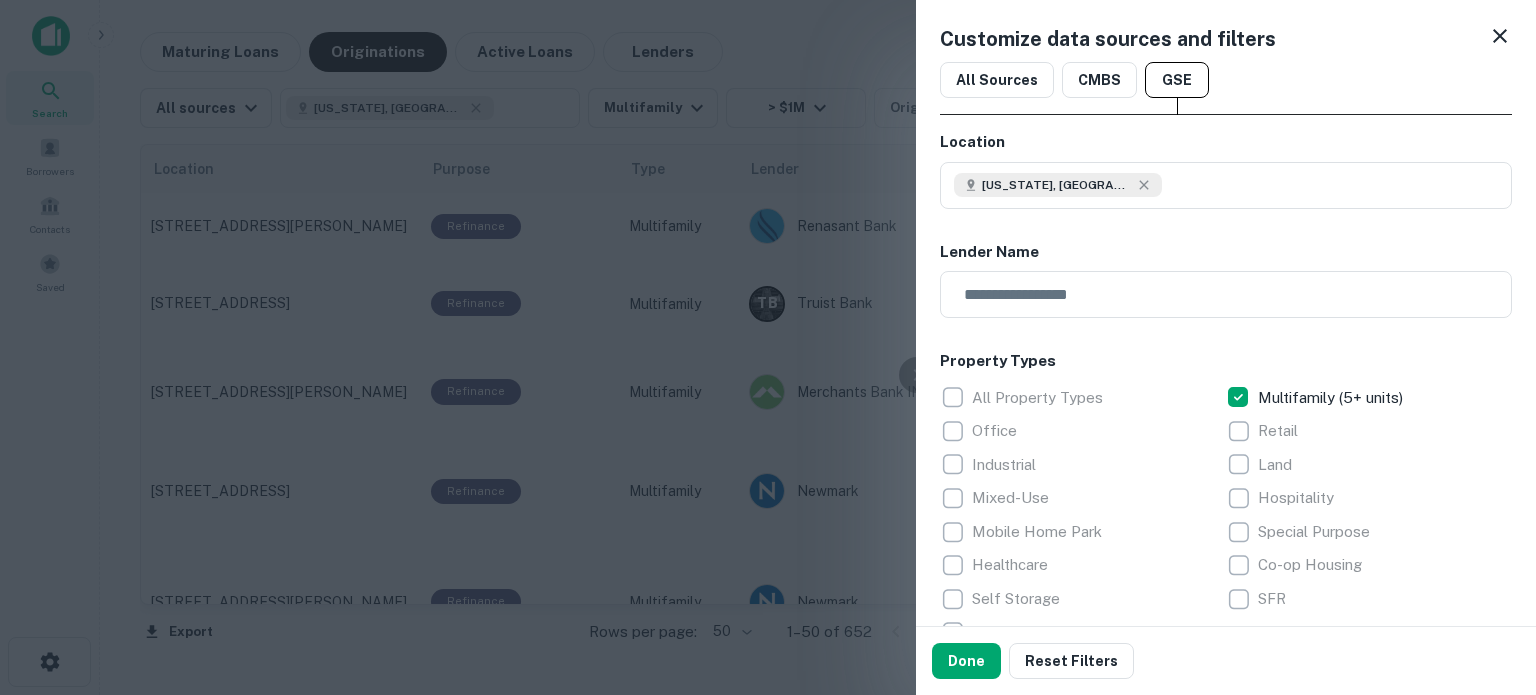 click on "Done" at bounding box center [966, 661] 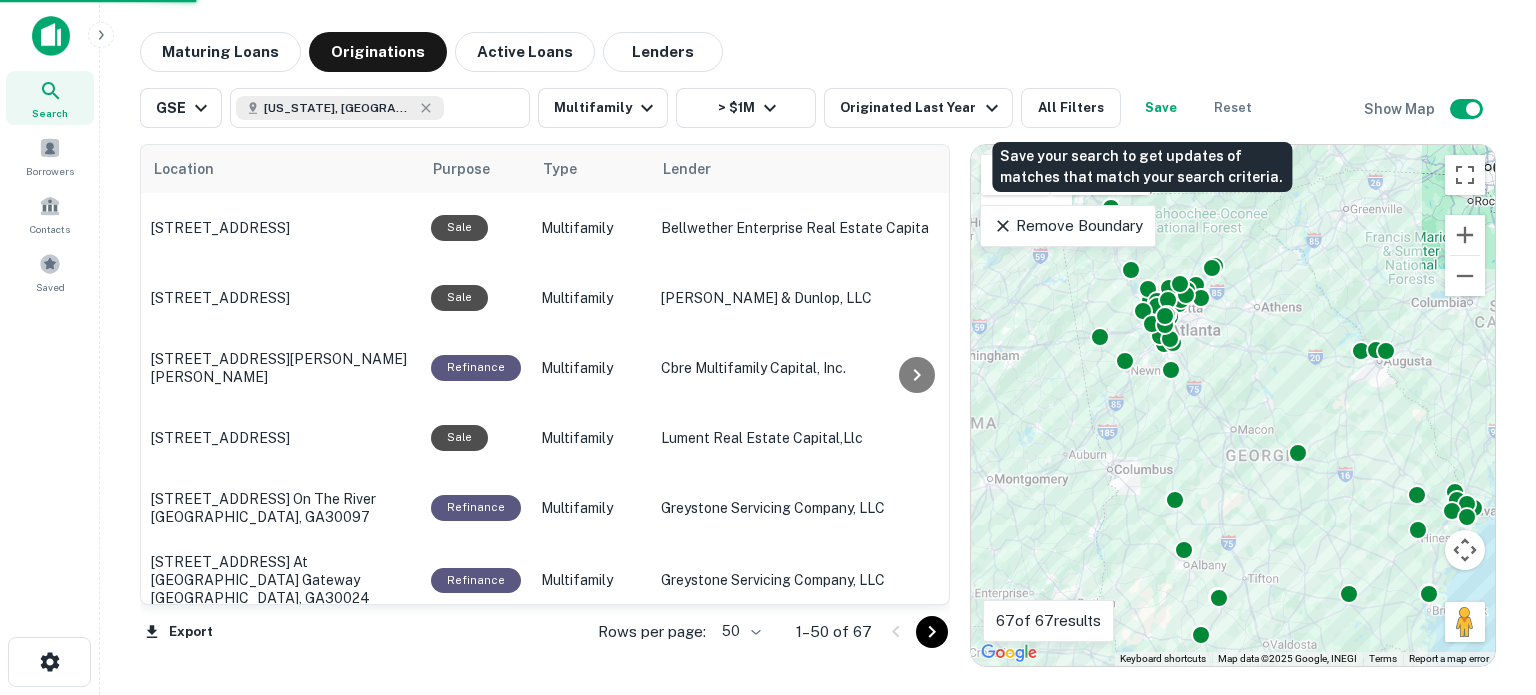 click on "Save" at bounding box center (1161, 108) 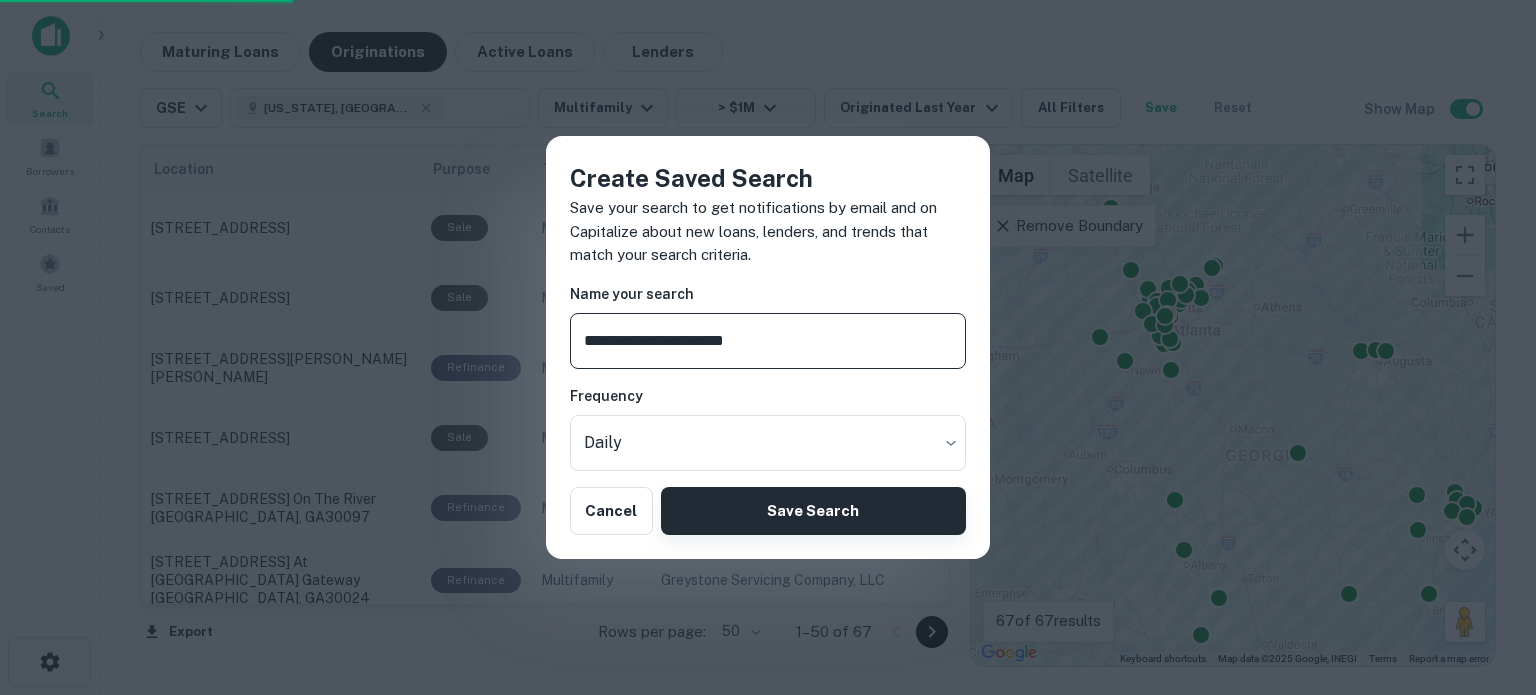 type on "**********" 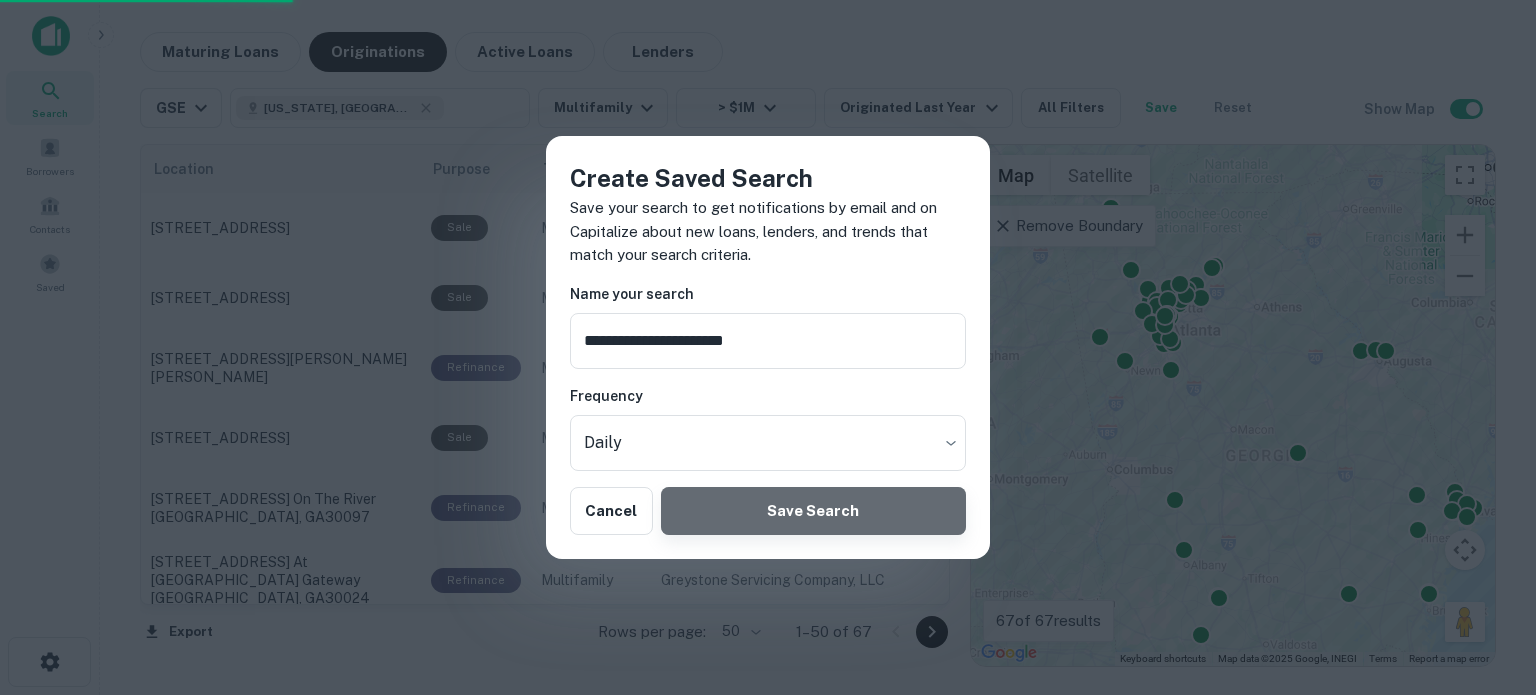 click on "Save Search" at bounding box center [813, 511] 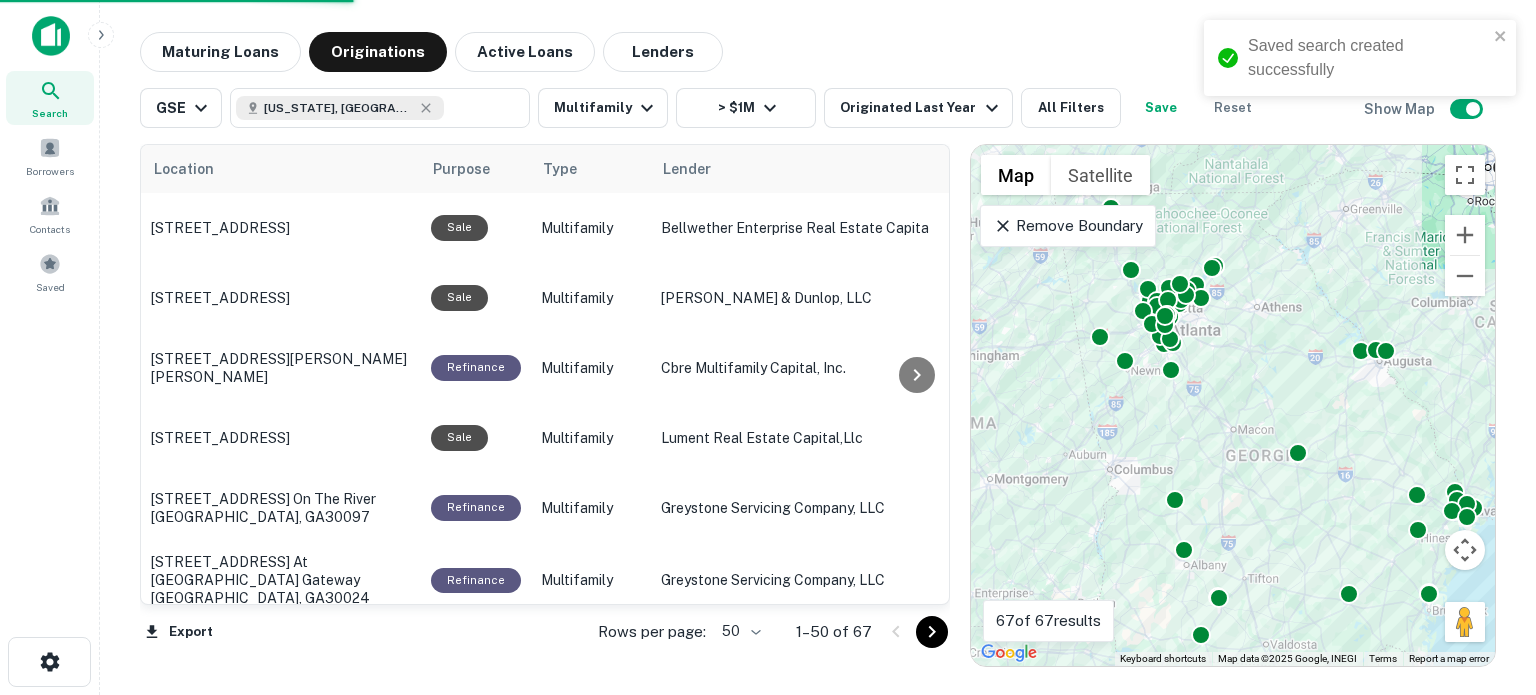 click 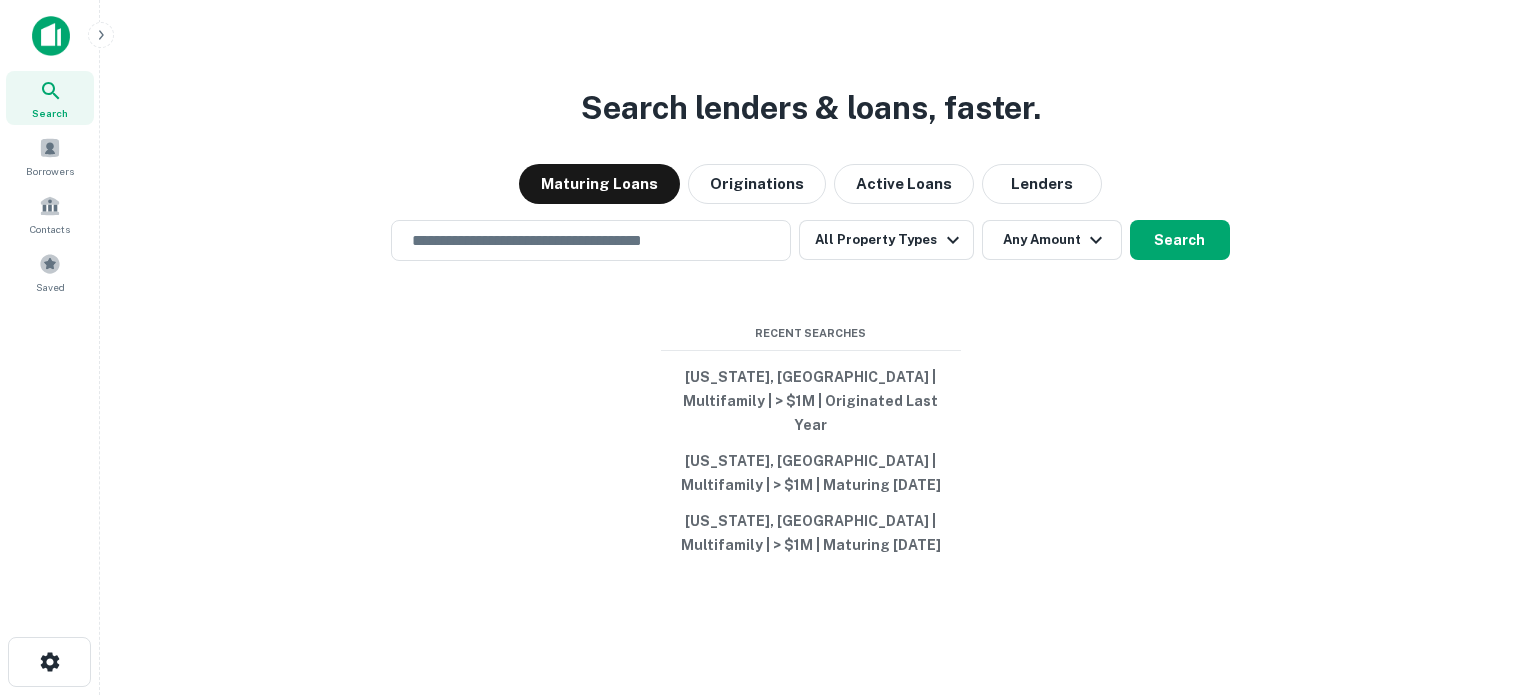 scroll, scrollTop: 0, scrollLeft: 0, axis: both 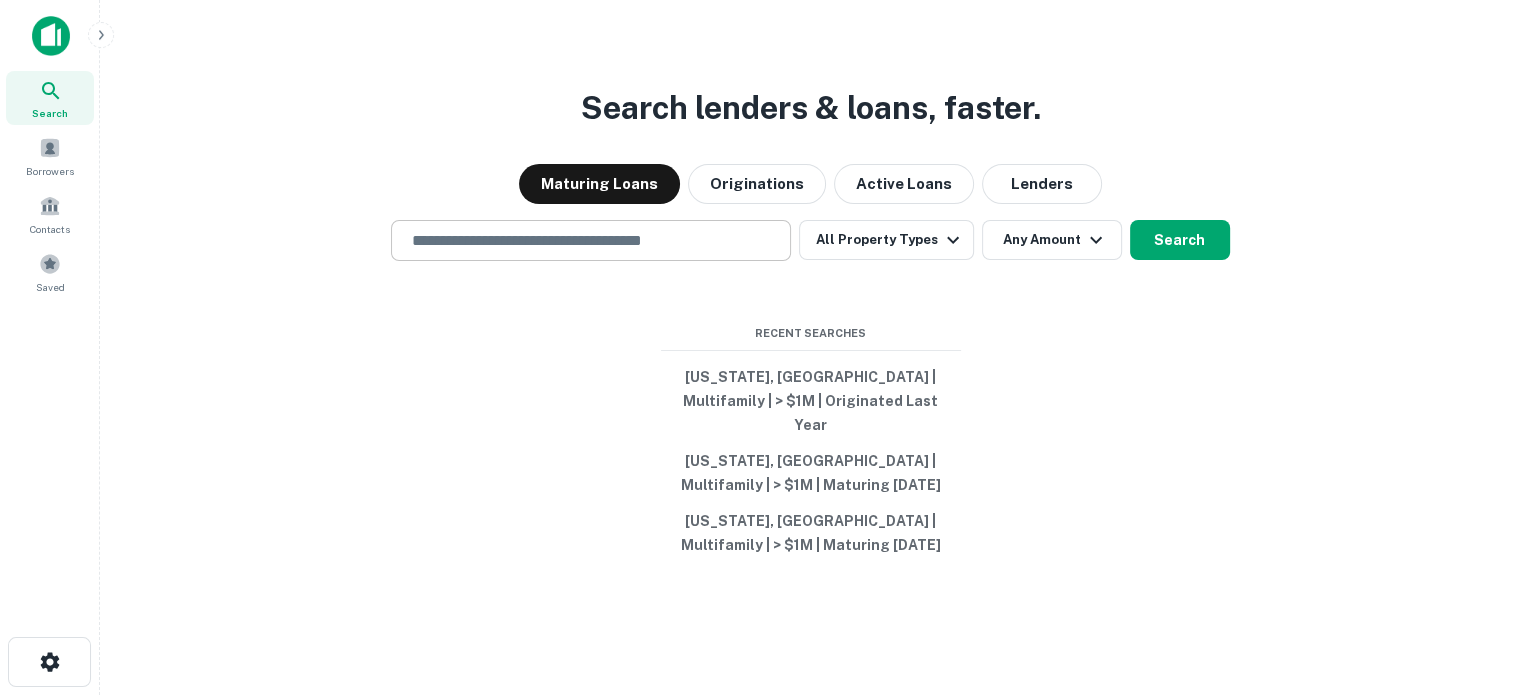click at bounding box center (591, 240) 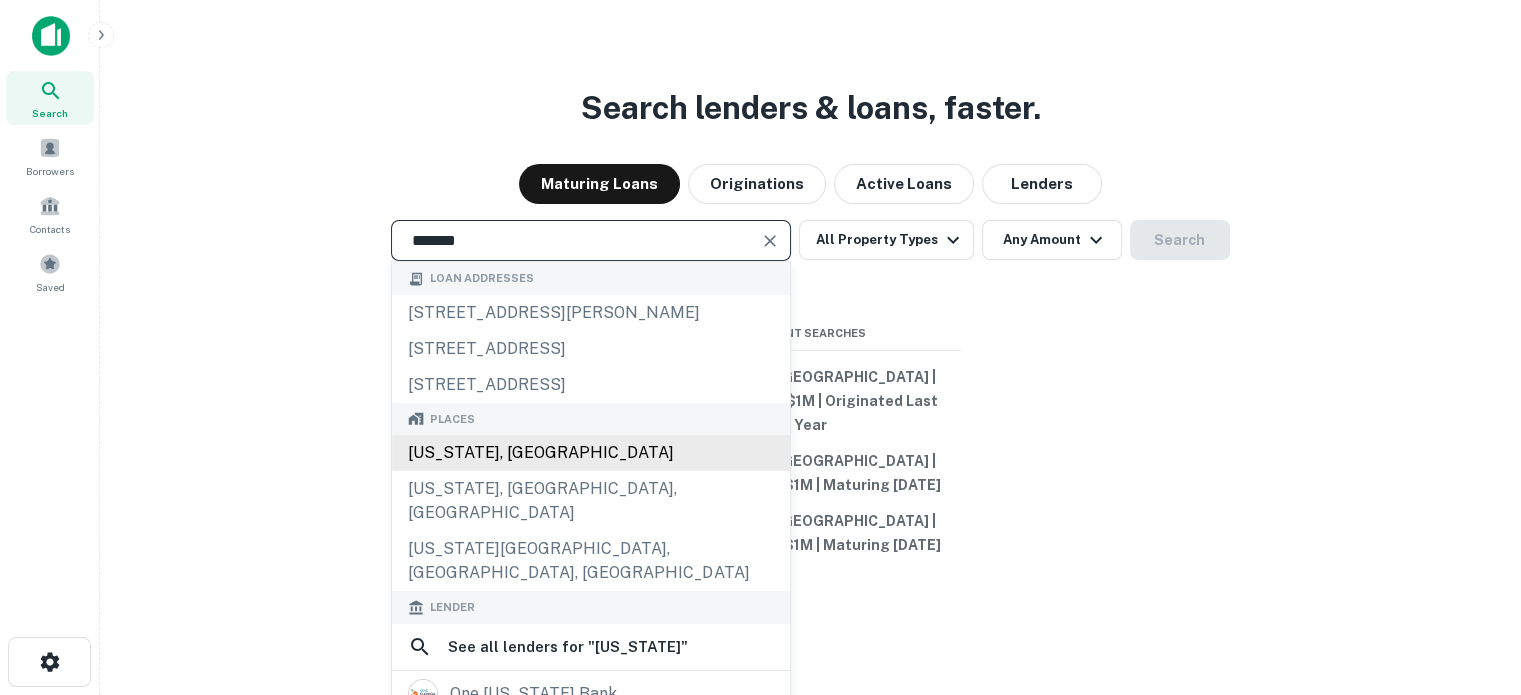 click on "[US_STATE], [GEOGRAPHIC_DATA]" at bounding box center (591, 453) 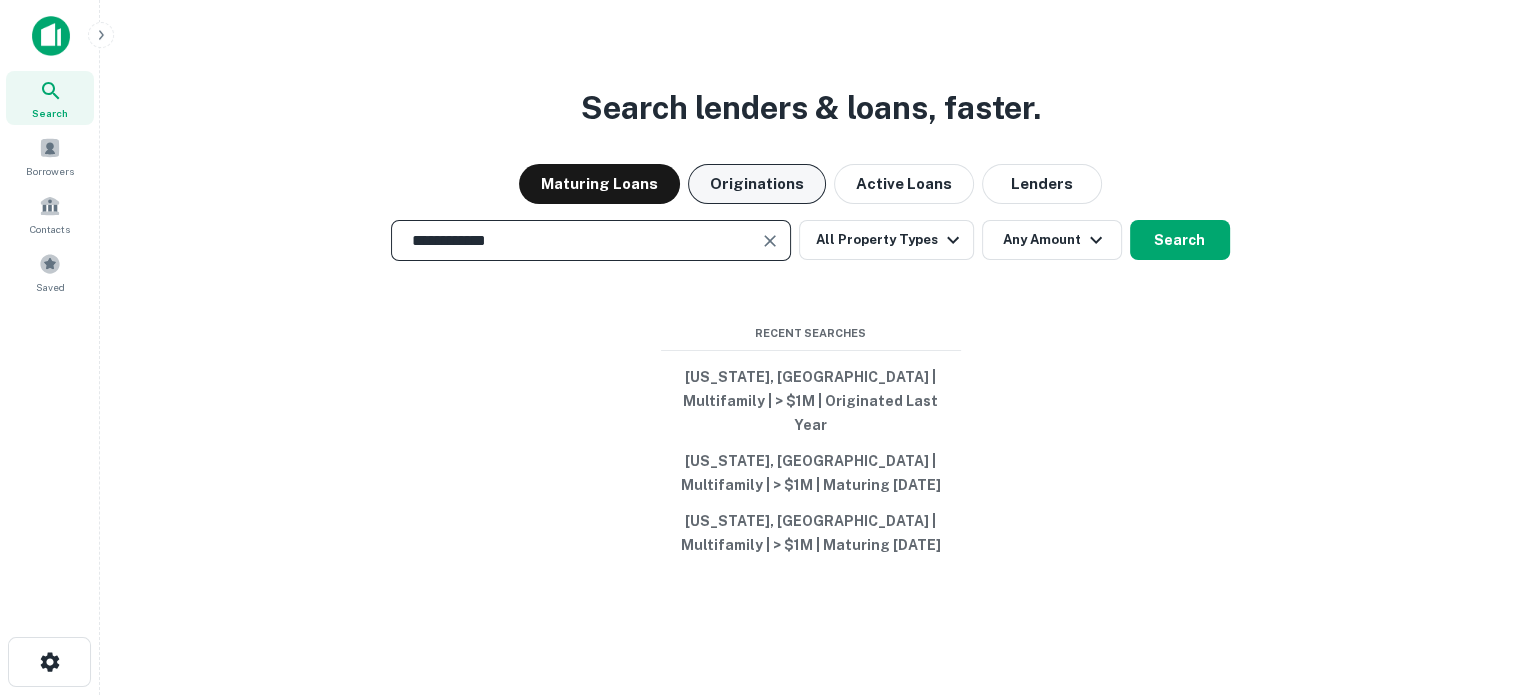 type on "**********" 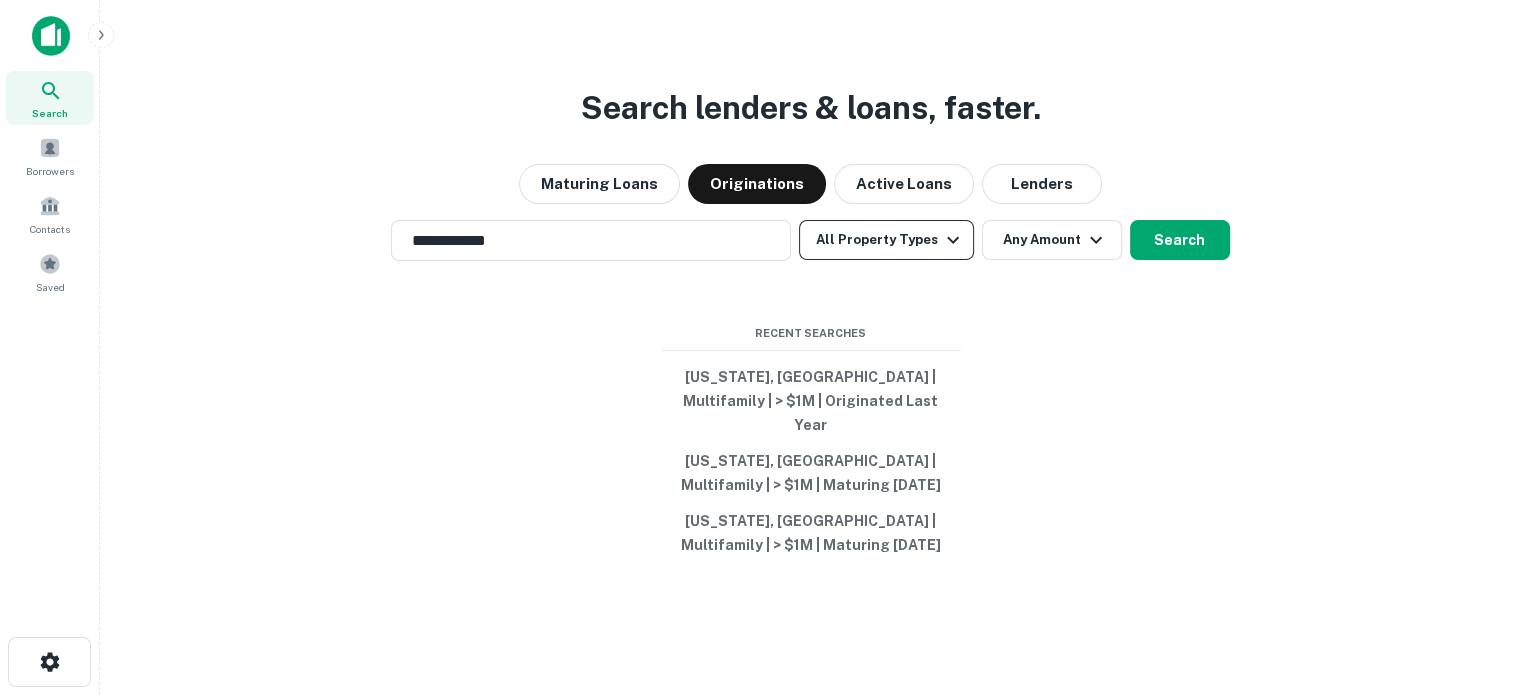click on "All Property Types" at bounding box center (886, 240) 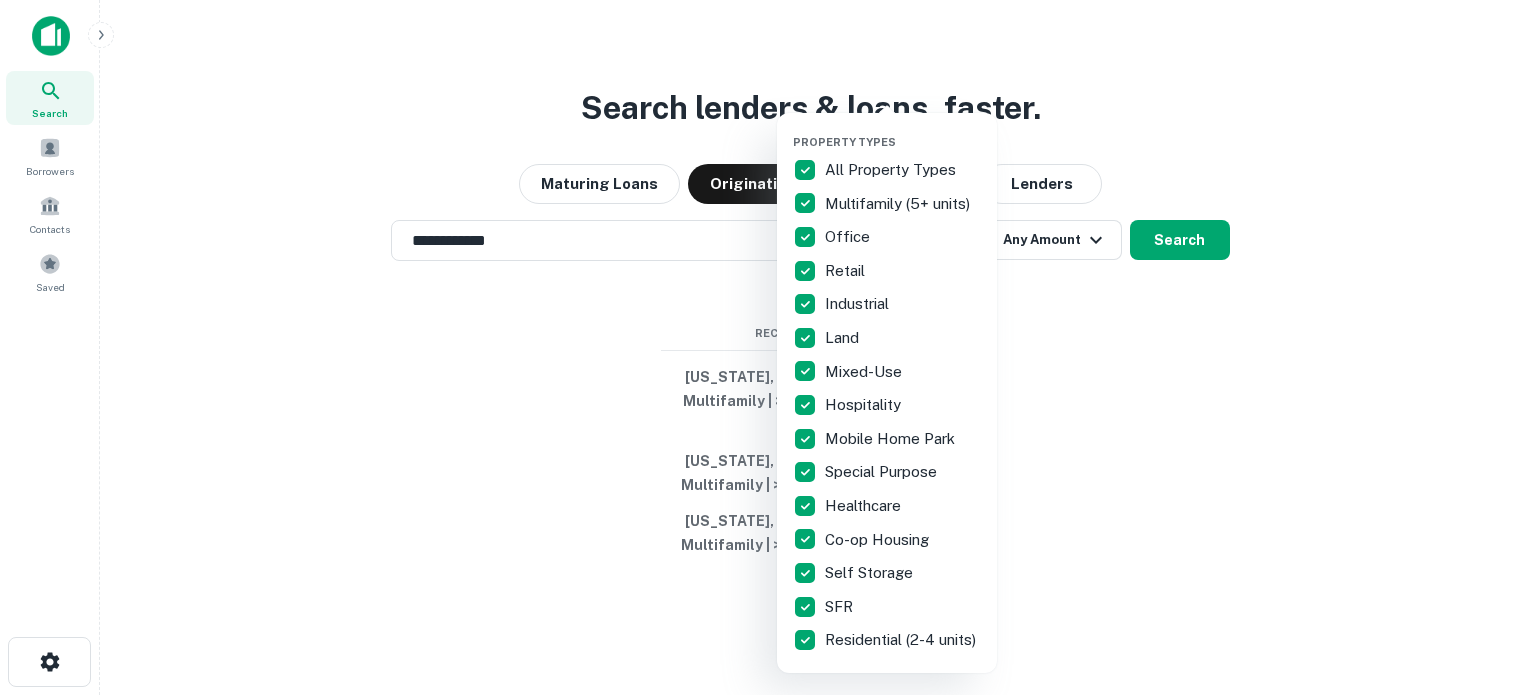 click on "All Property Types" at bounding box center [892, 170] 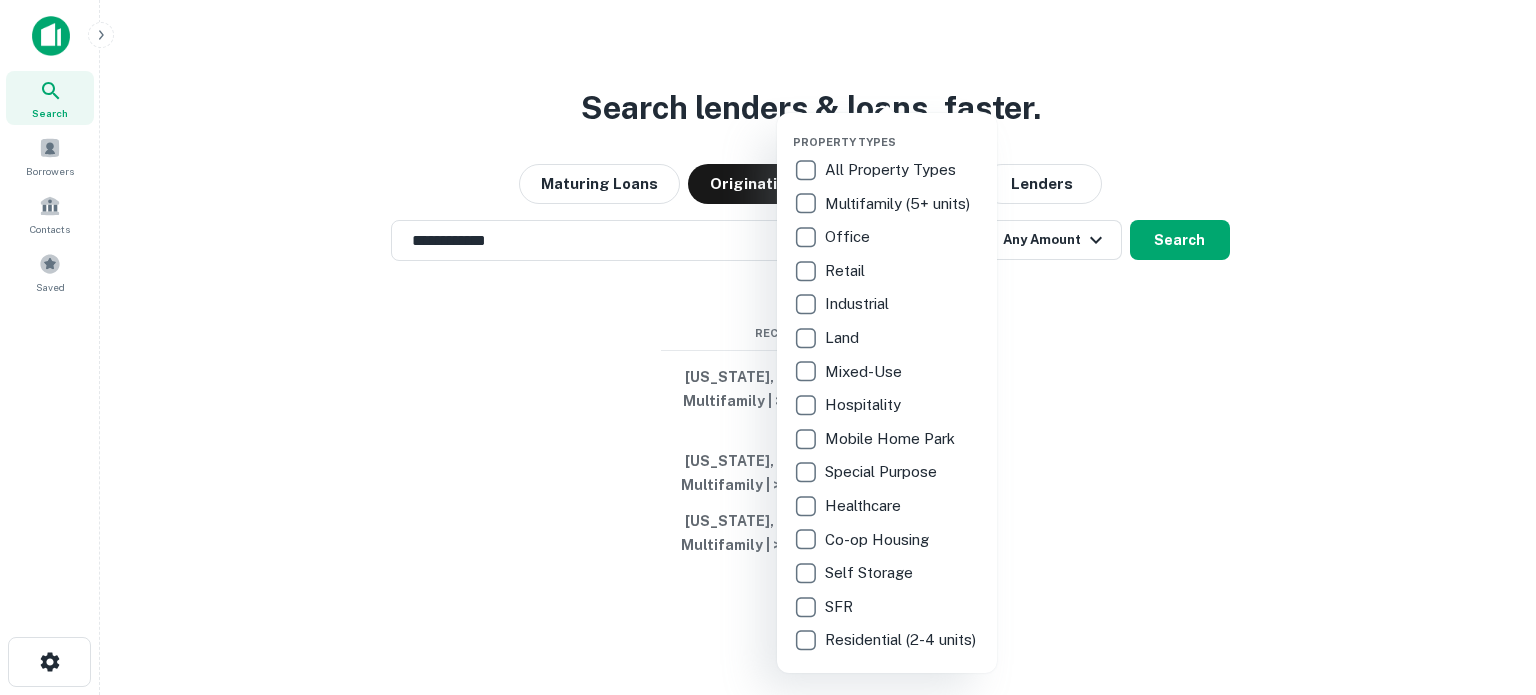 click on "Multifamily (5+ units)" at bounding box center (899, 204) 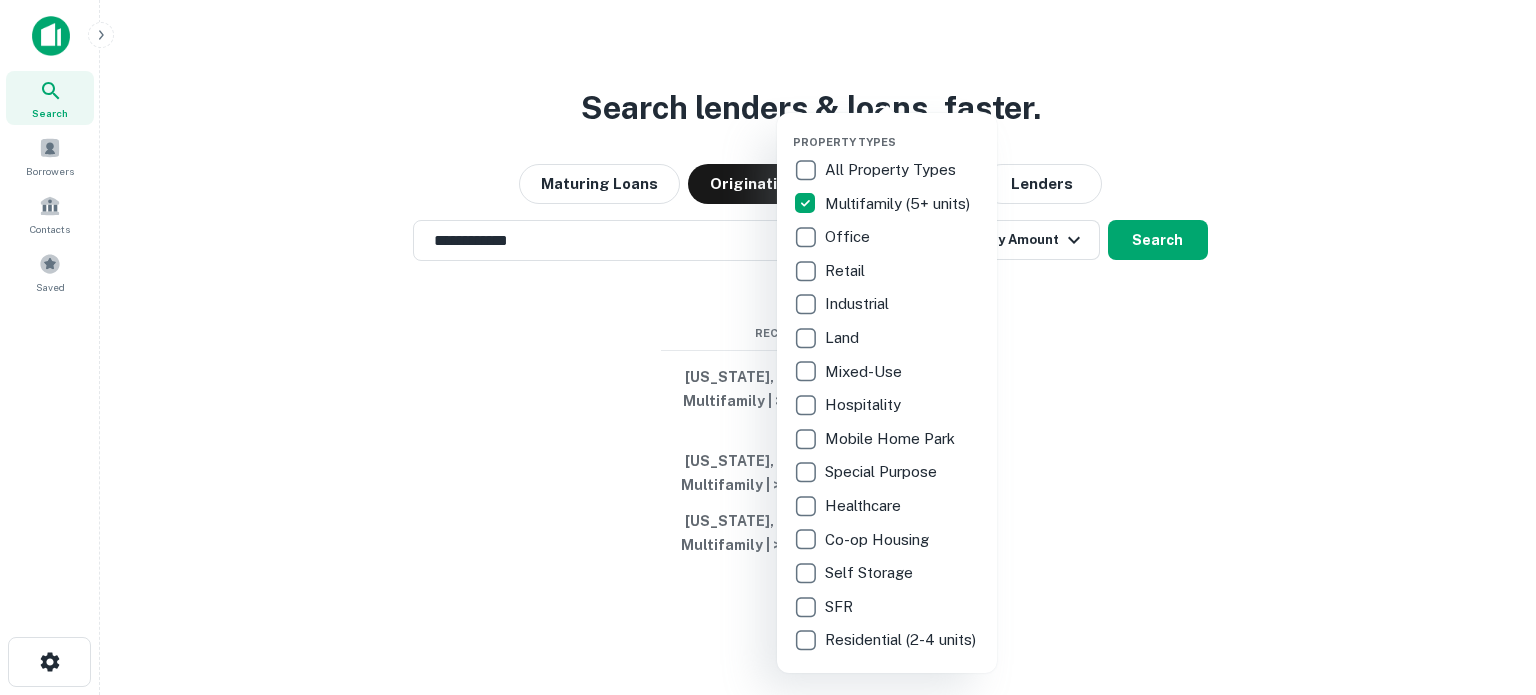 click at bounding box center [768, 347] 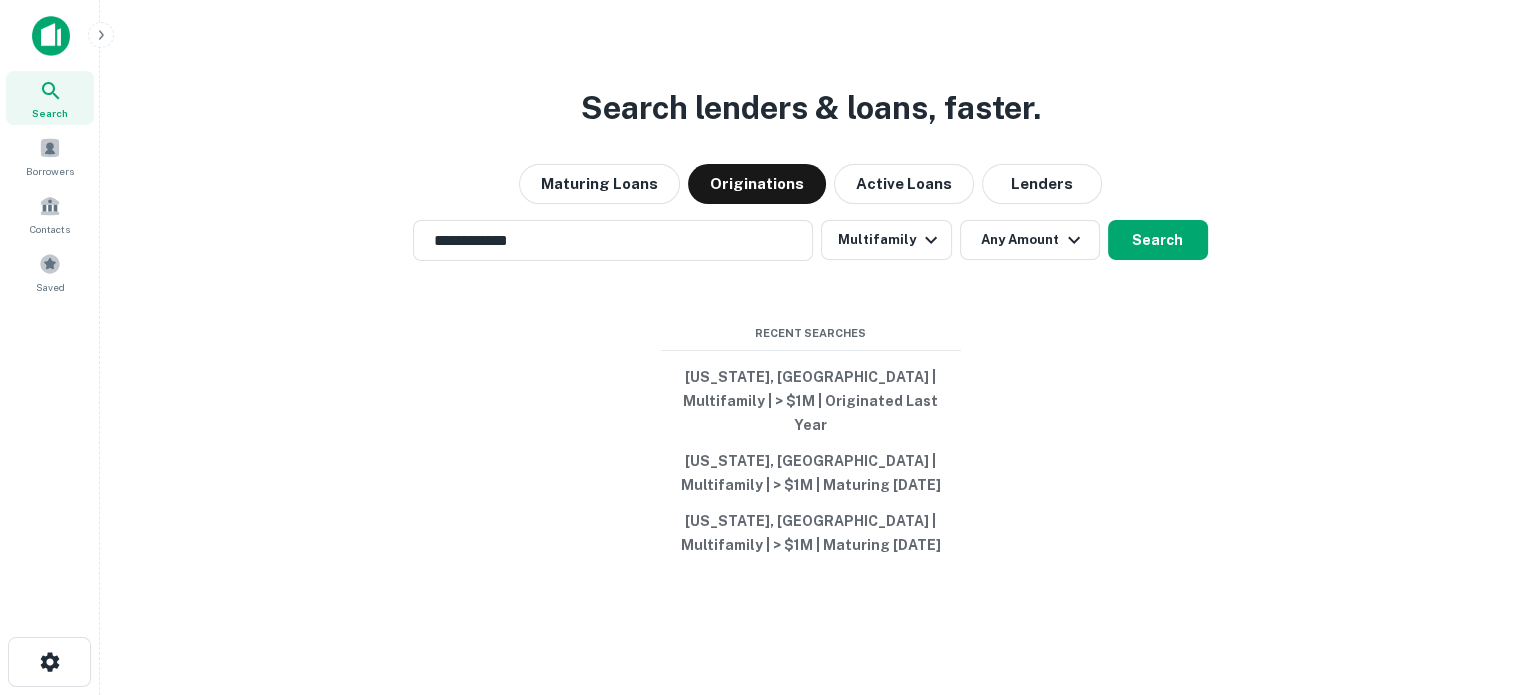 click on "Property Types All Property Types Multifamily (5+ units) Office Retail Industrial Land Mixed-Use Hospitality Mobile Home Park Special Purpose Healthcare Co-op Housing Self Storage SFR Residential (2-4 units)" at bounding box center [760, 347] 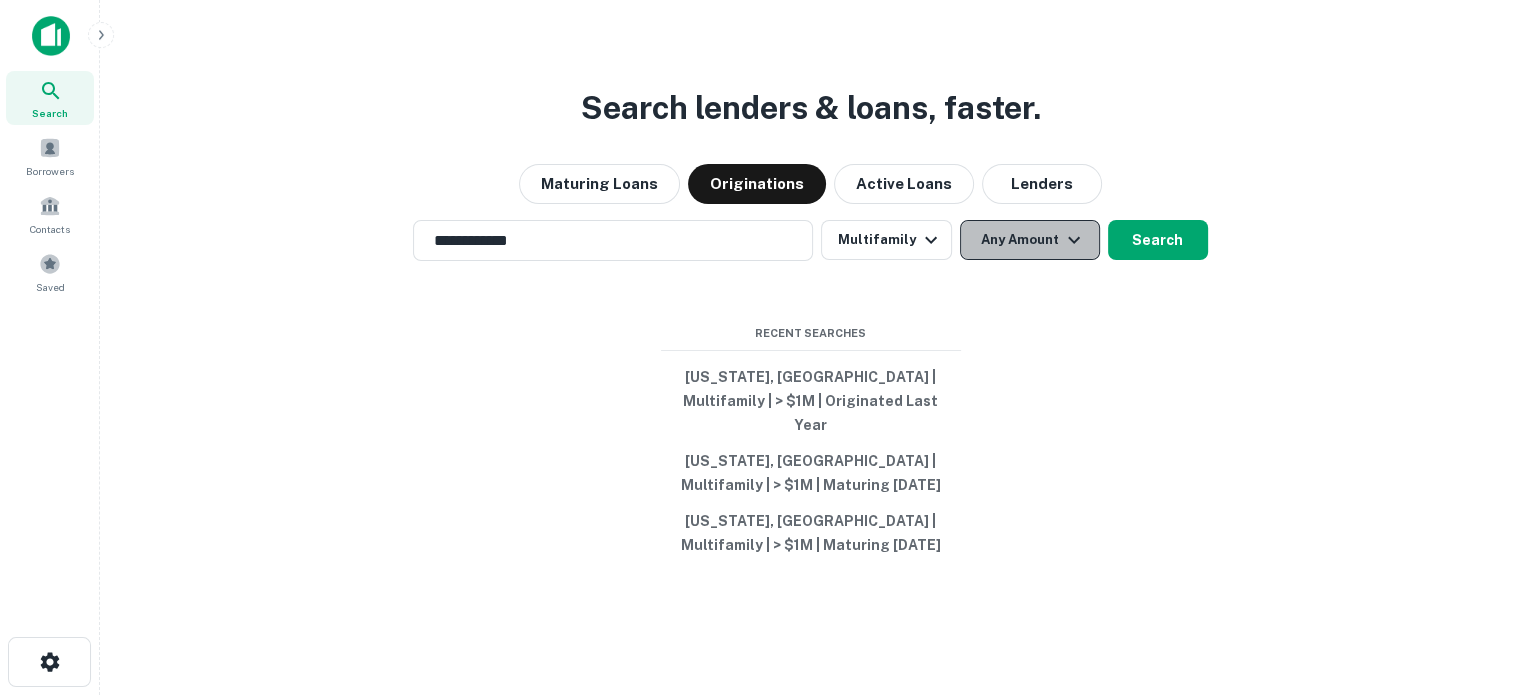 click on "Any Amount" at bounding box center [1030, 240] 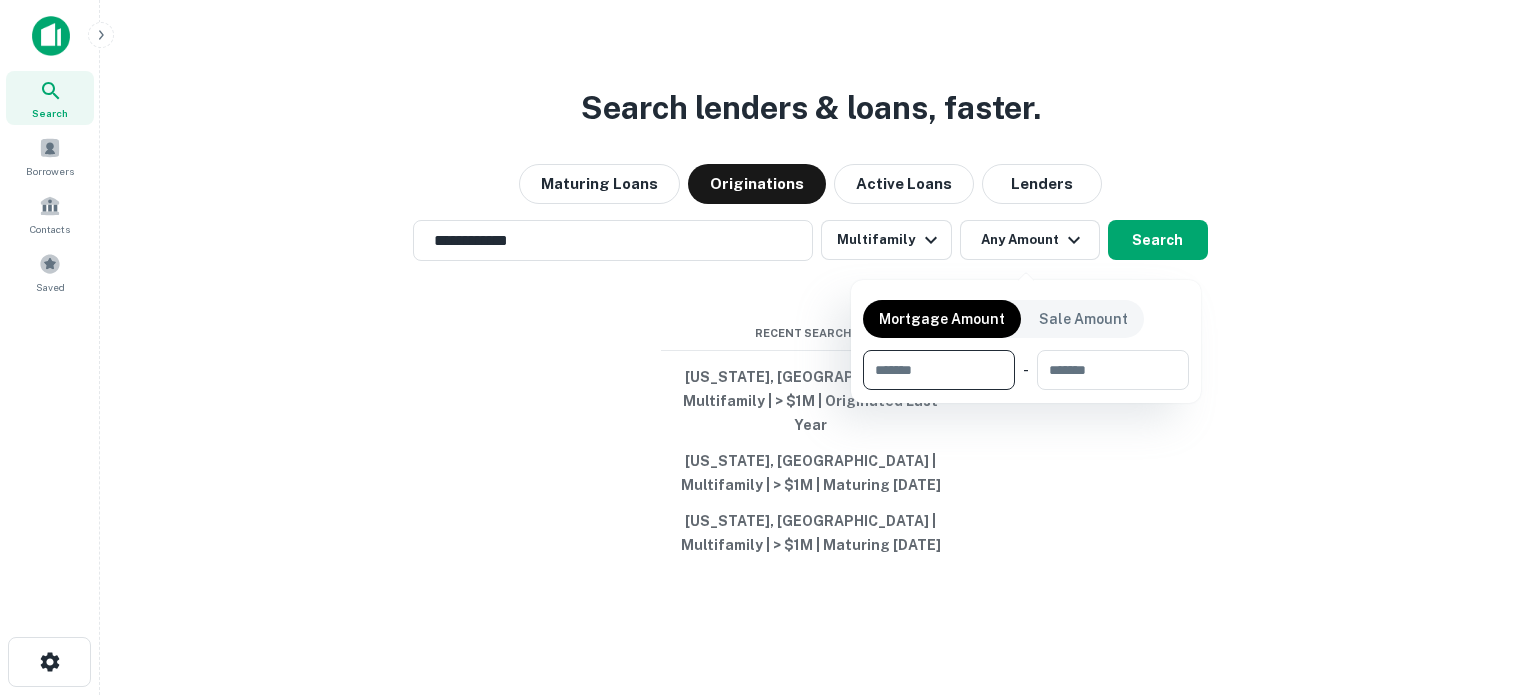 drag, startPoint x: 947, startPoint y: 365, endPoint x: 927, endPoint y: 355, distance: 22.36068 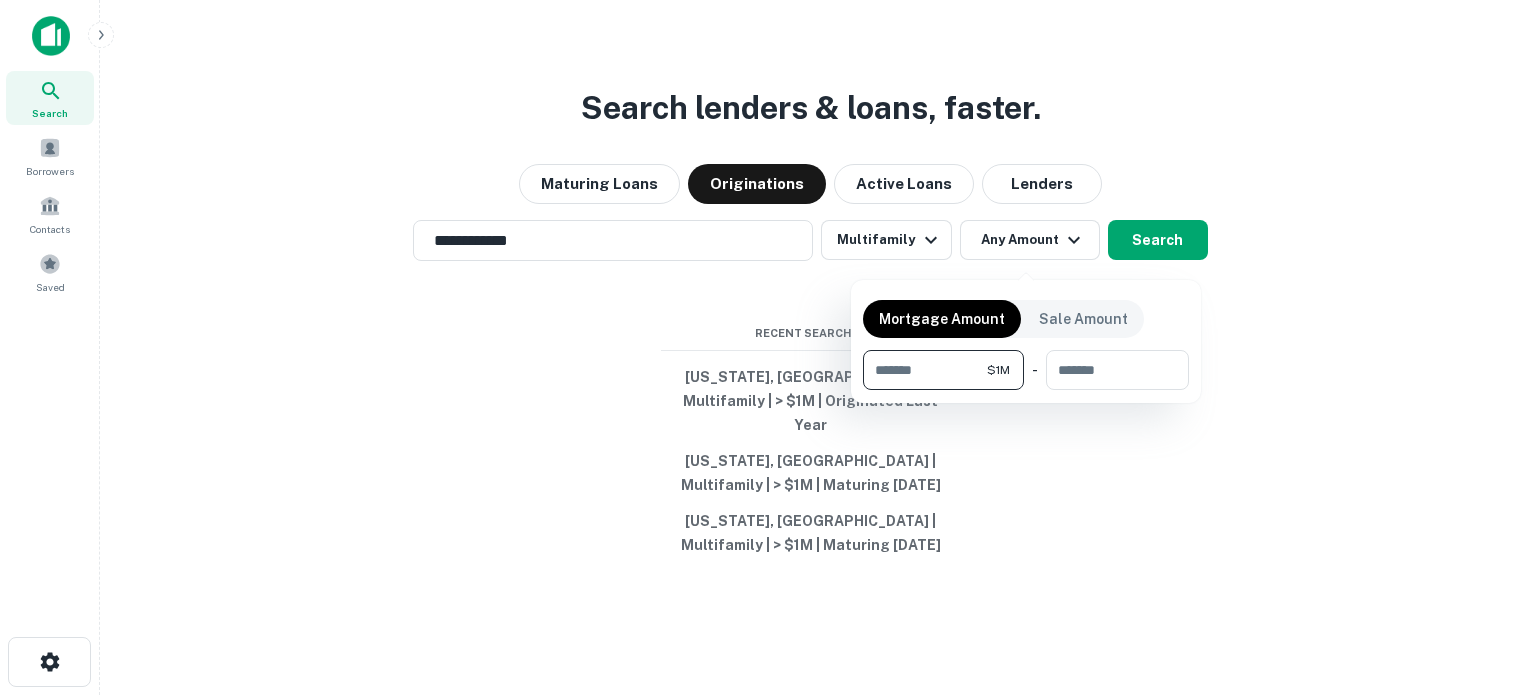 type on "*******" 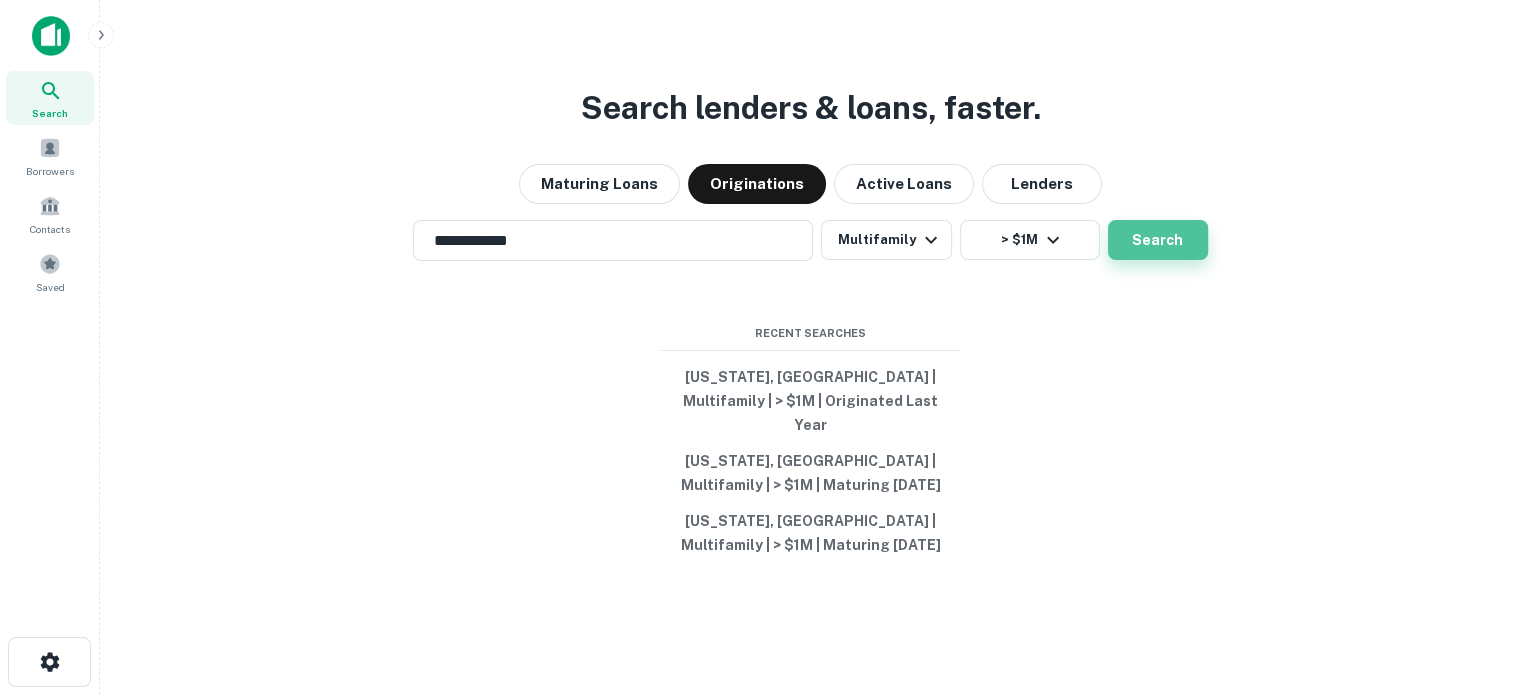 click on "Search" at bounding box center [1158, 240] 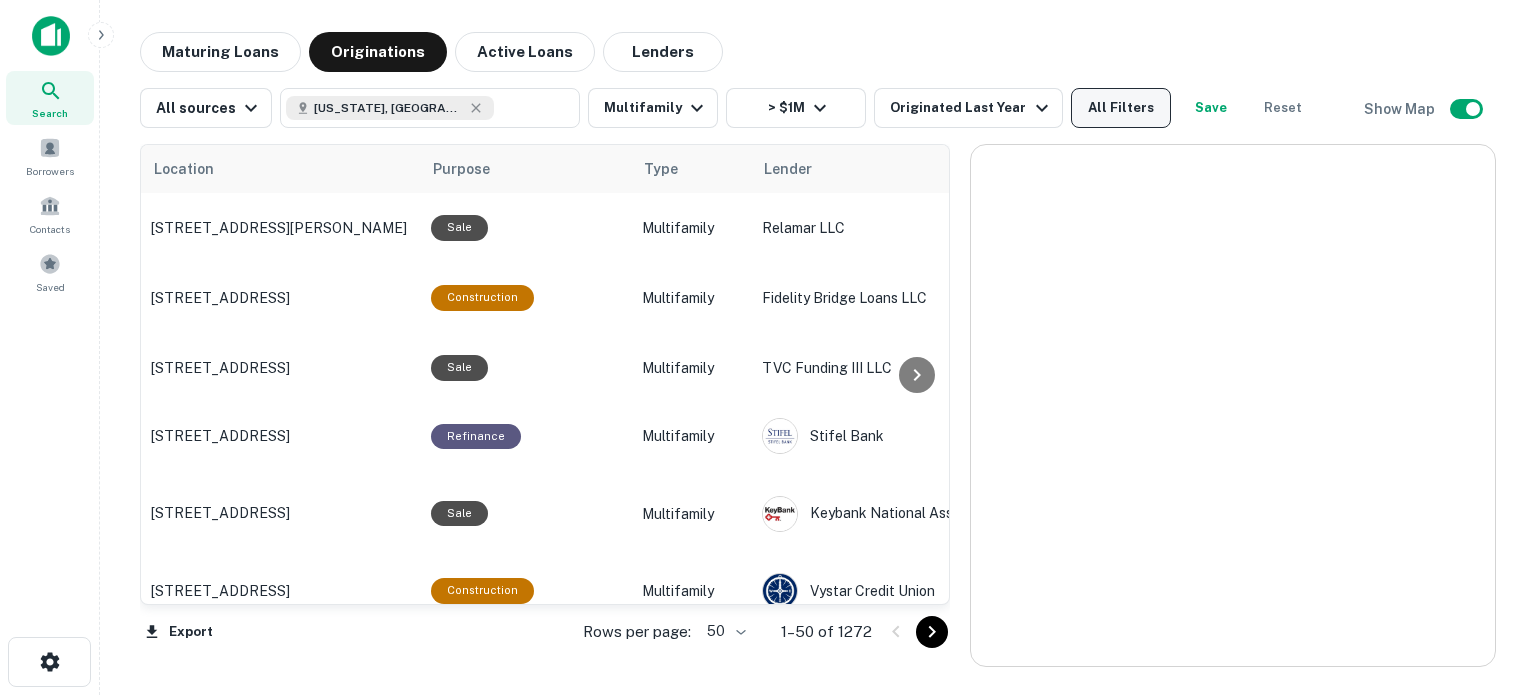 click on "All Filters" at bounding box center [1121, 108] 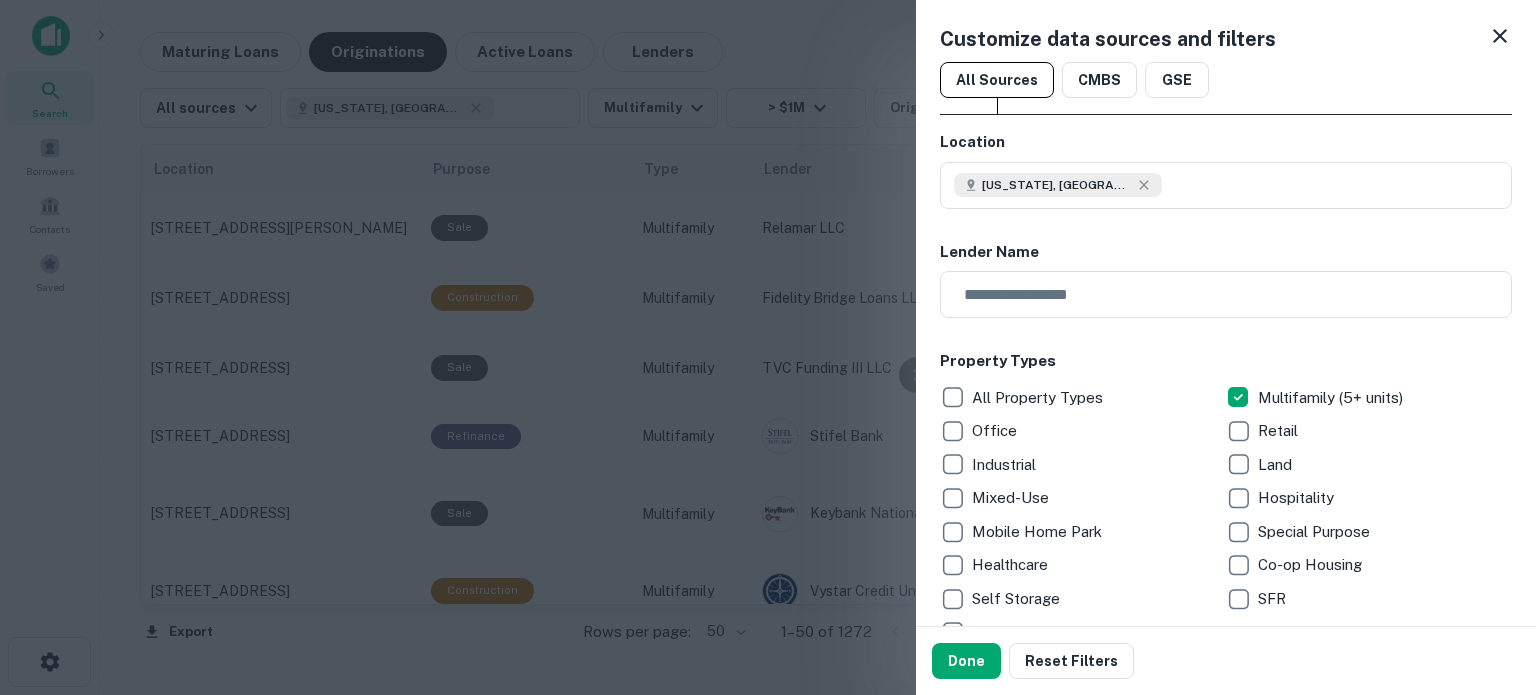 click on "GSE" at bounding box center (1177, 80) 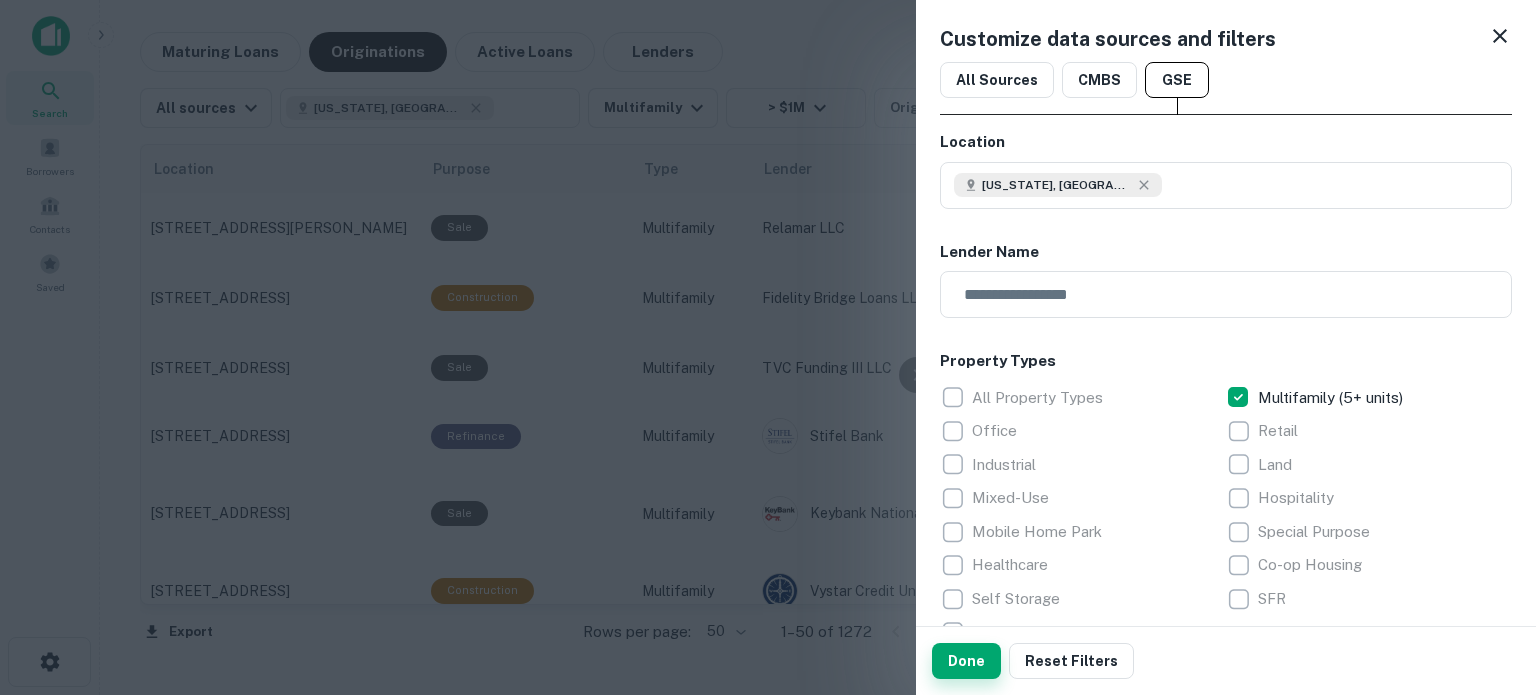 click on "Done" at bounding box center (966, 661) 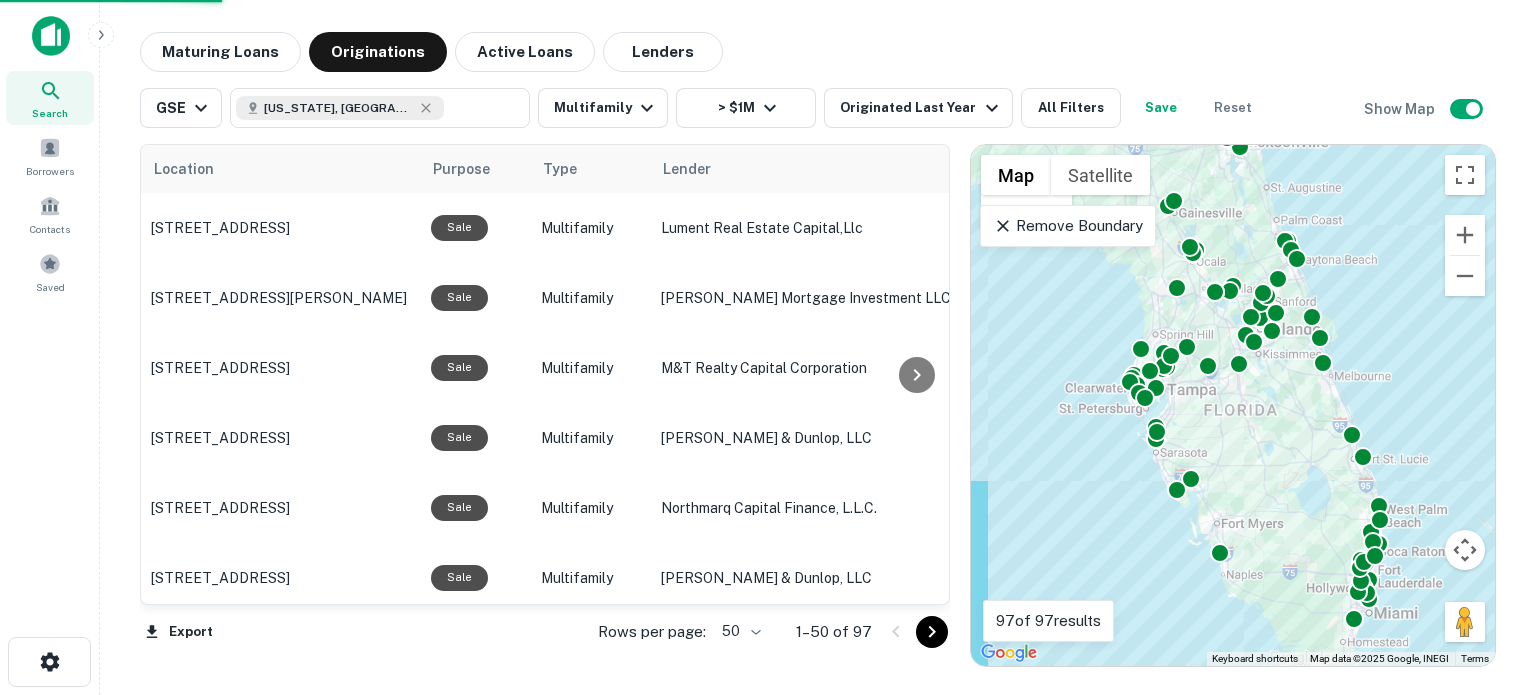 click on "Save" at bounding box center [1161, 108] 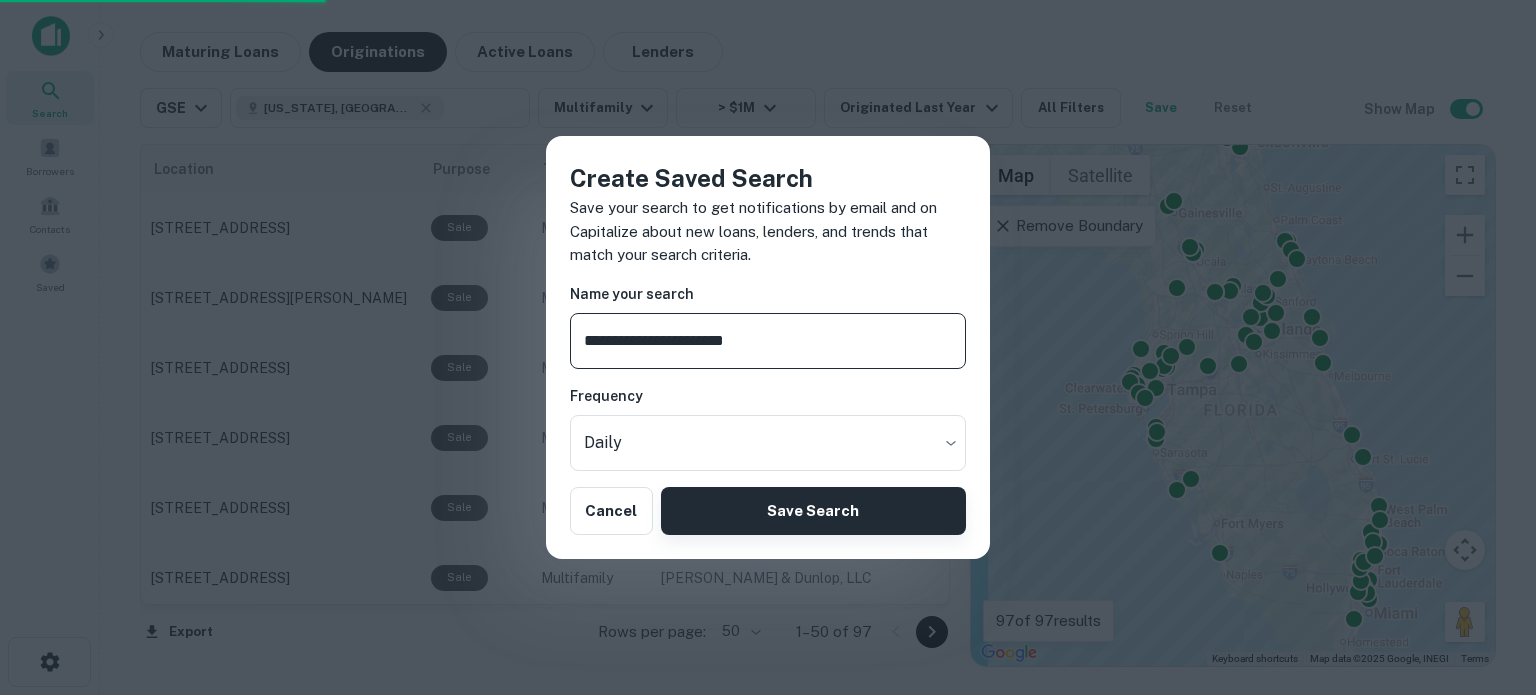 type on "**********" 